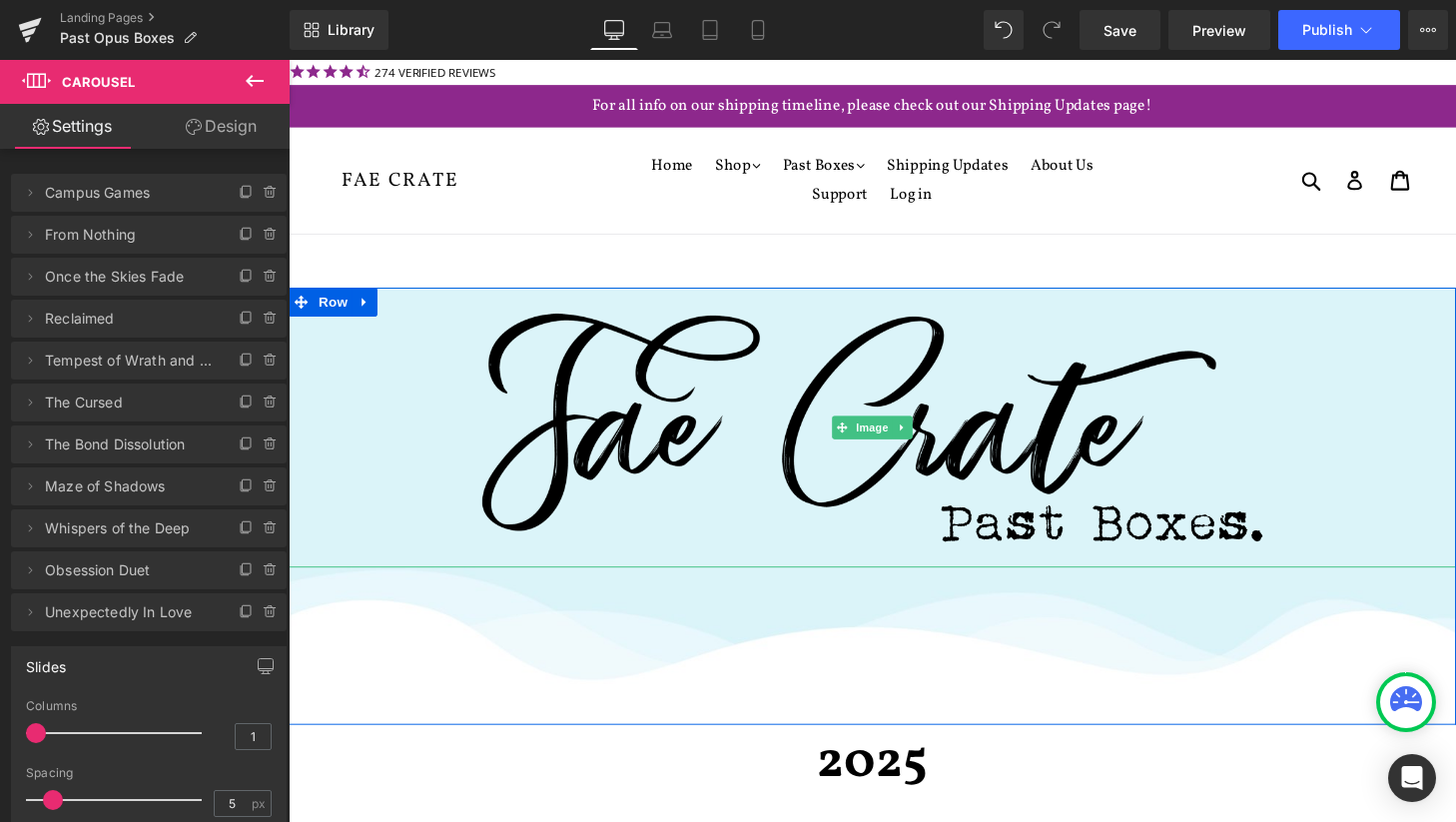 scroll, scrollTop: 766, scrollLeft: 0, axis: vertical 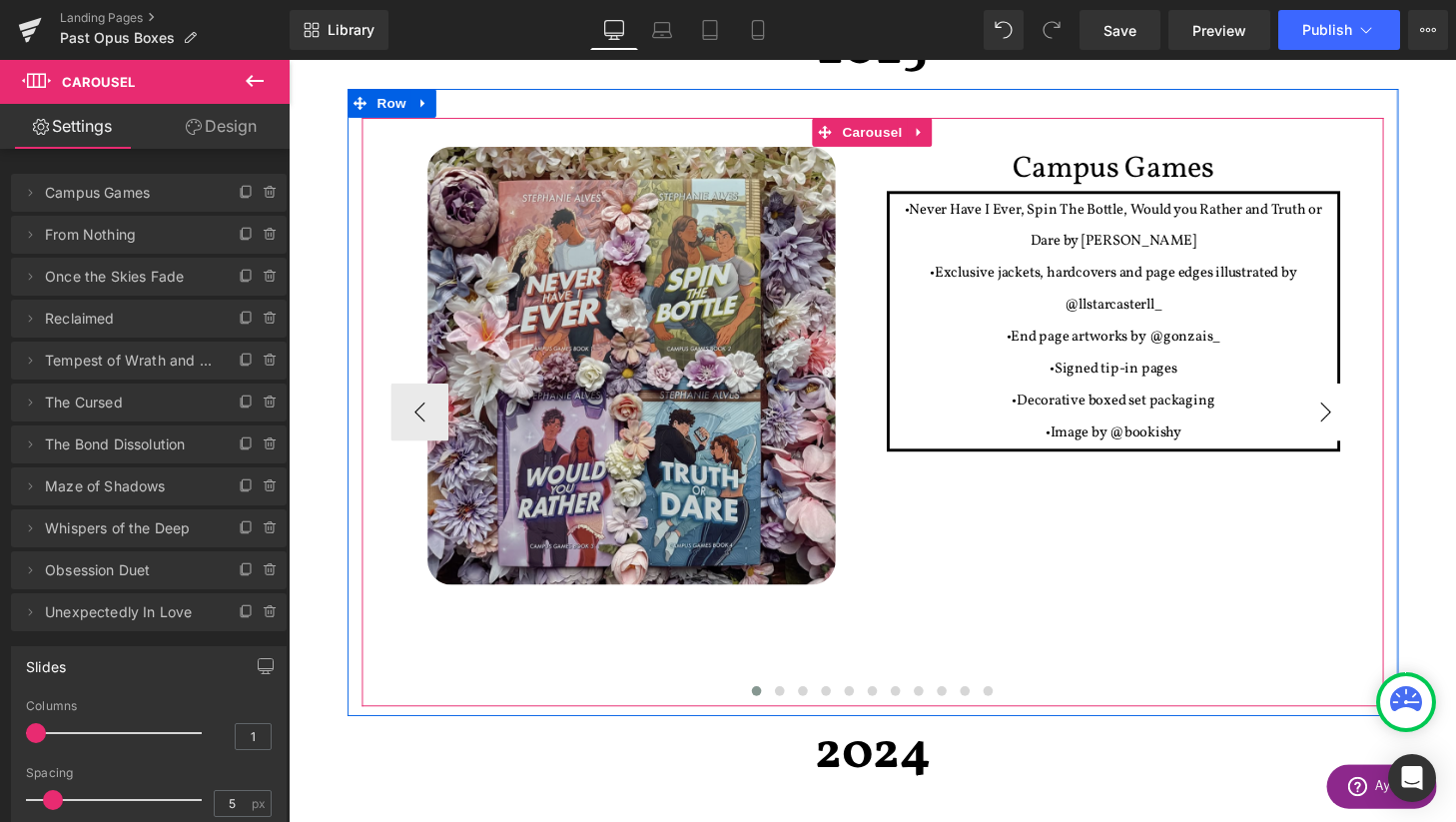 click on "›" at bounding box center [1362, 424] 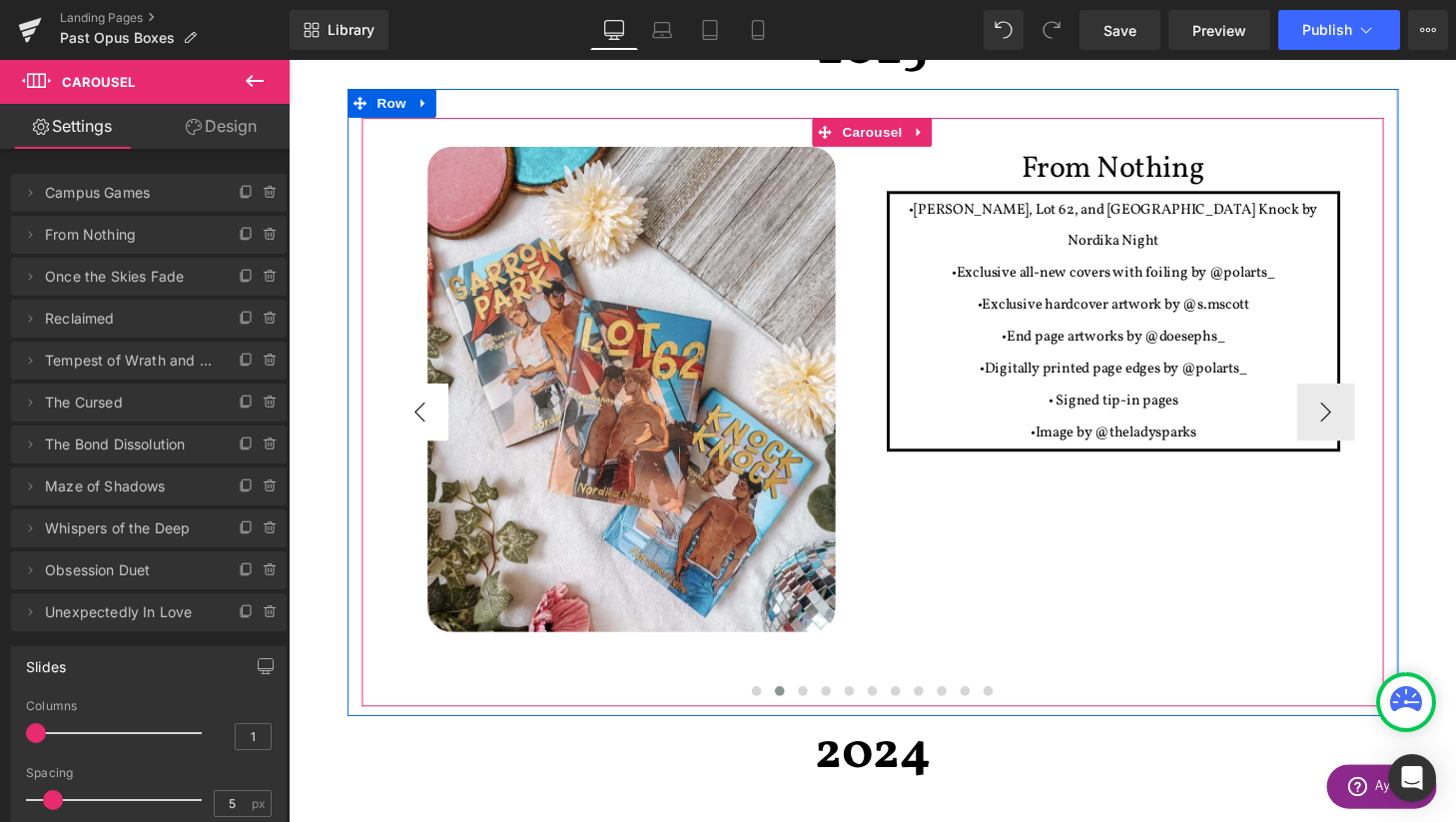 click on "‹" at bounding box center [424, 424] 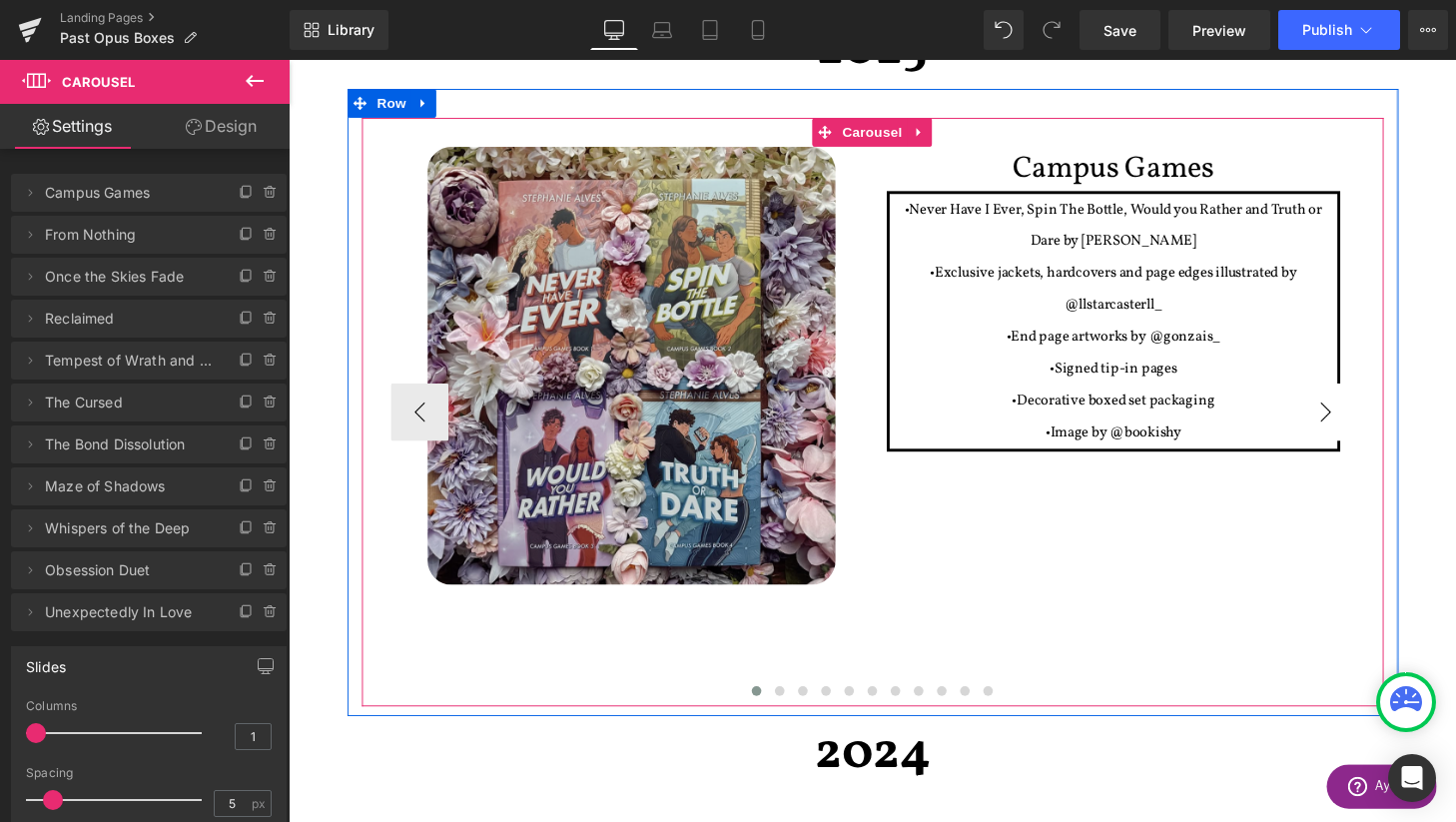 click on "›" at bounding box center [1362, 424] 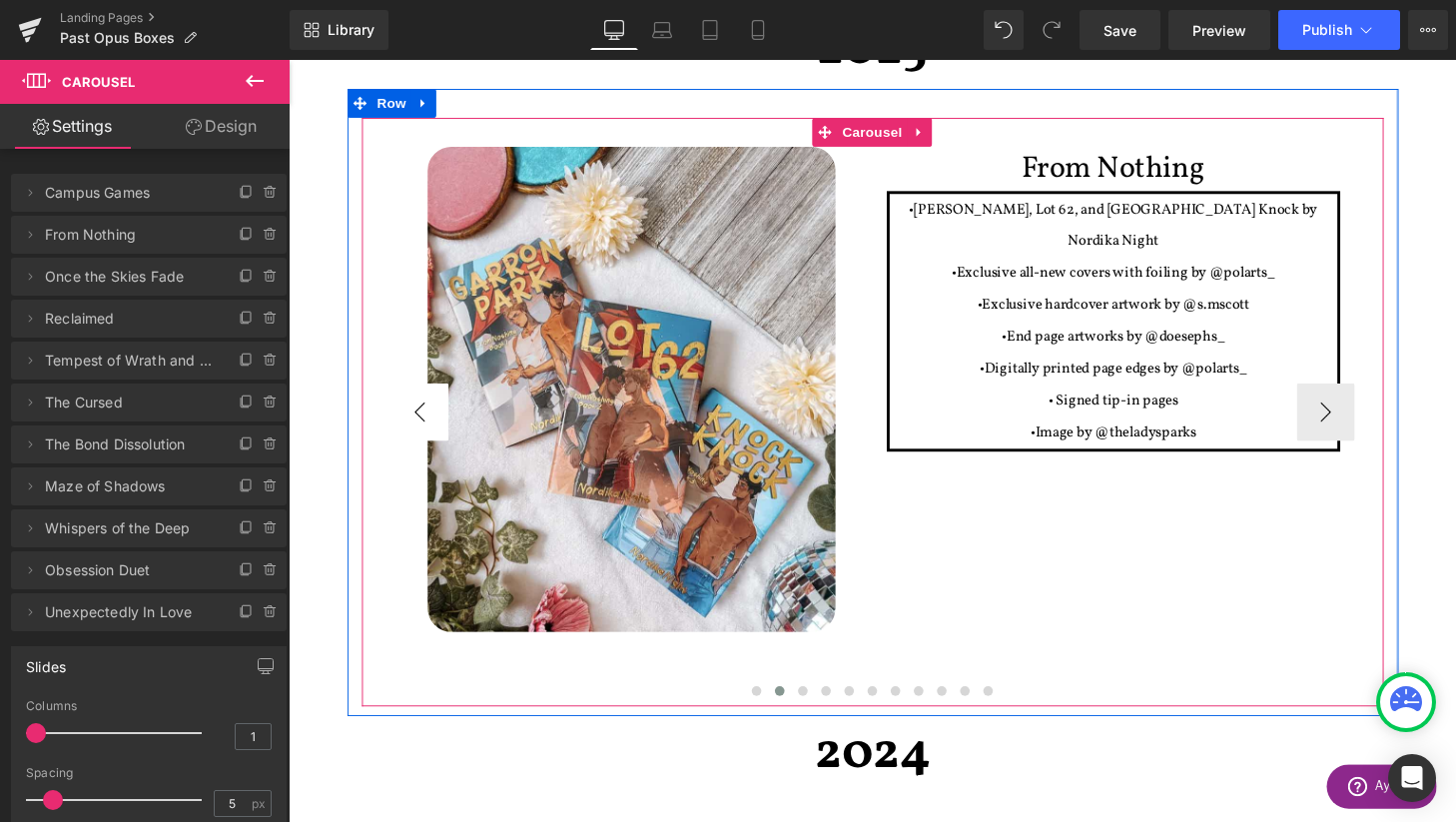 click on "‹" at bounding box center (424, 424) 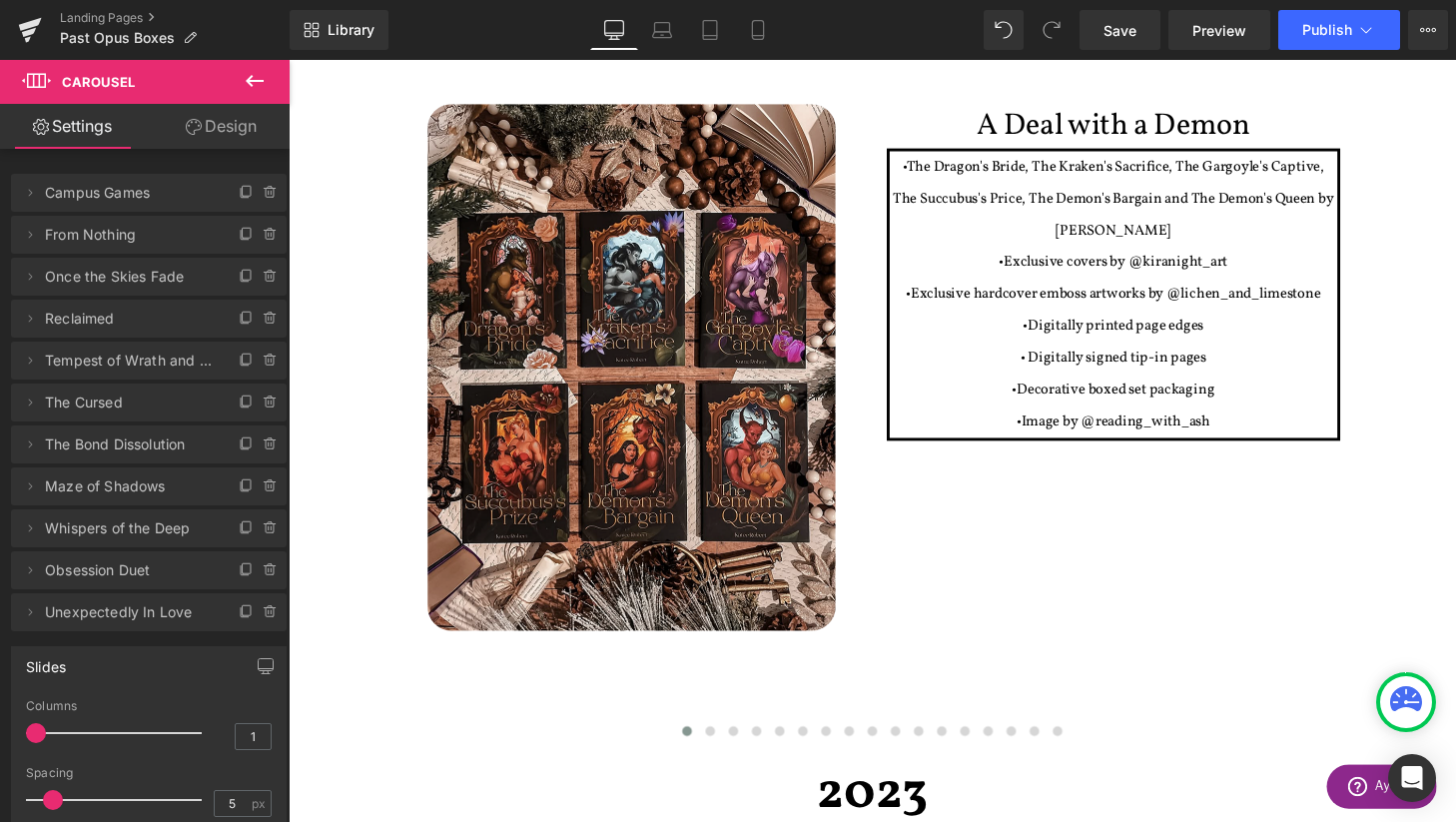 scroll, scrollTop: 1469, scrollLeft: 0, axis: vertical 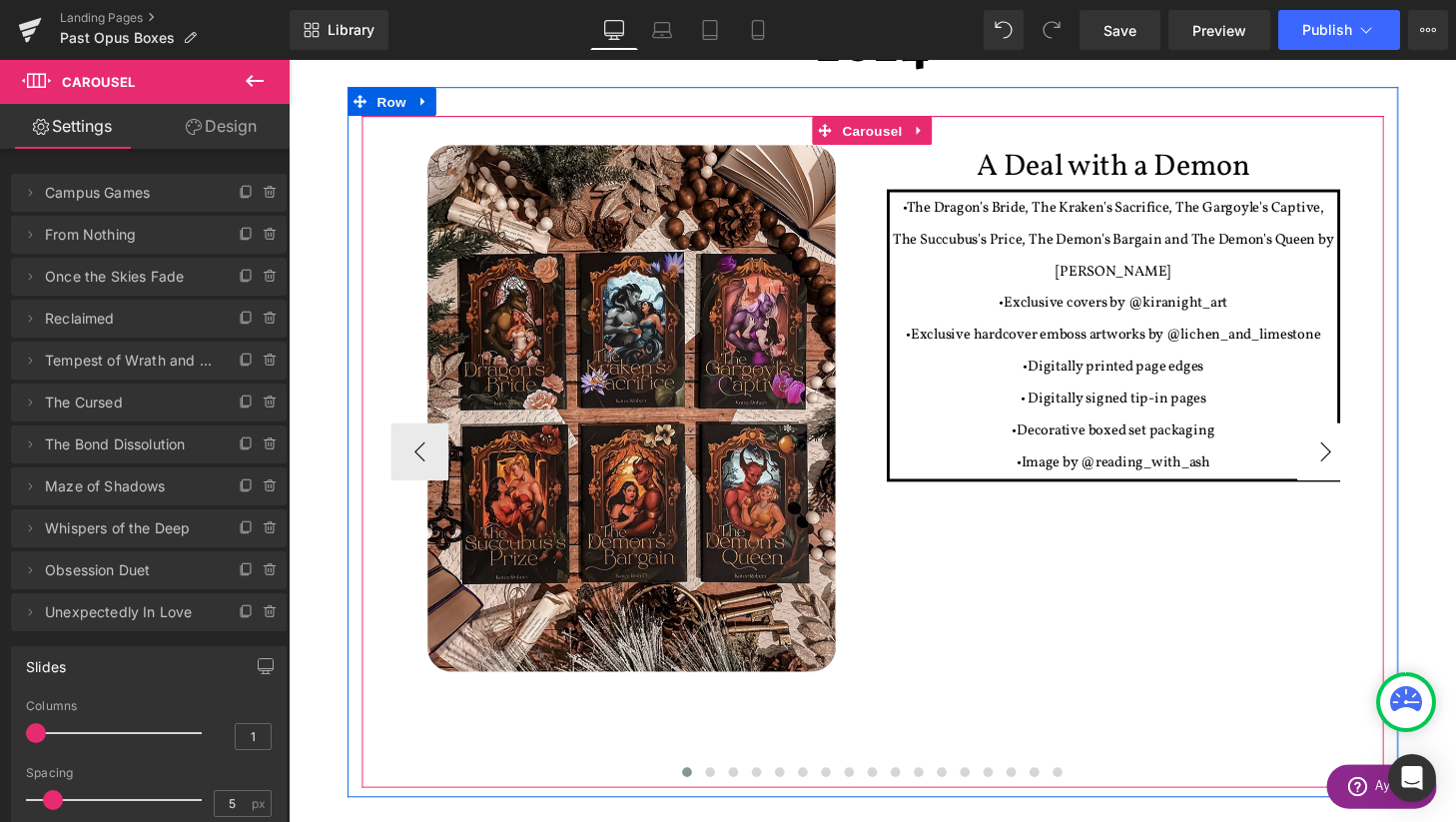 click on "›" at bounding box center (1362, 465) 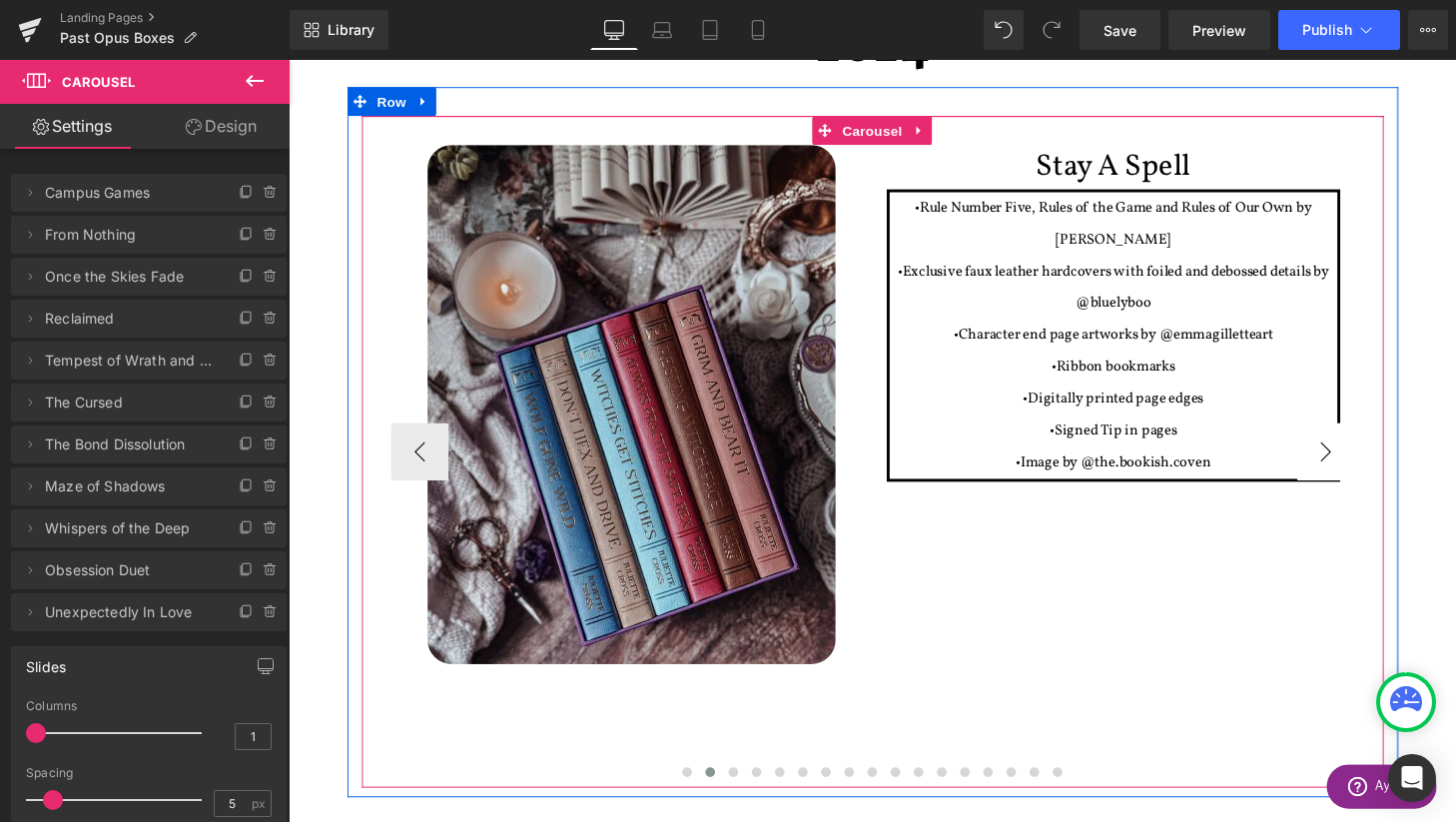 click on "›" at bounding box center [1362, 465] 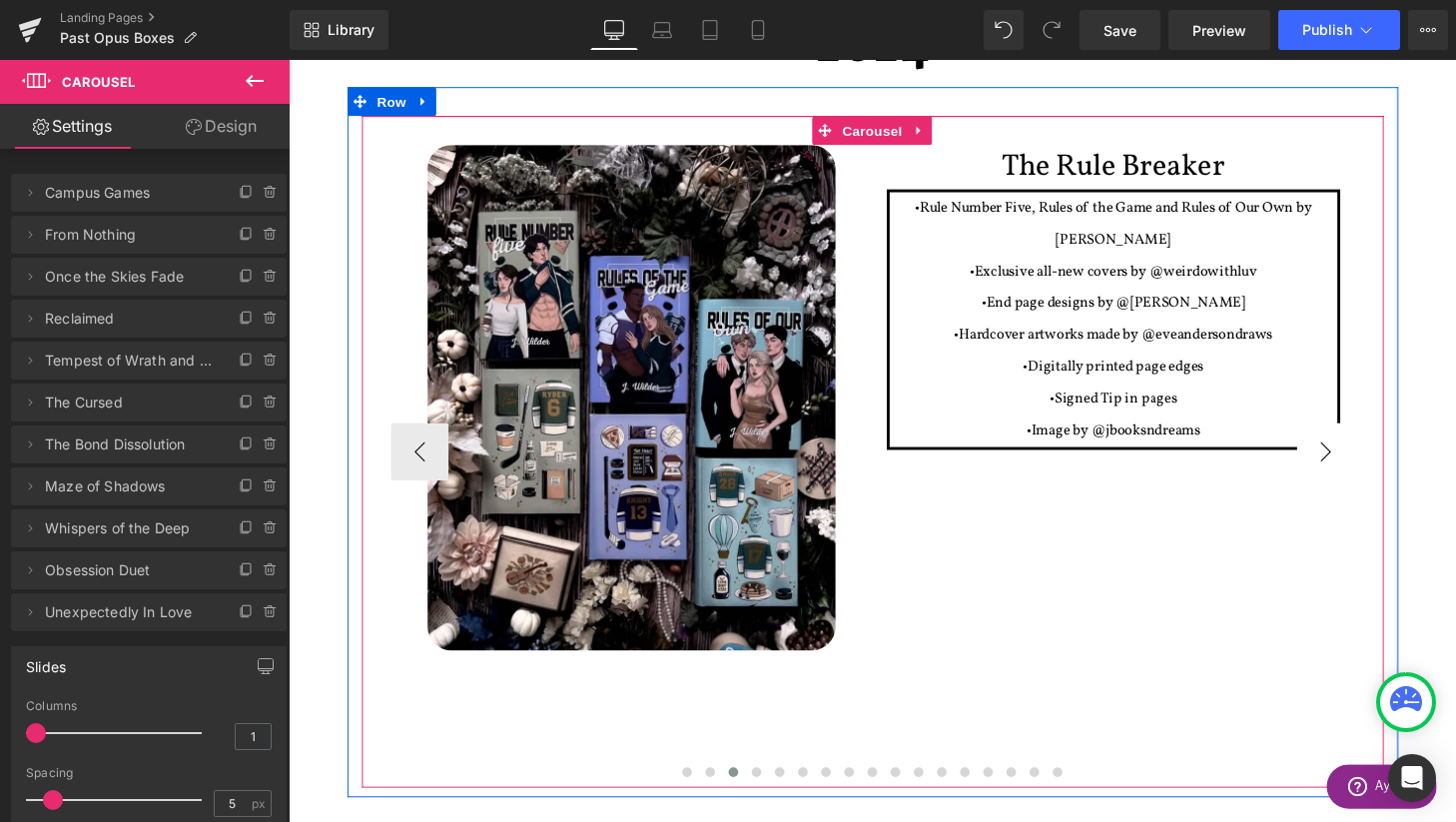 click on "›" at bounding box center (1362, 465) 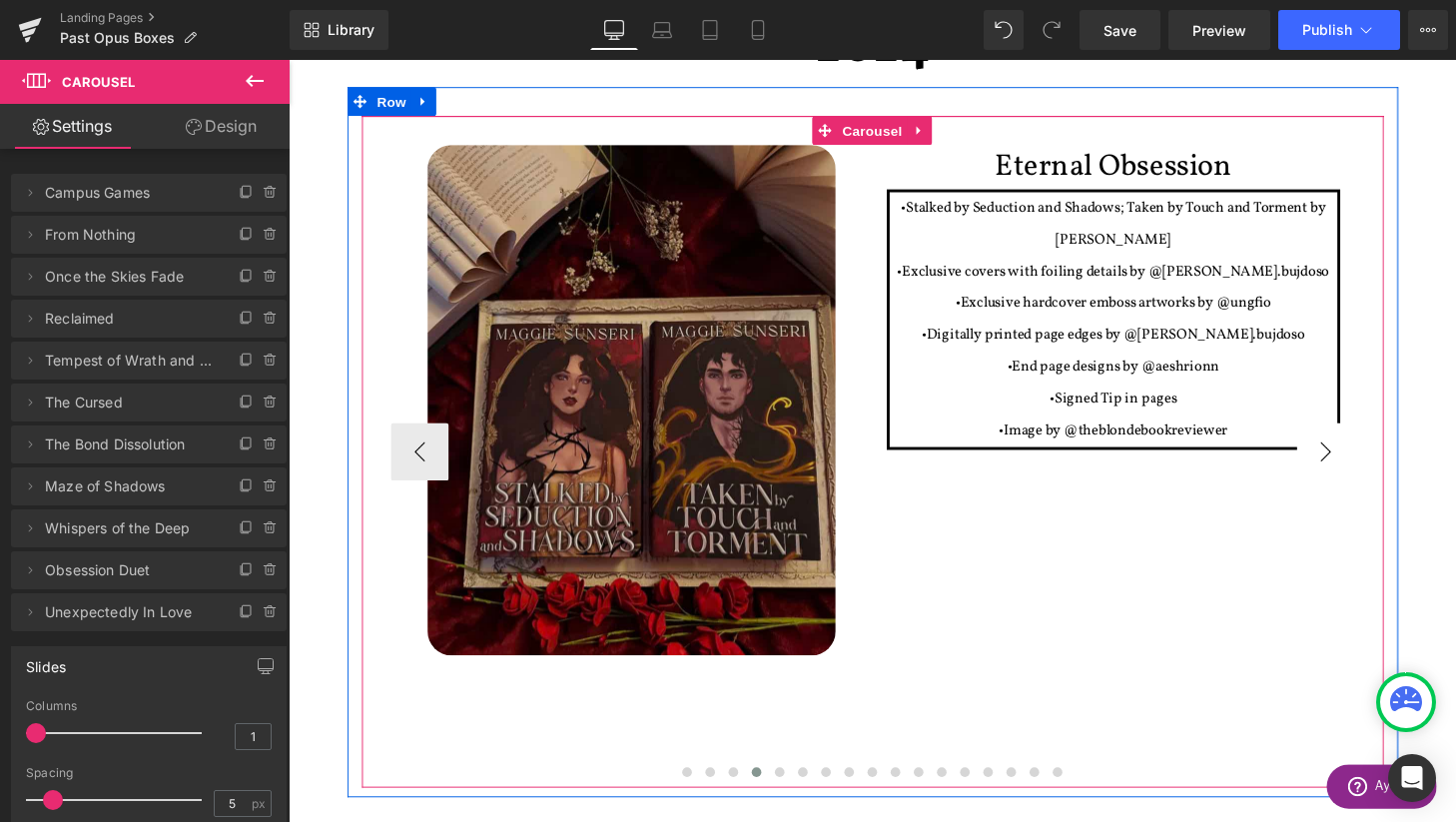 click on "›" at bounding box center (1362, 465) 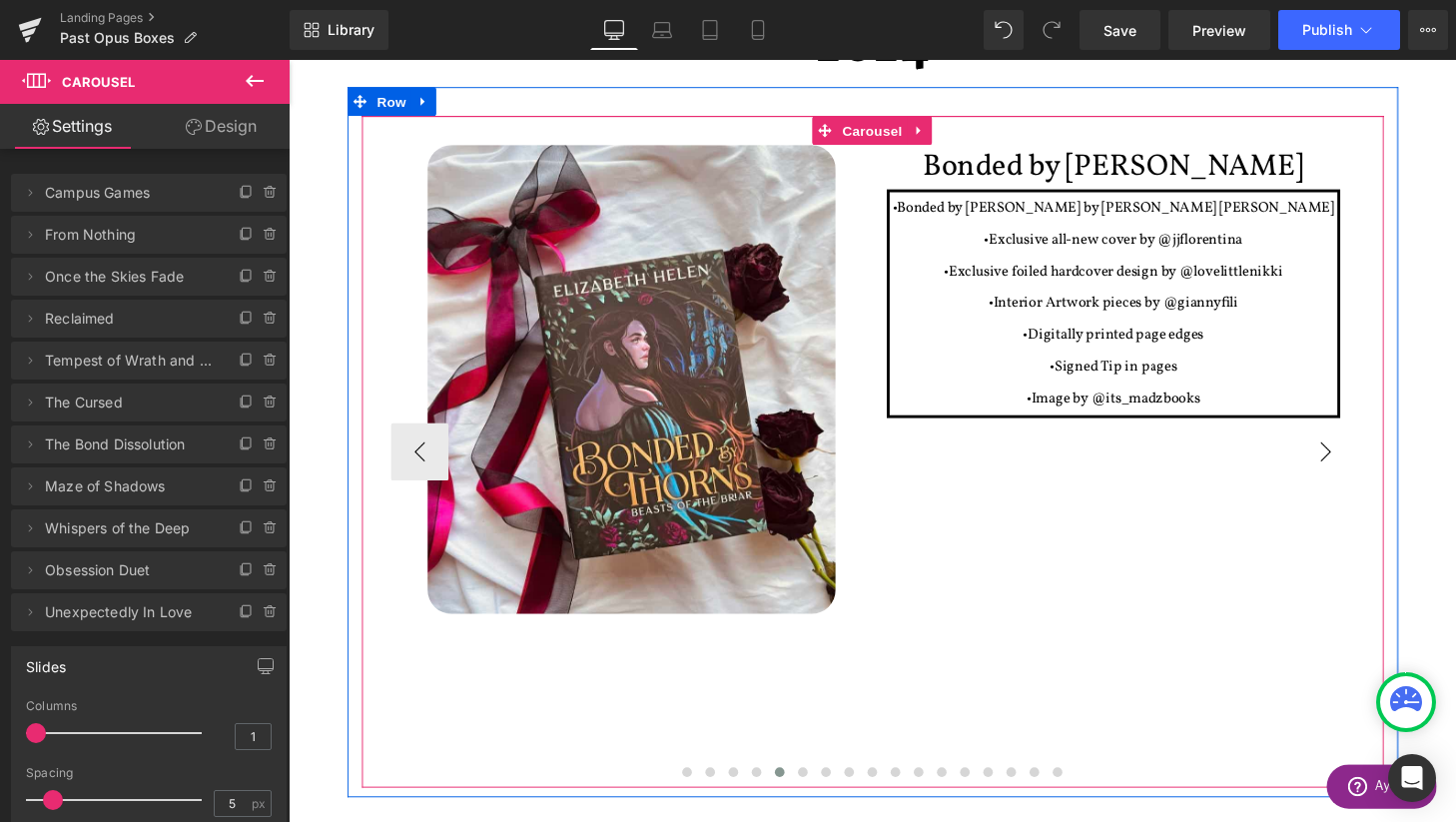 click on "›" at bounding box center [1362, 465] 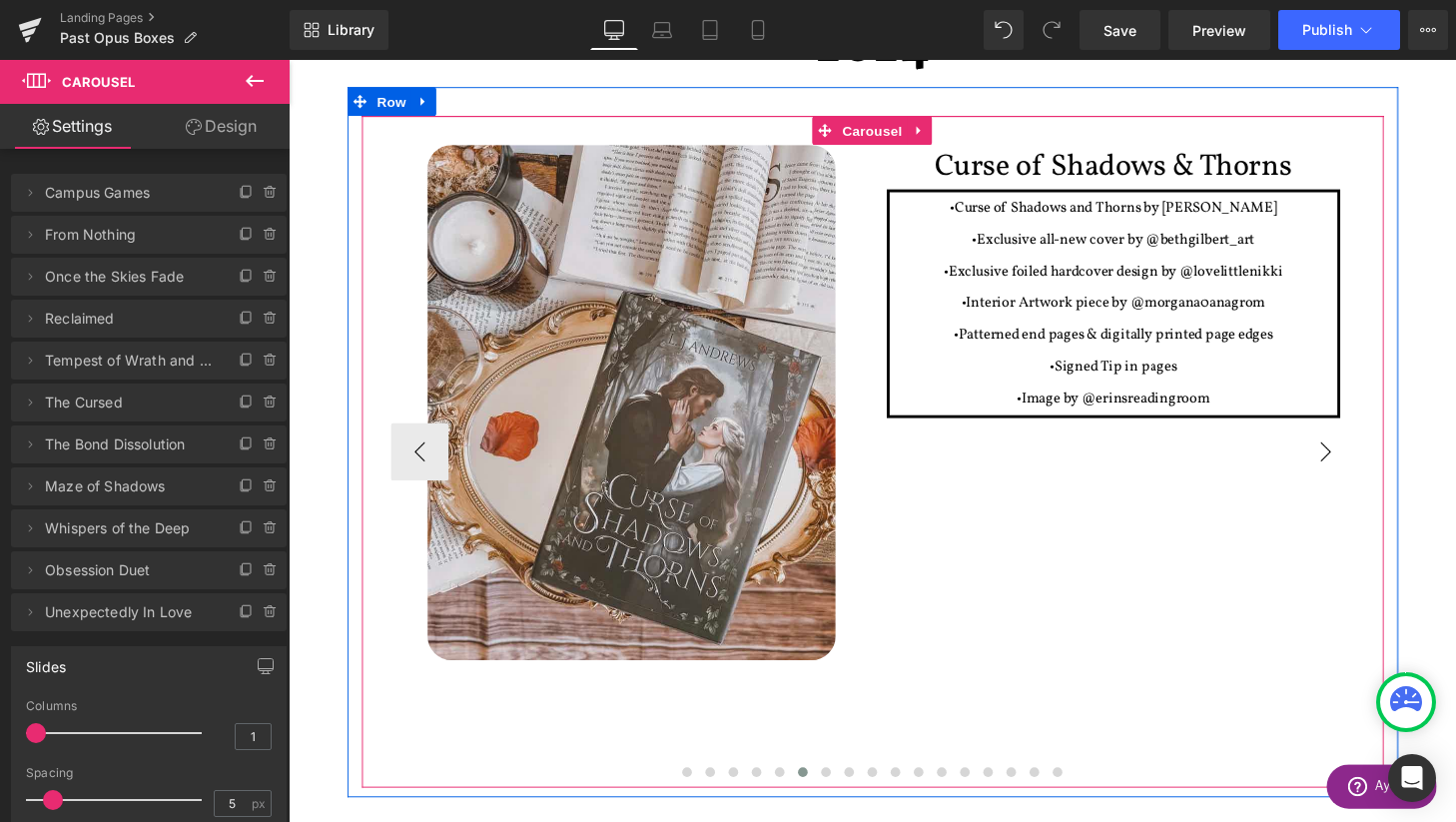 click on "›" at bounding box center (1362, 465) 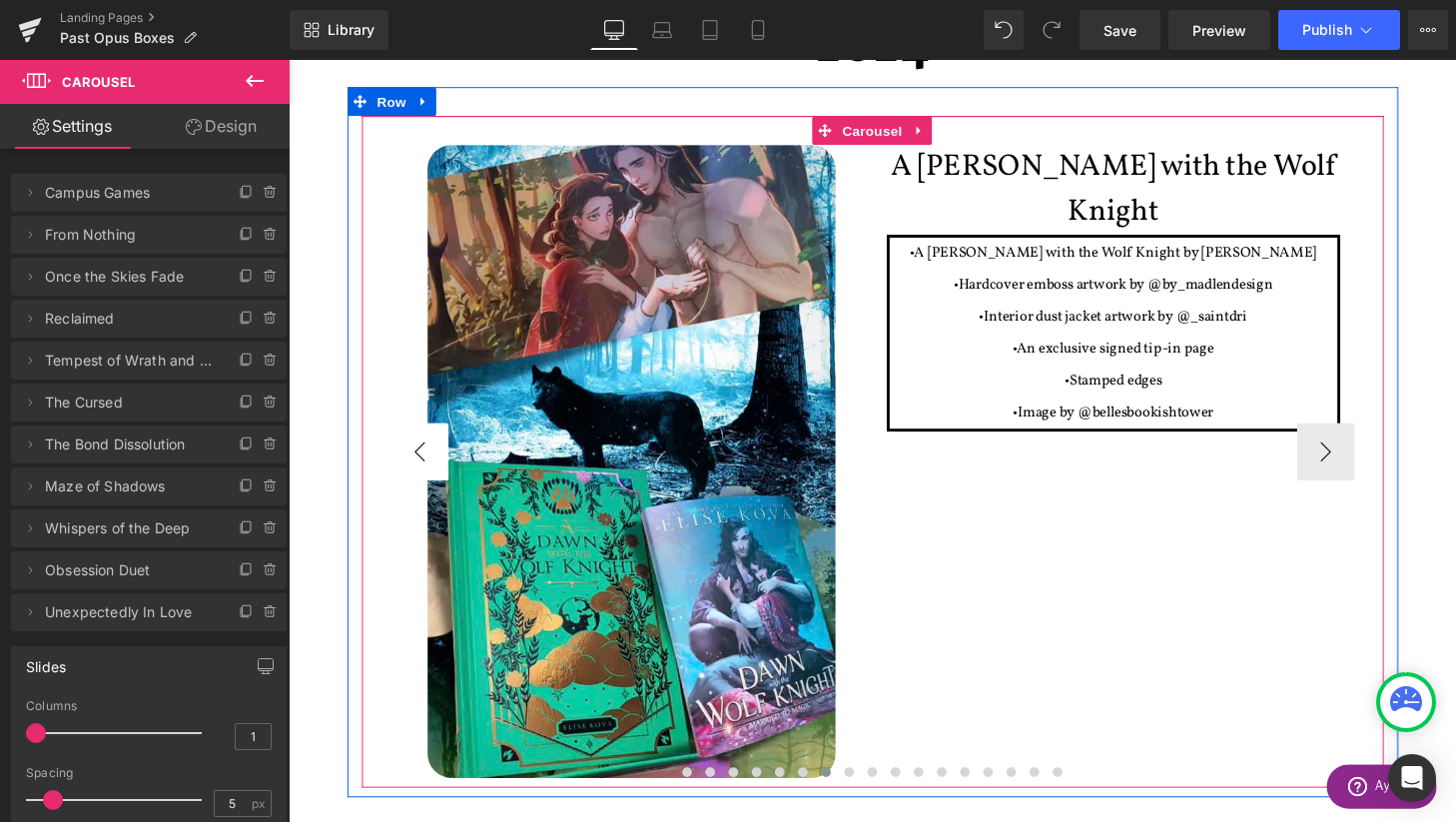 click on "‹" at bounding box center (424, 465) 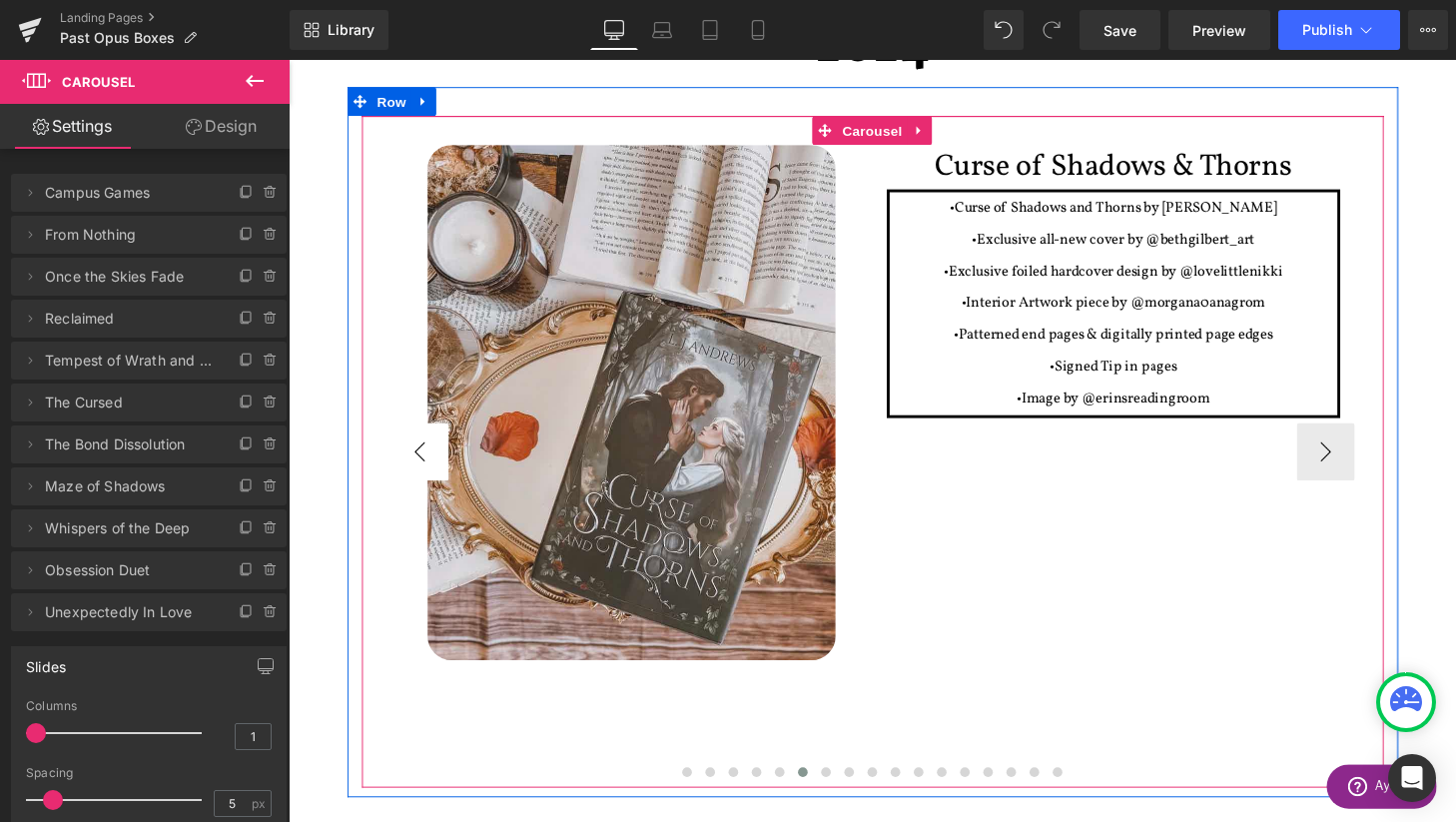 click on "‹" at bounding box center (424, 465) 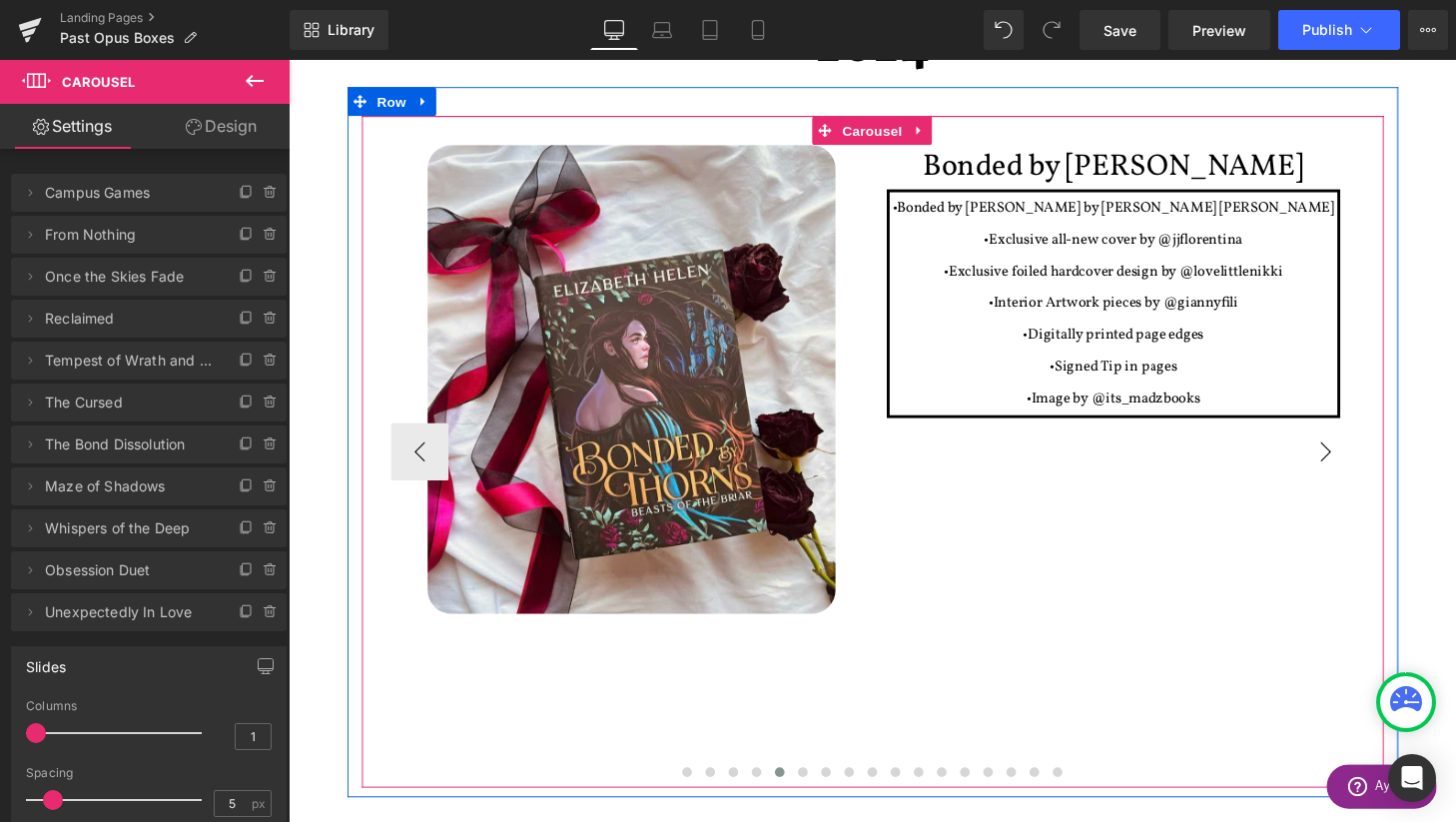 click on "›" at bounding box center (1362, 465) 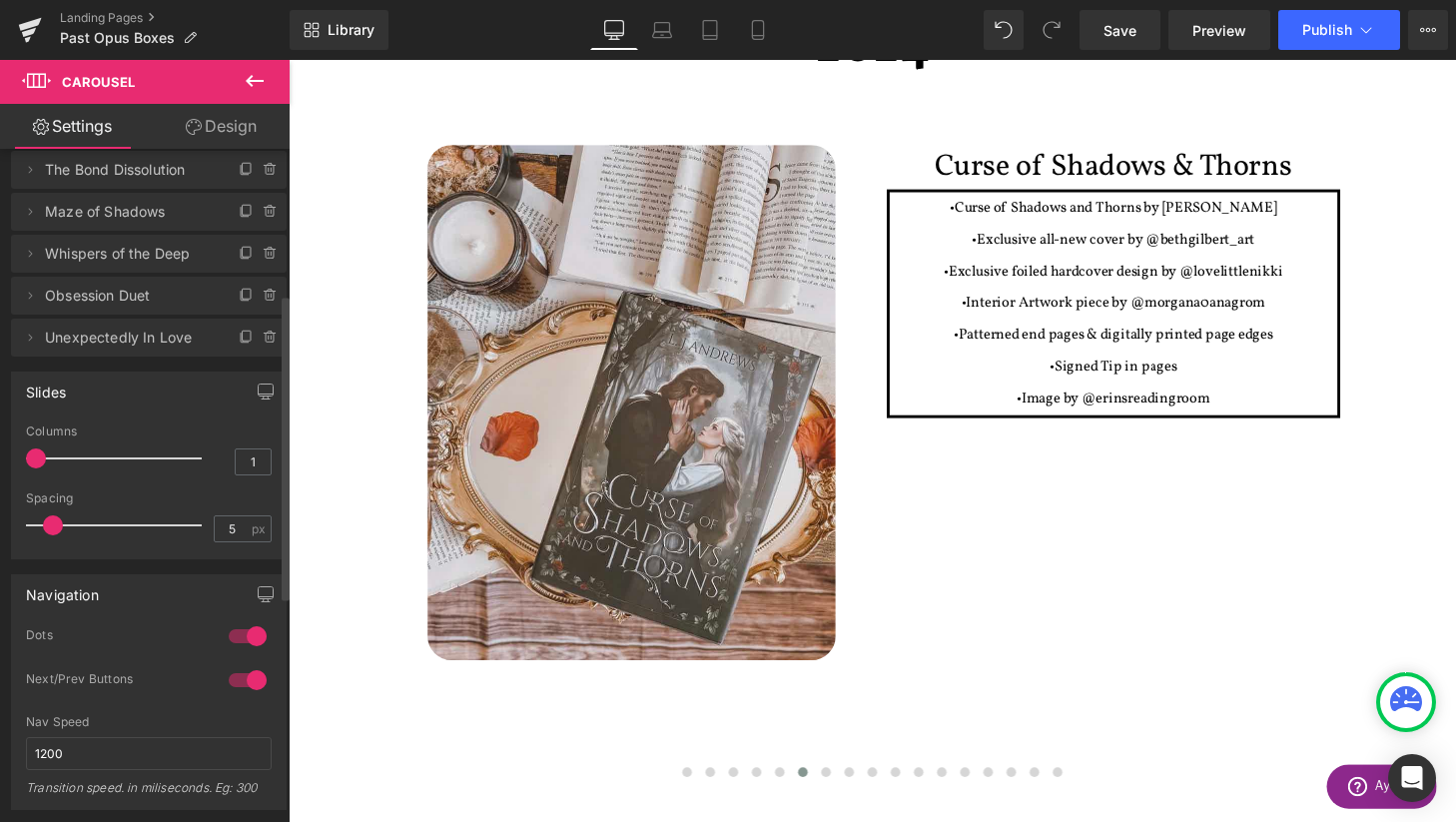 scroll, scrollTop: 140, scrollLeft: 0, axis: vertical 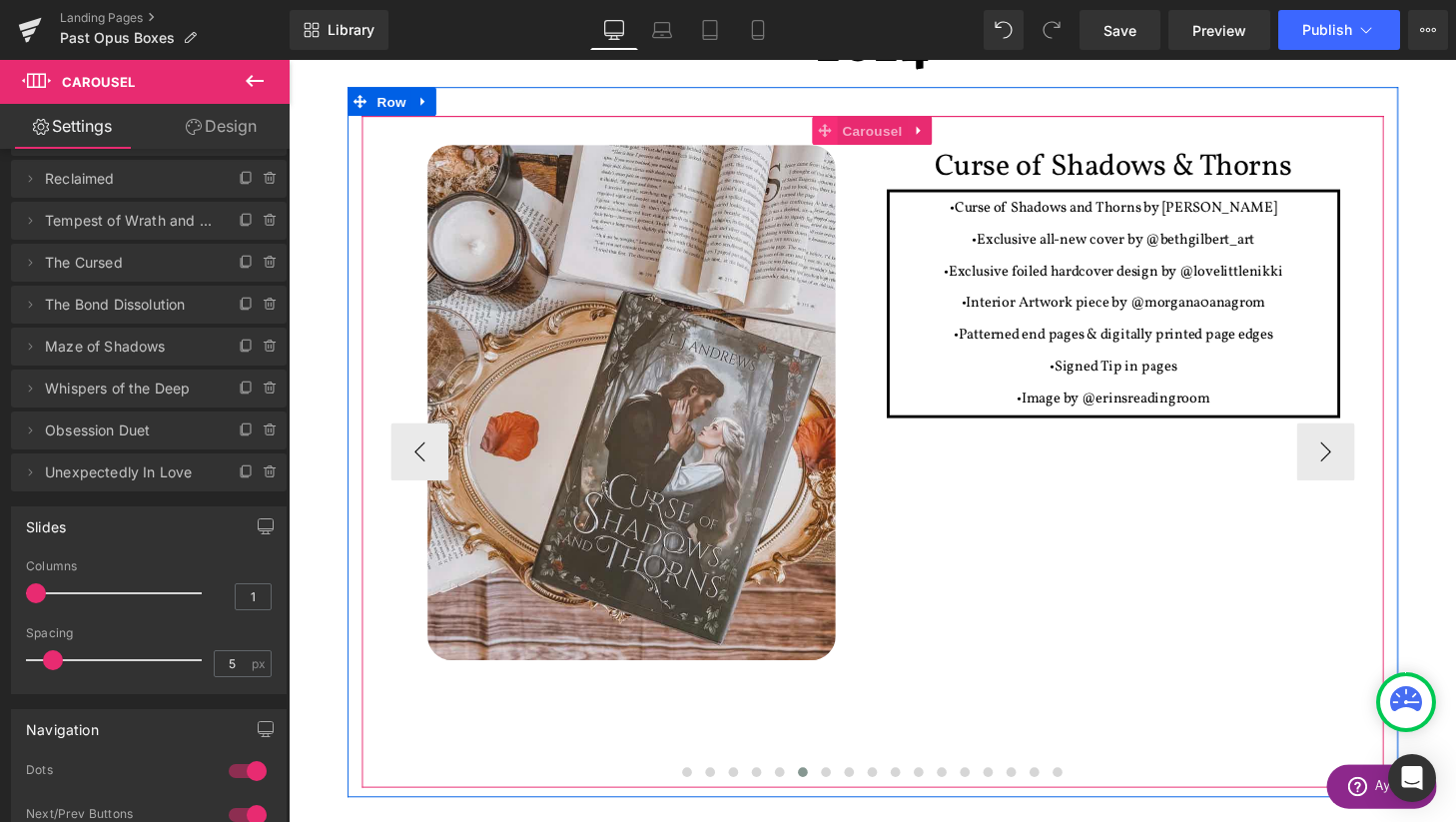 click 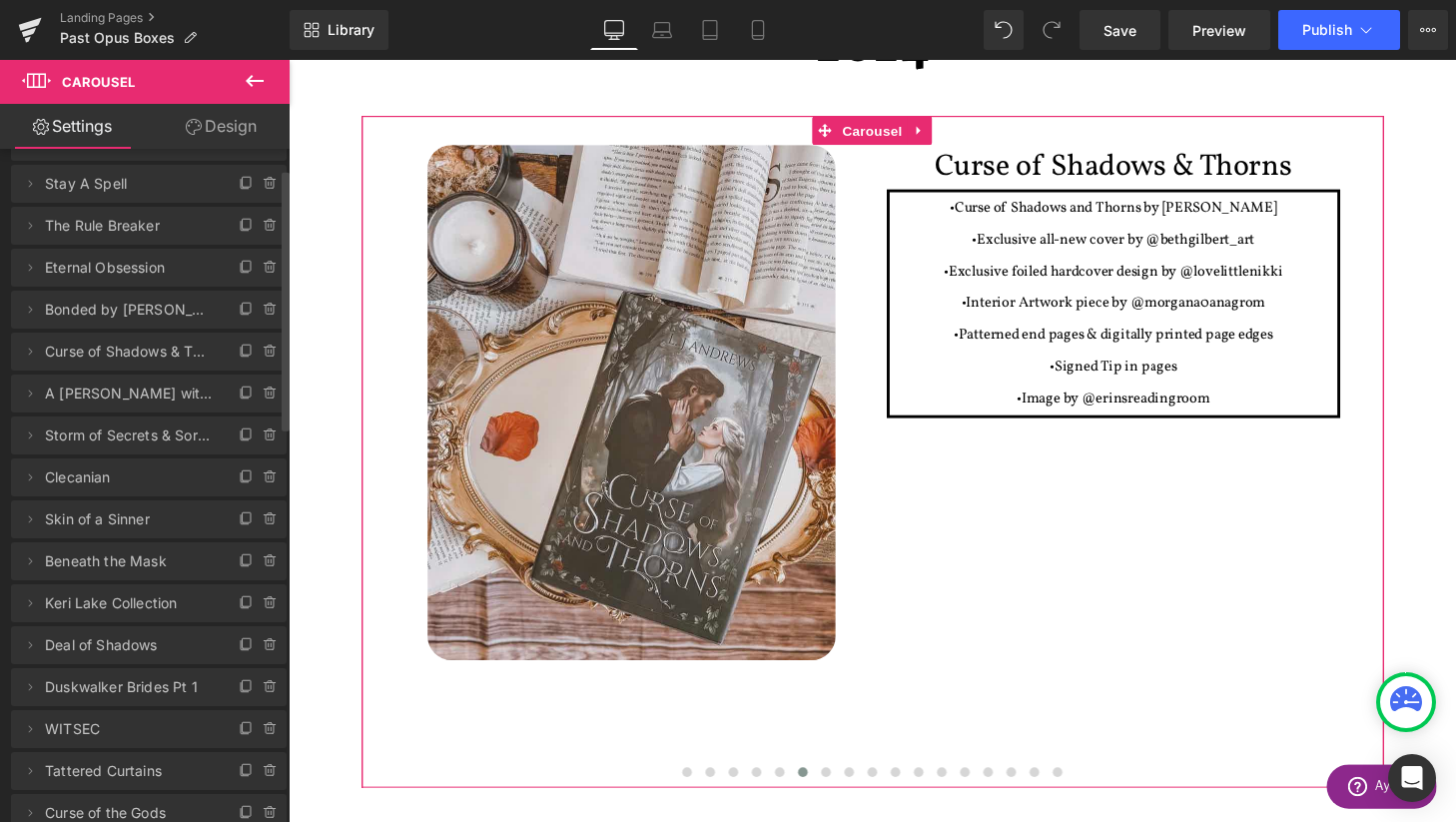 scroll, scrollTop: 63, scrollLeft: 0, axis: vertical 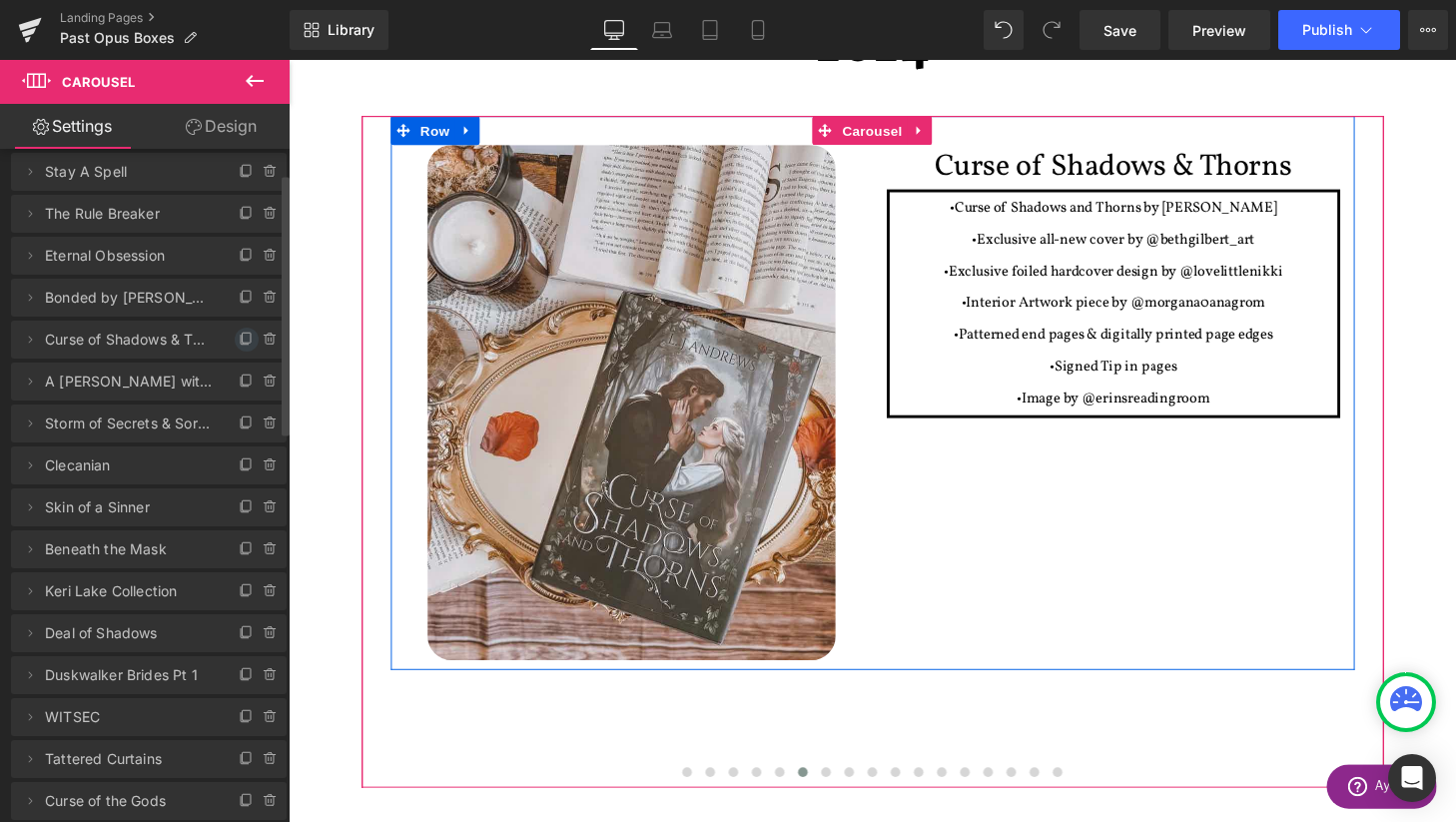 click 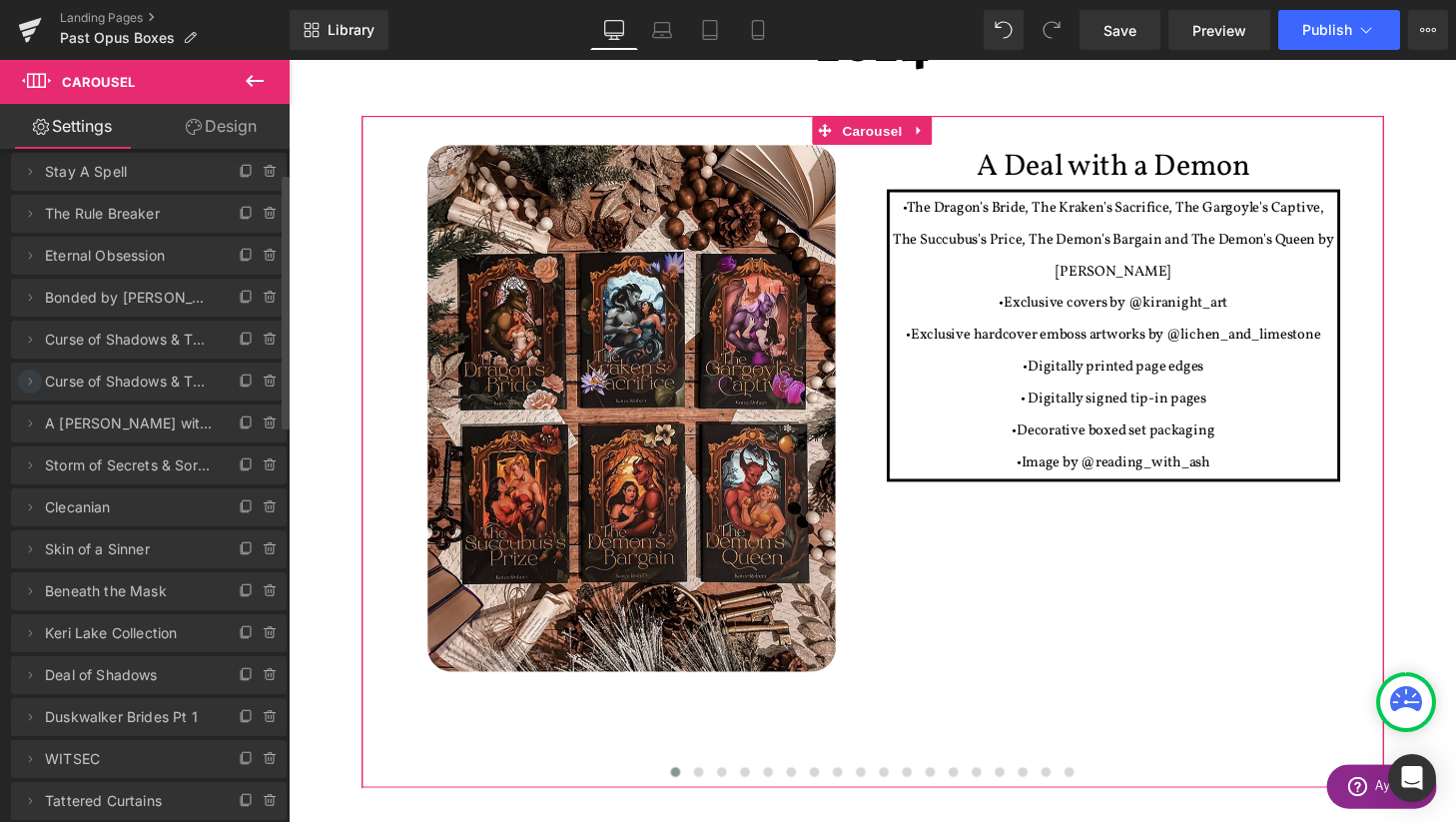 click 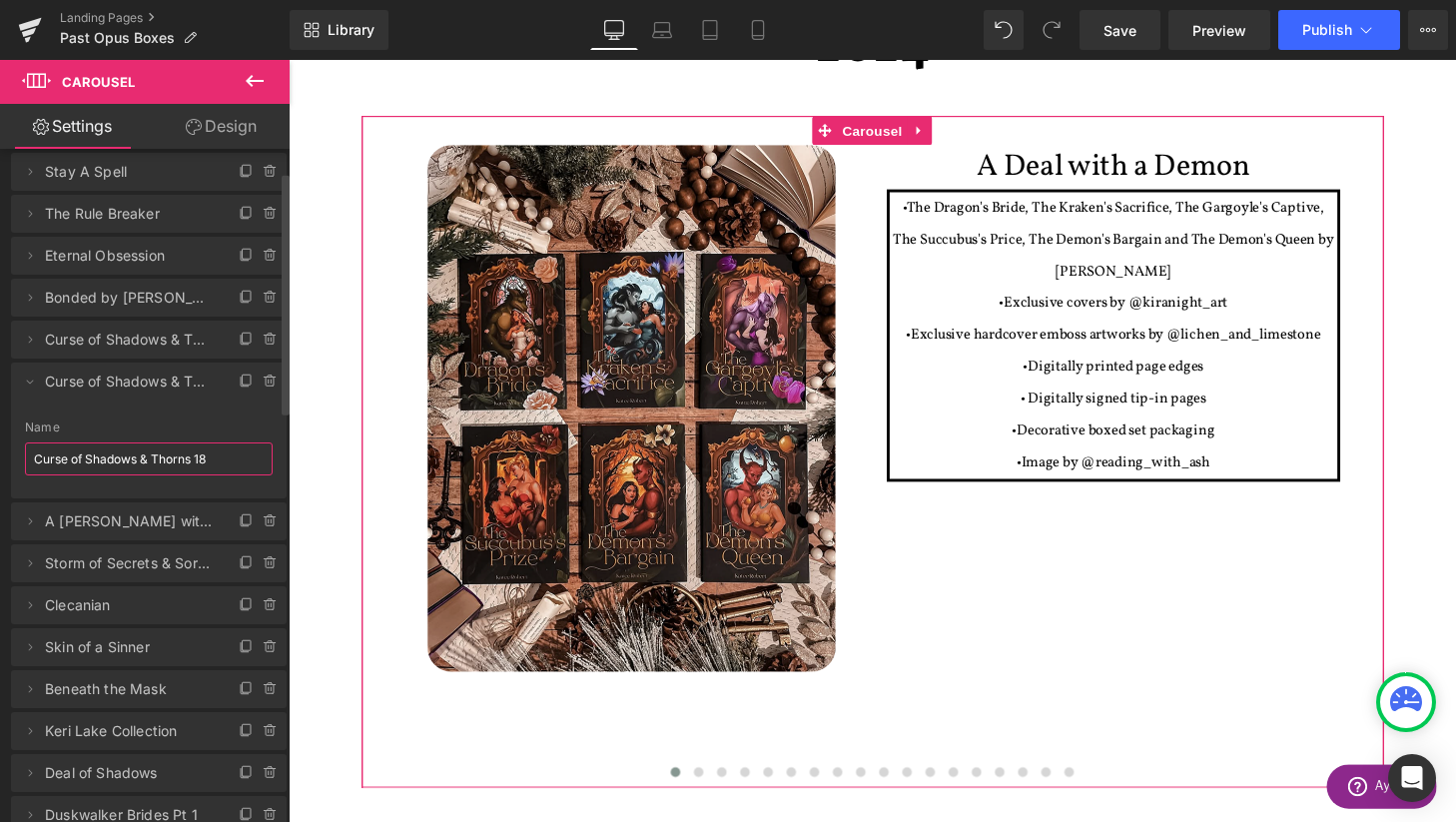 click on "Curse of Shadows & Thorns 18" at bounding box center (149, 458) 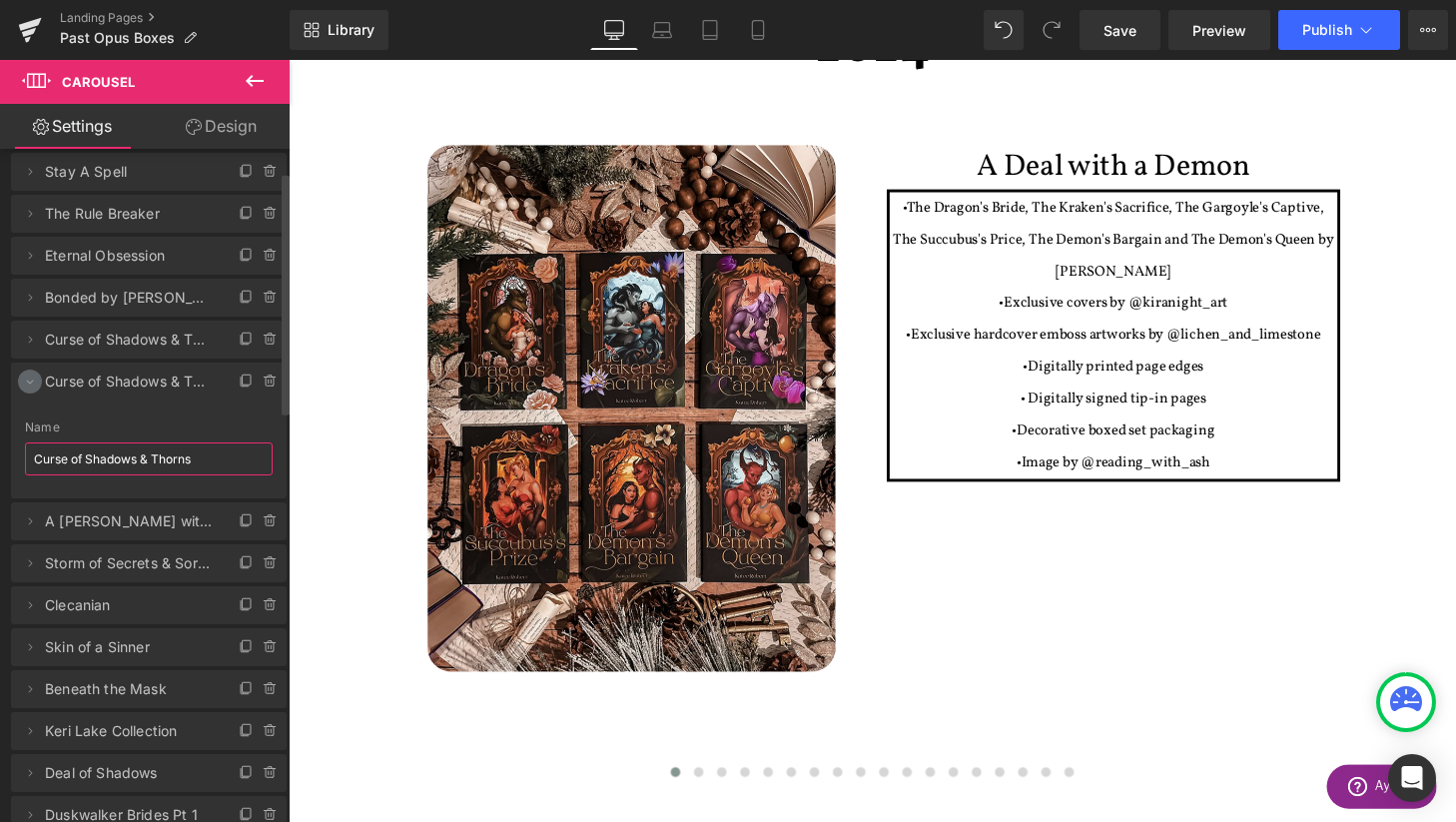 type on "Curse of Shadows & Thorns" 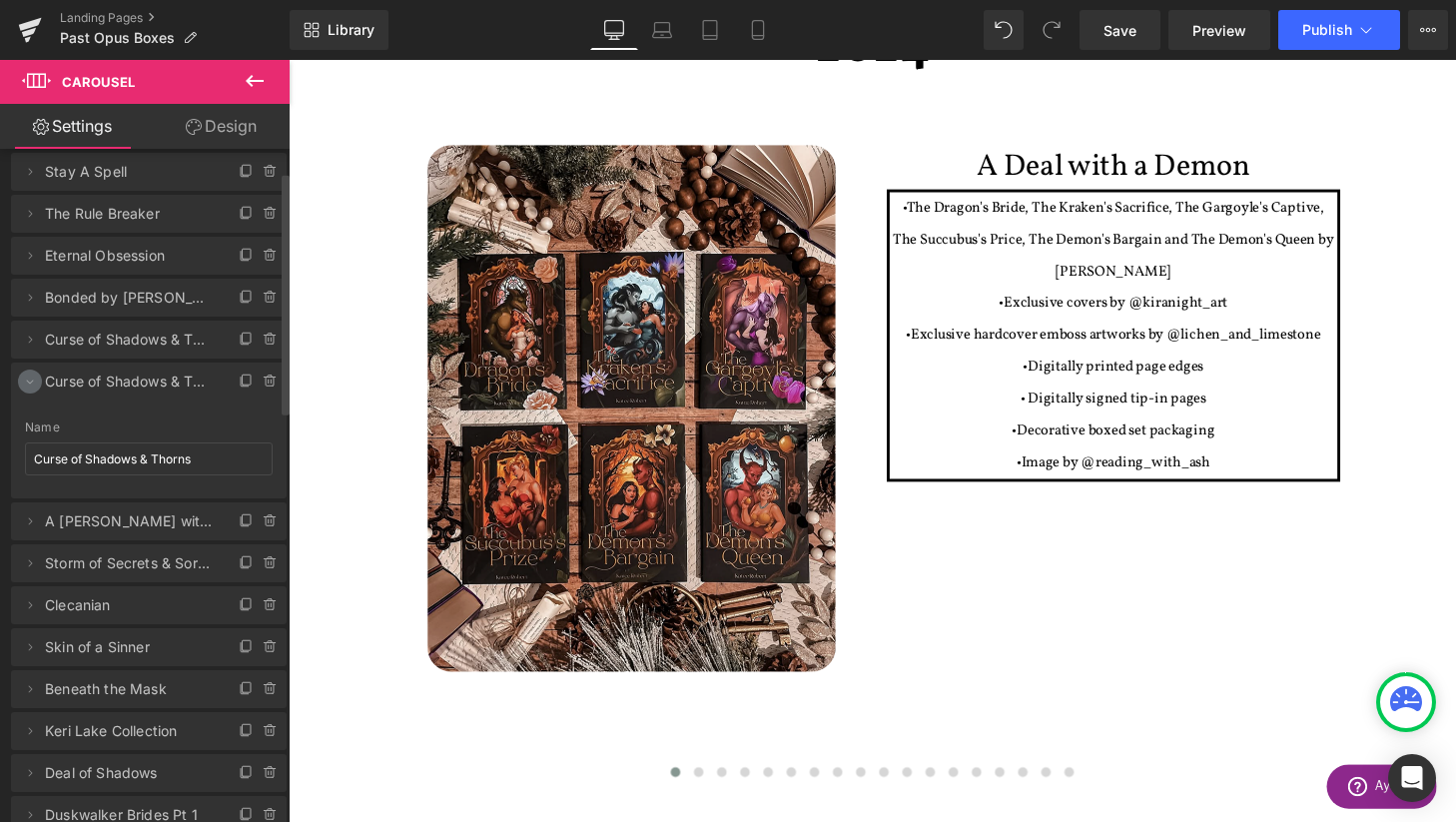 click 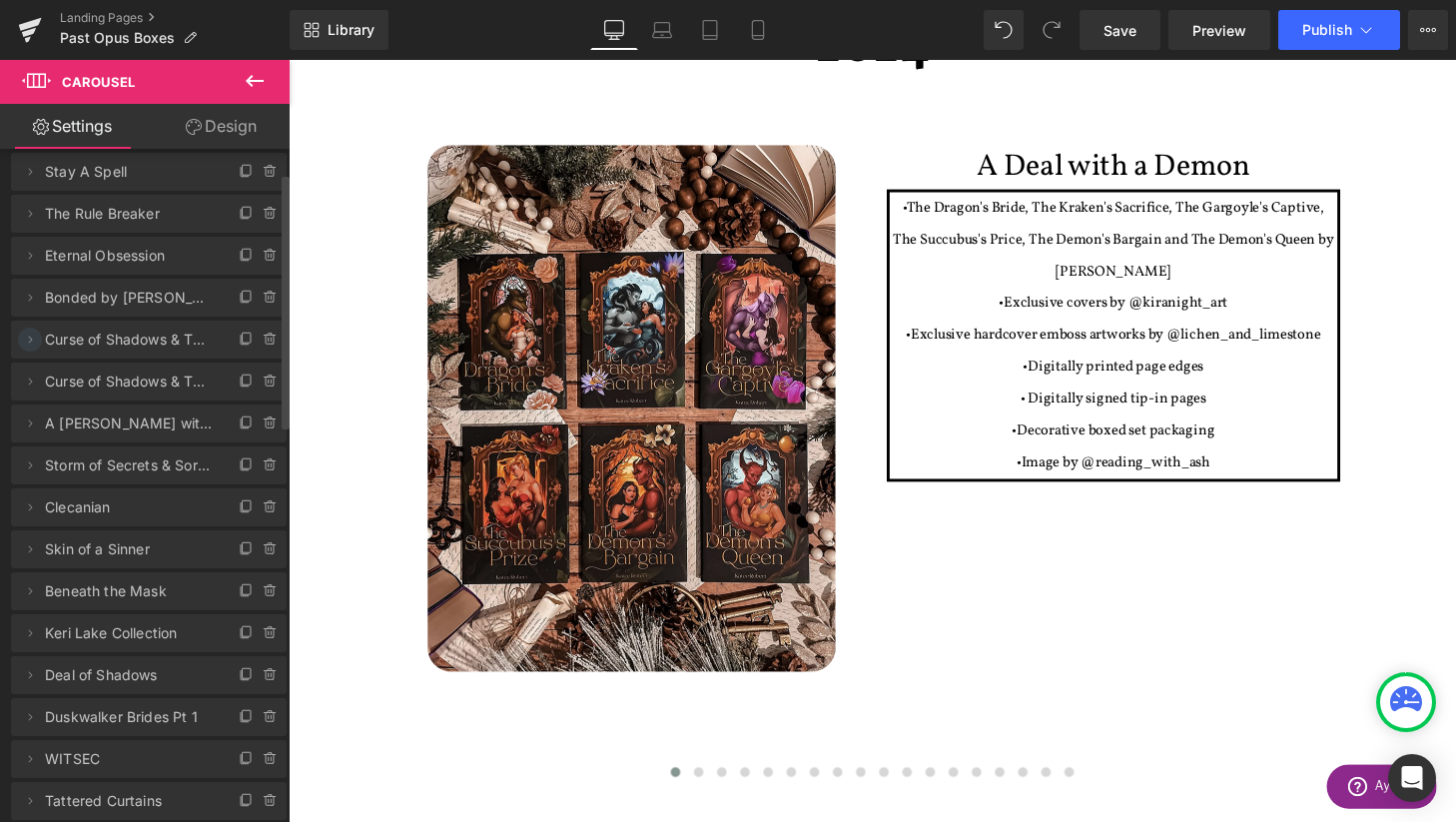 click 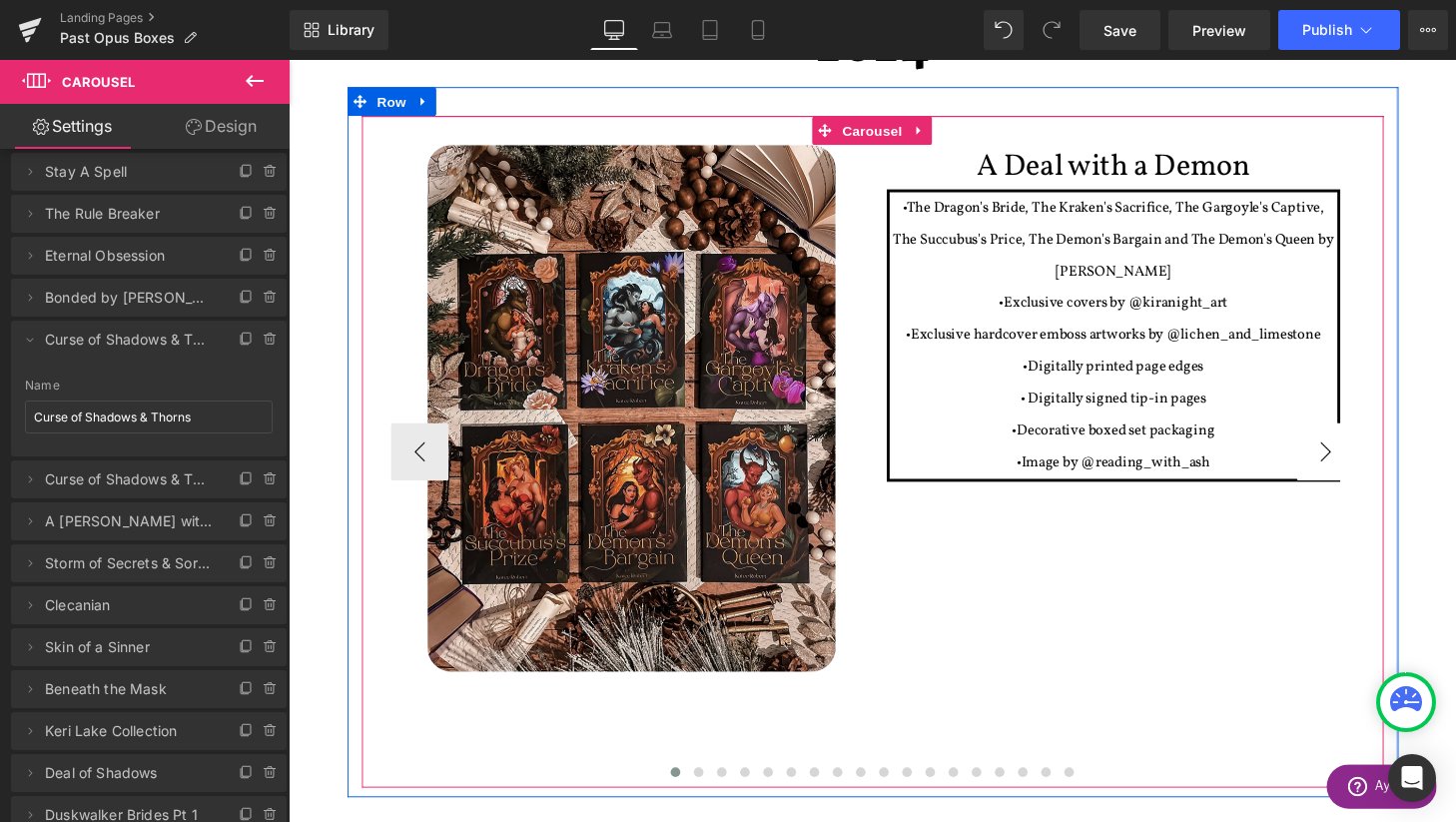 click on "›" at bounding box center [1362, 465] 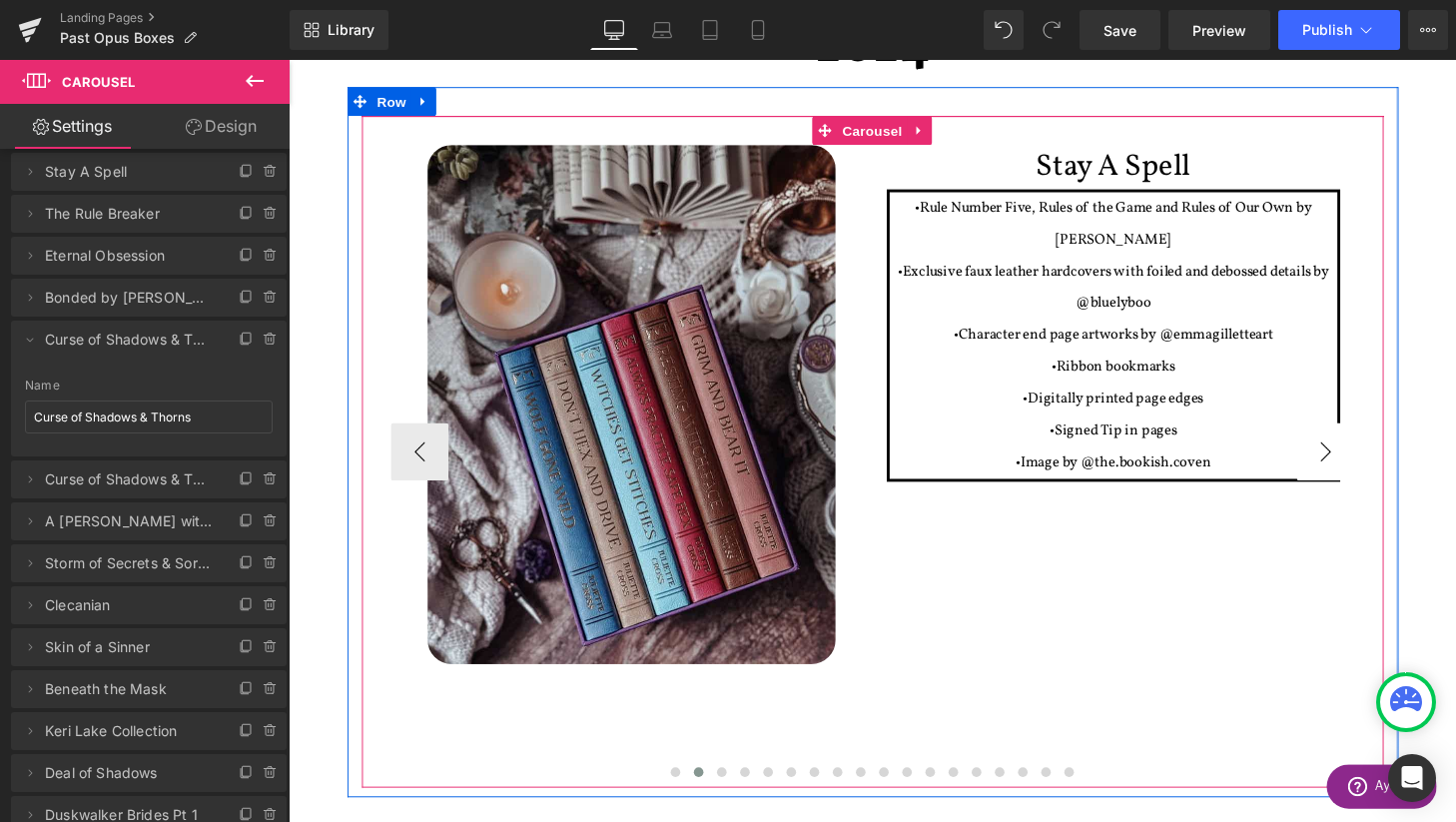 click on "›" at bounding box center (1362, 465) 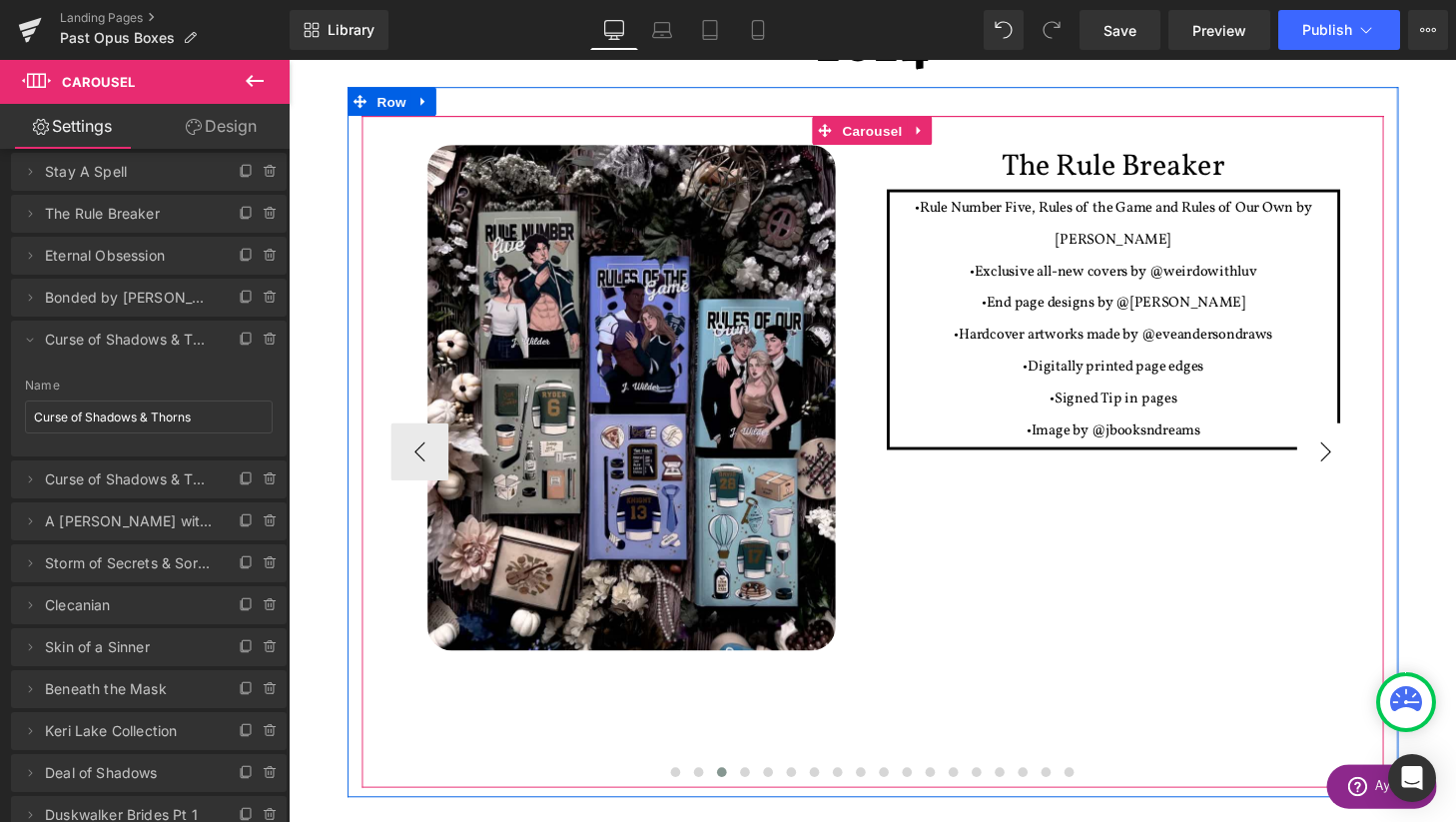 click on "›" at bounding box center (1362, 465) 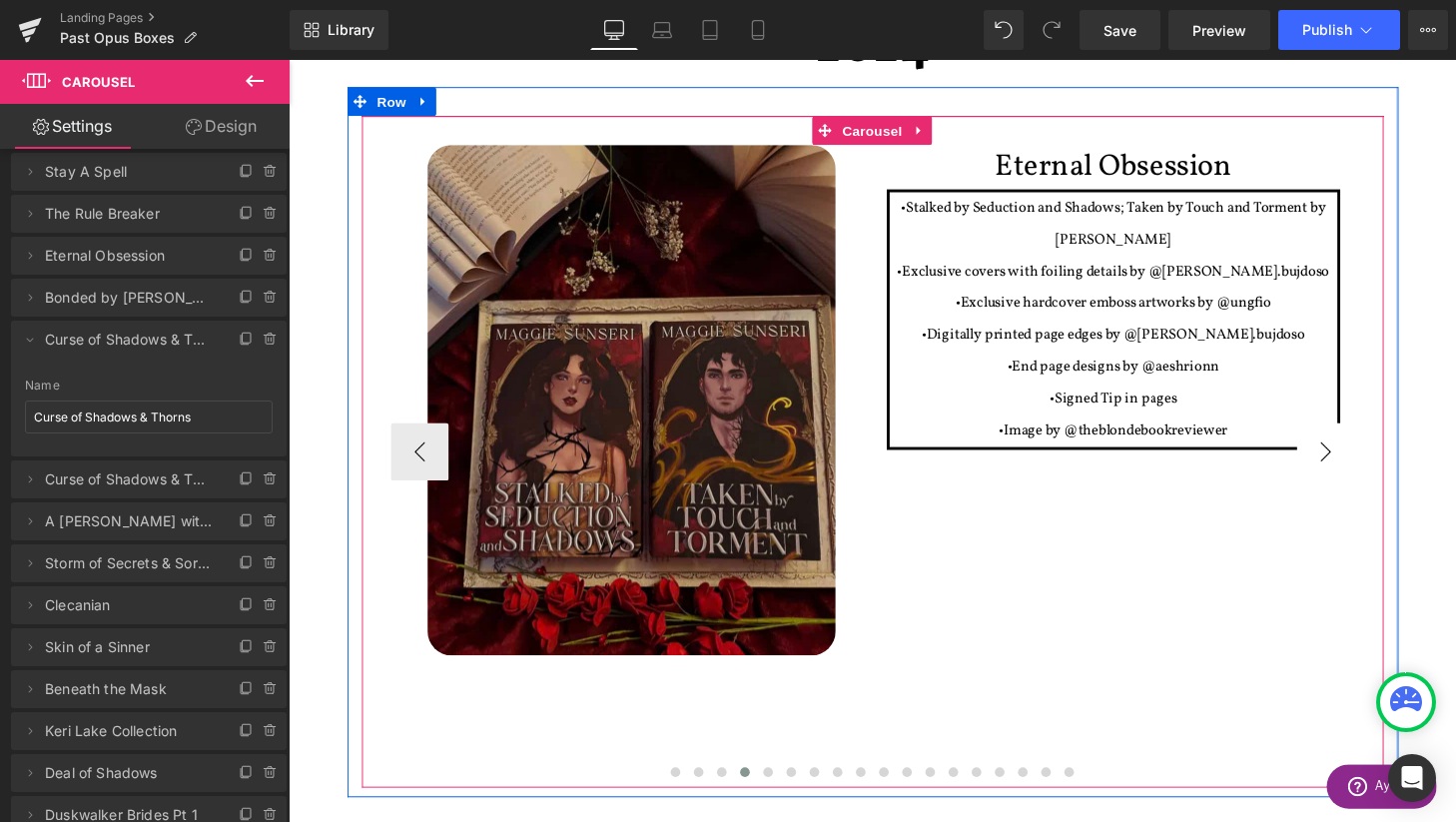 click on "›" at bounding box center (1362, 465) 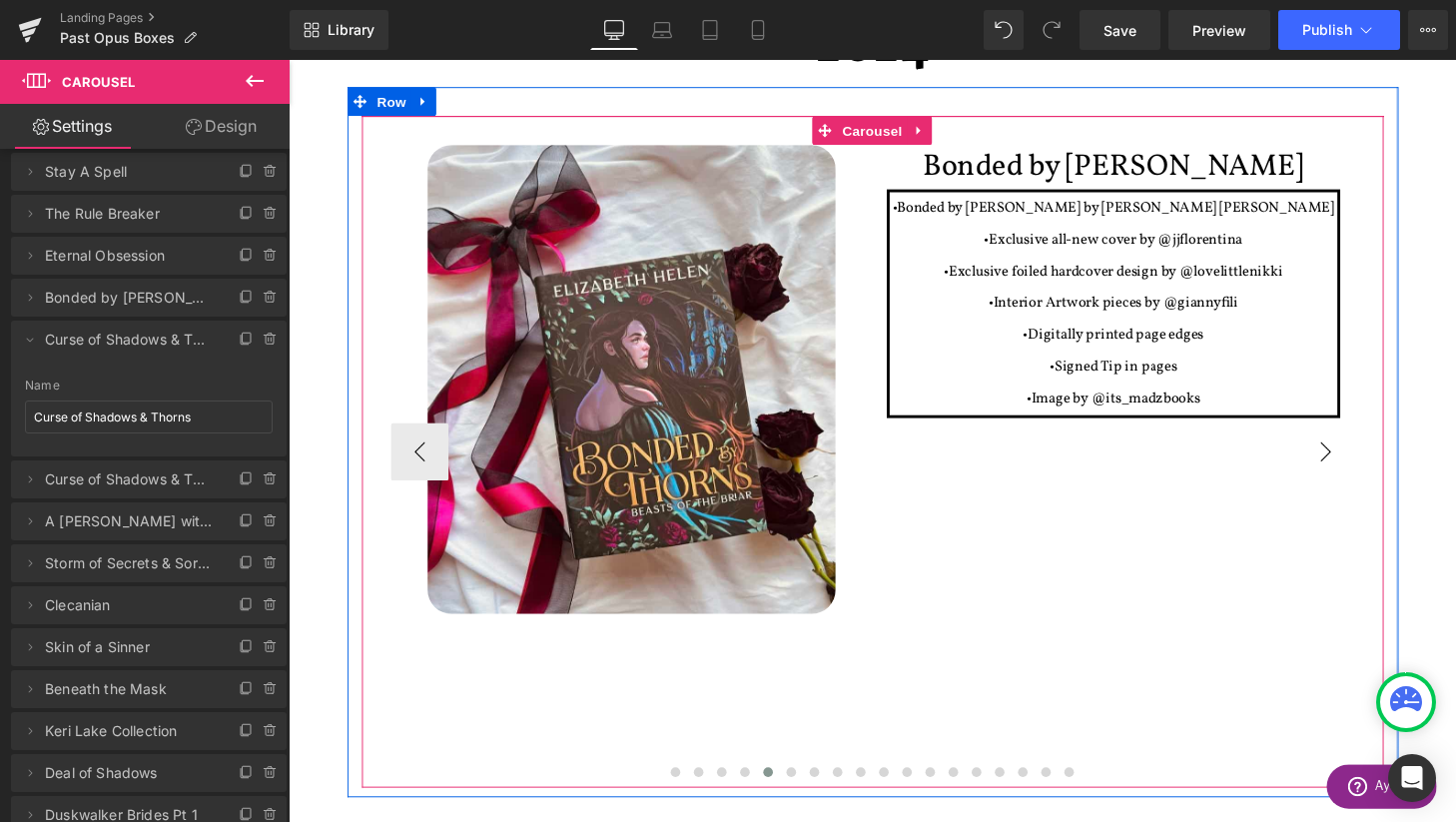 click on "›" at bounding box center [1362, 465] 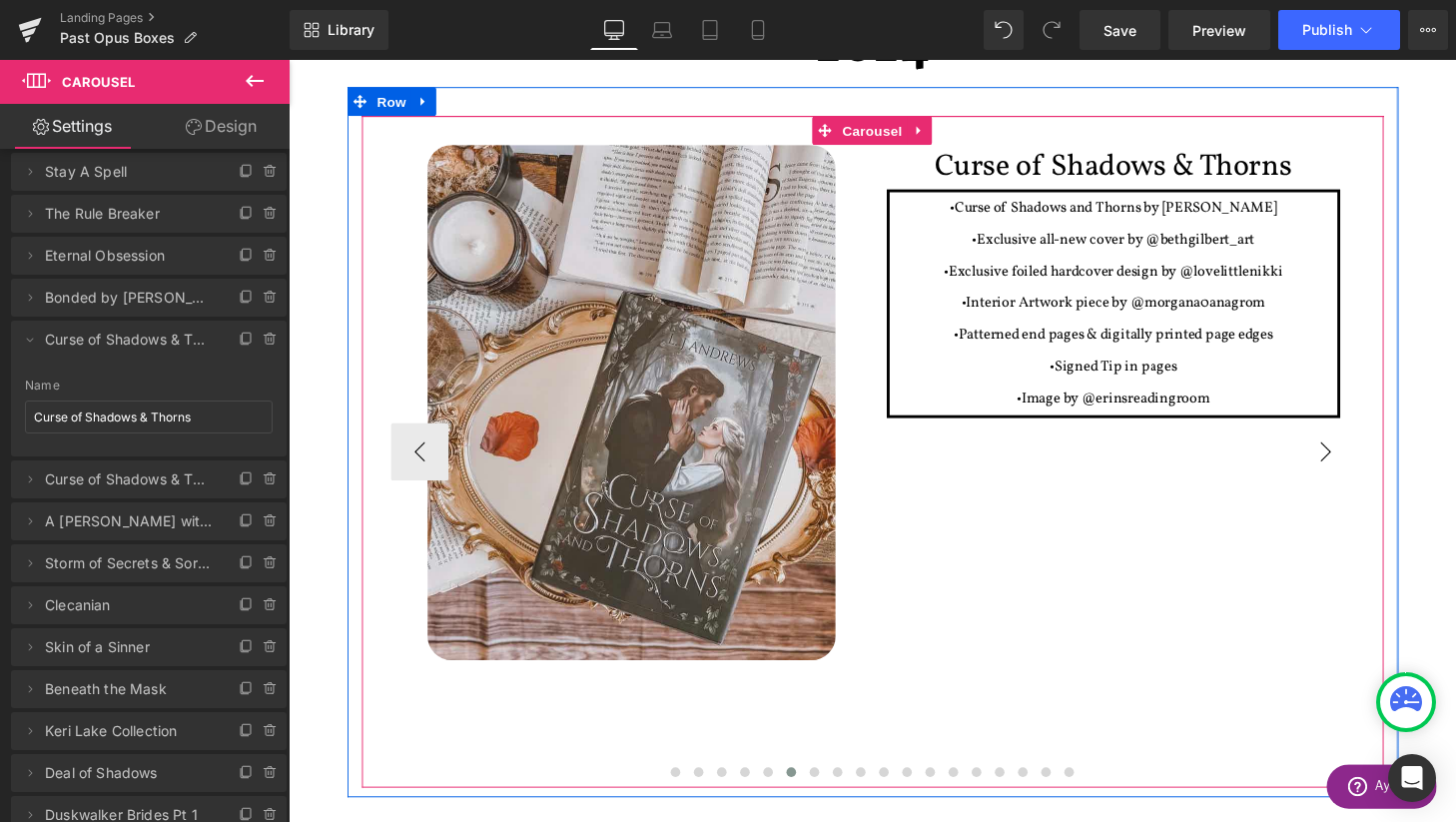 click on "›" at bounding box center (1362, 465) 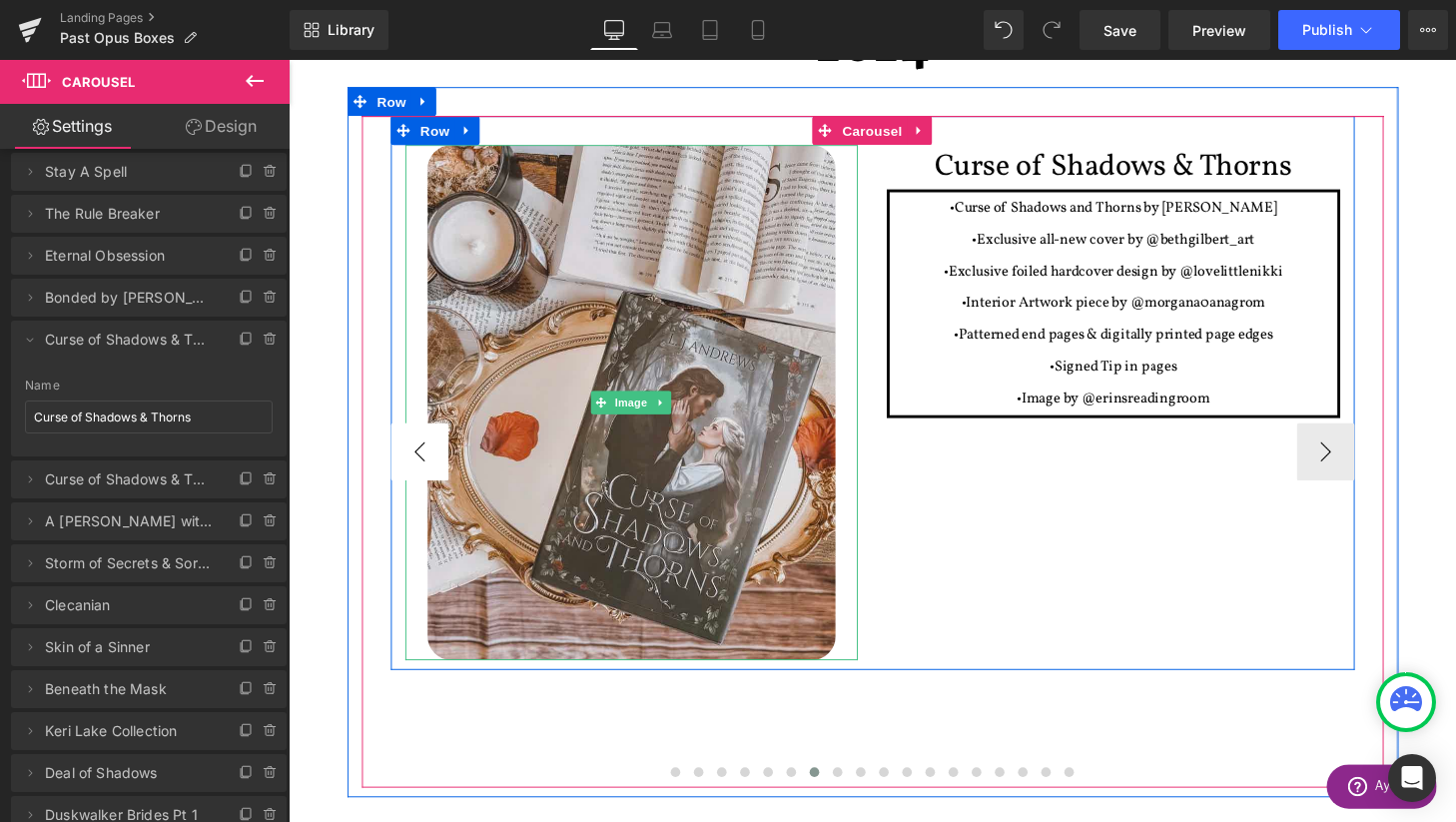 click on "‹" at bounding box center [424, 465] 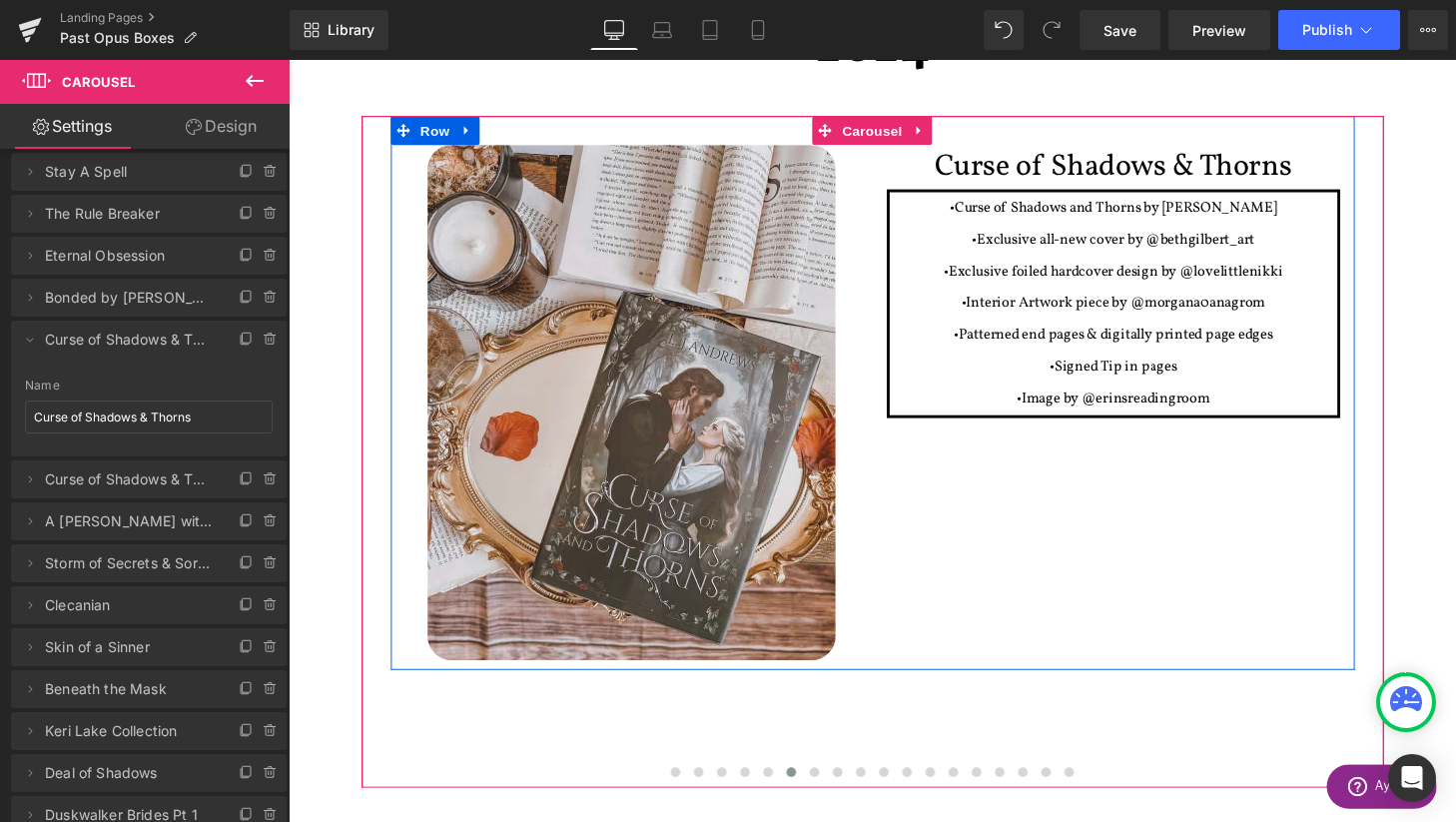 drag, startPoint x: 202, startPoint y: 418, endPoint x: -3, endPoint y: 418, distance: 205 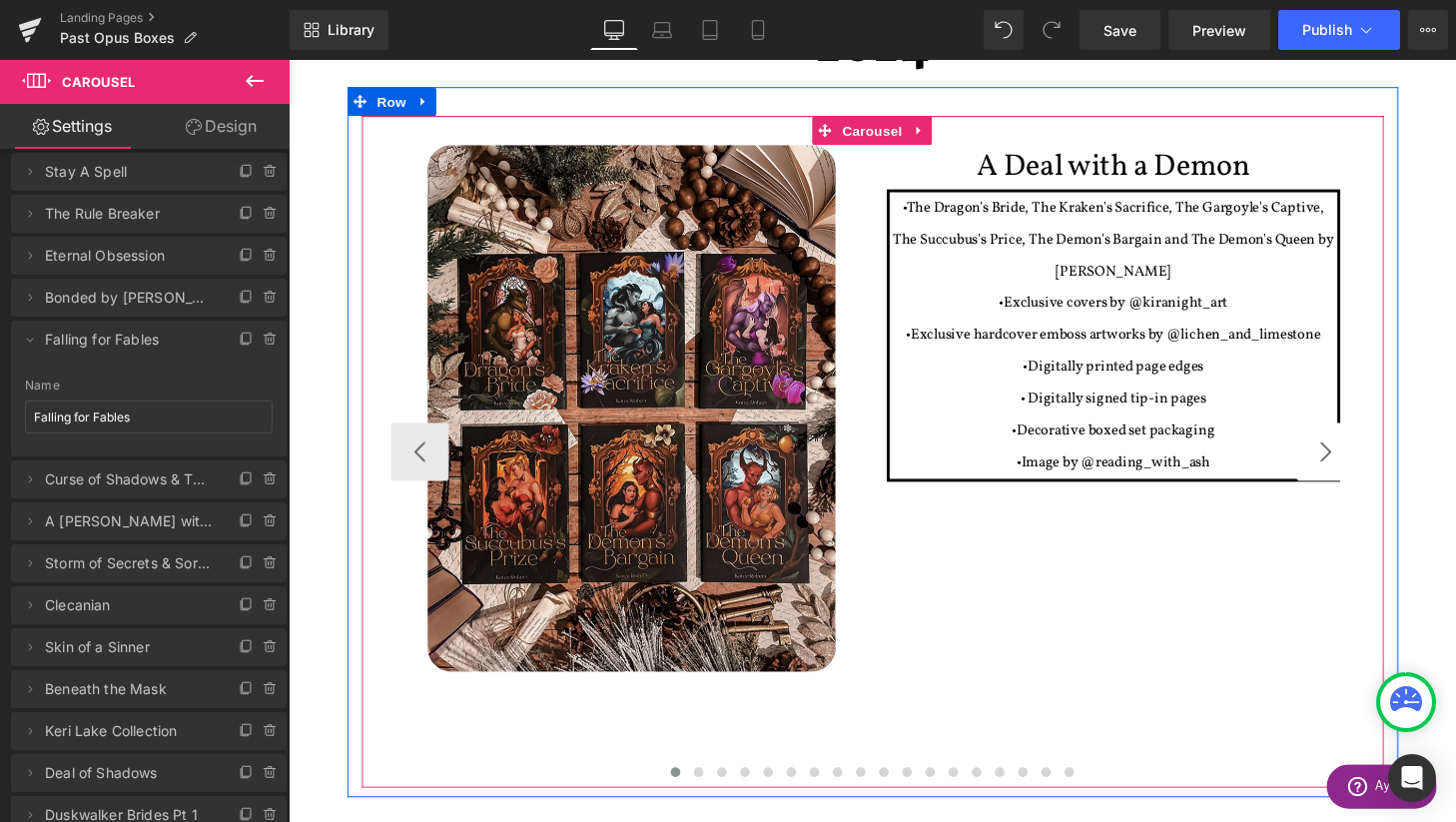 type on "Falling for Fables" 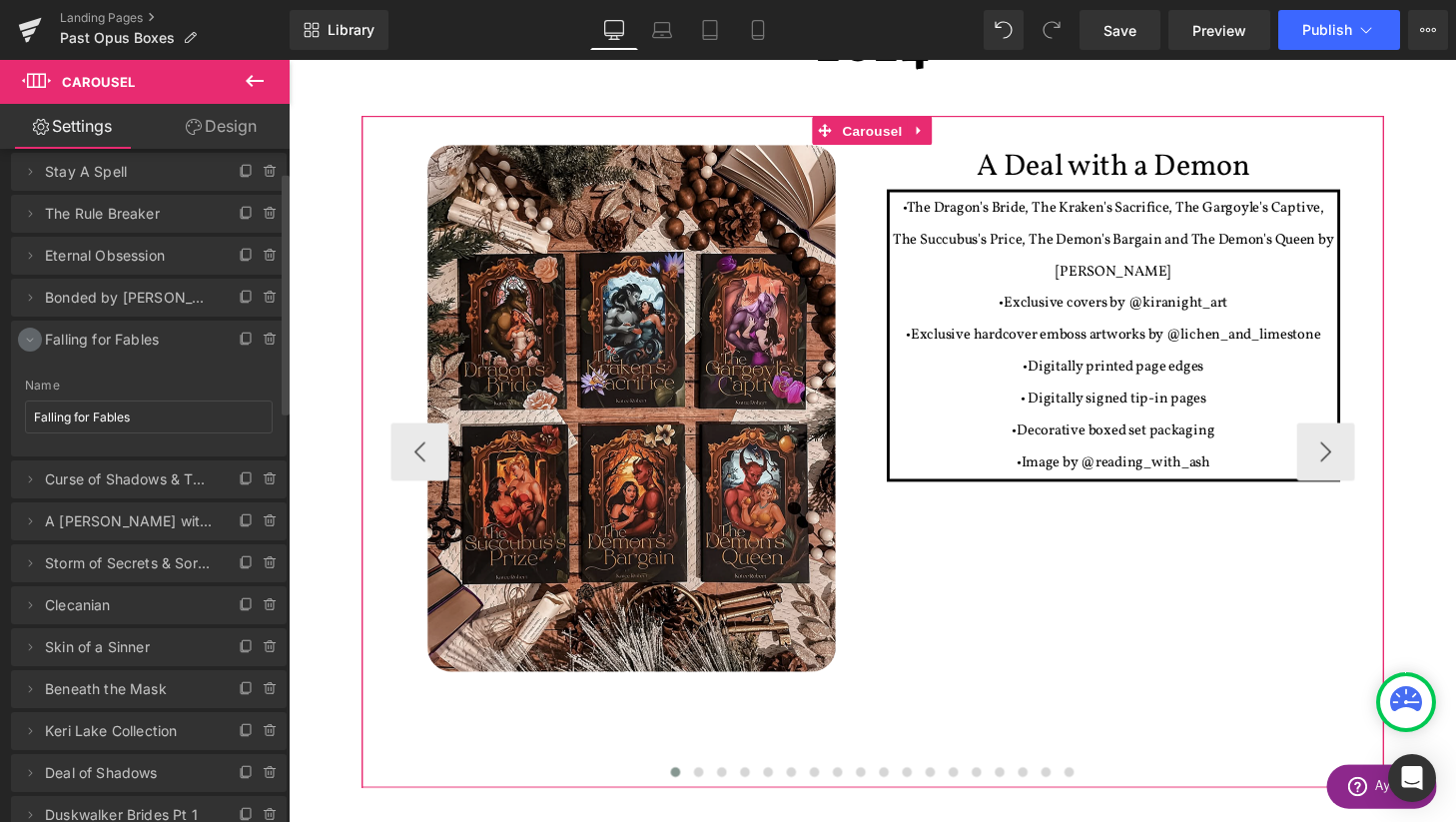 click 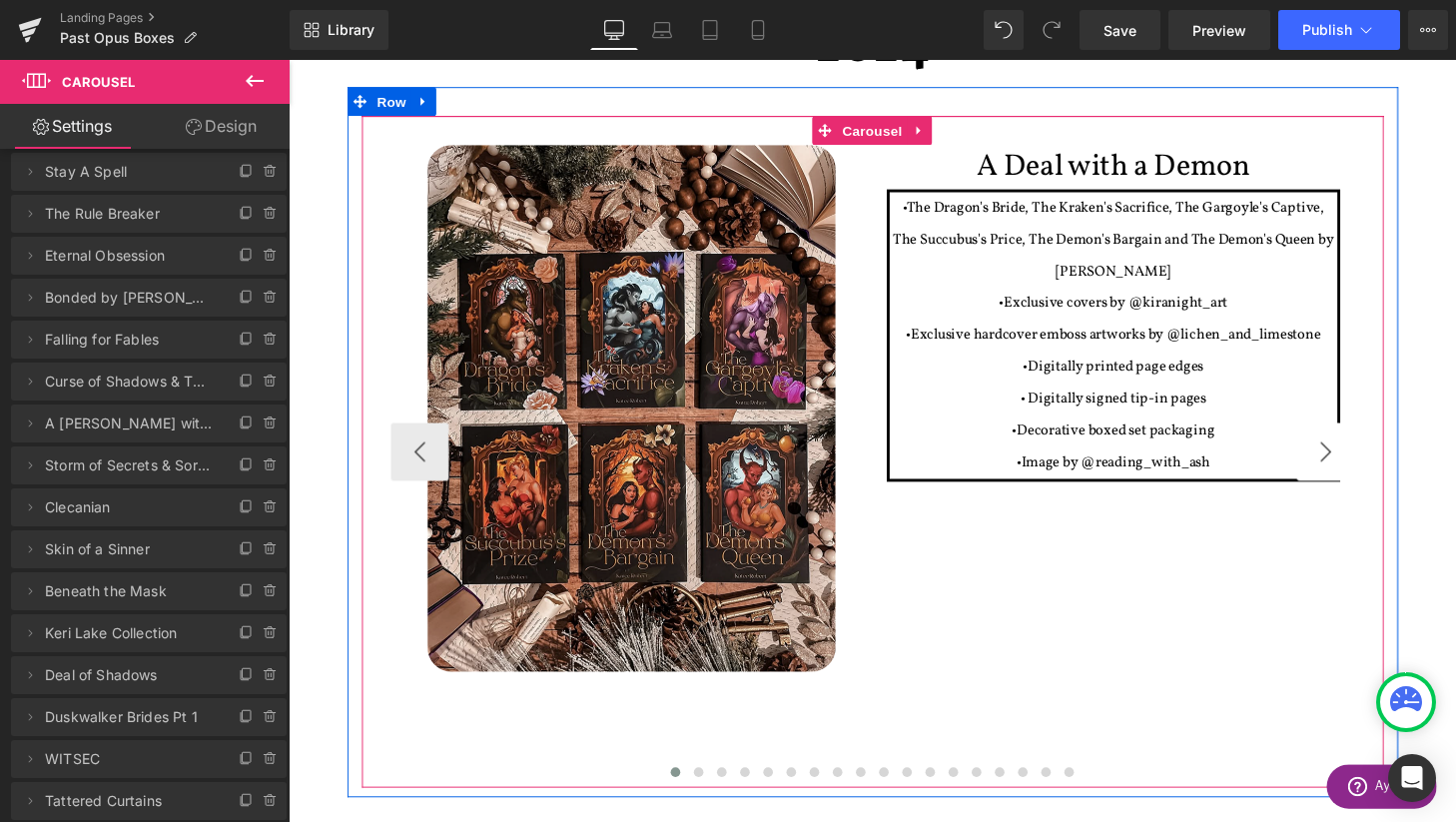 click on "›" at bounding box center (1362, 465) 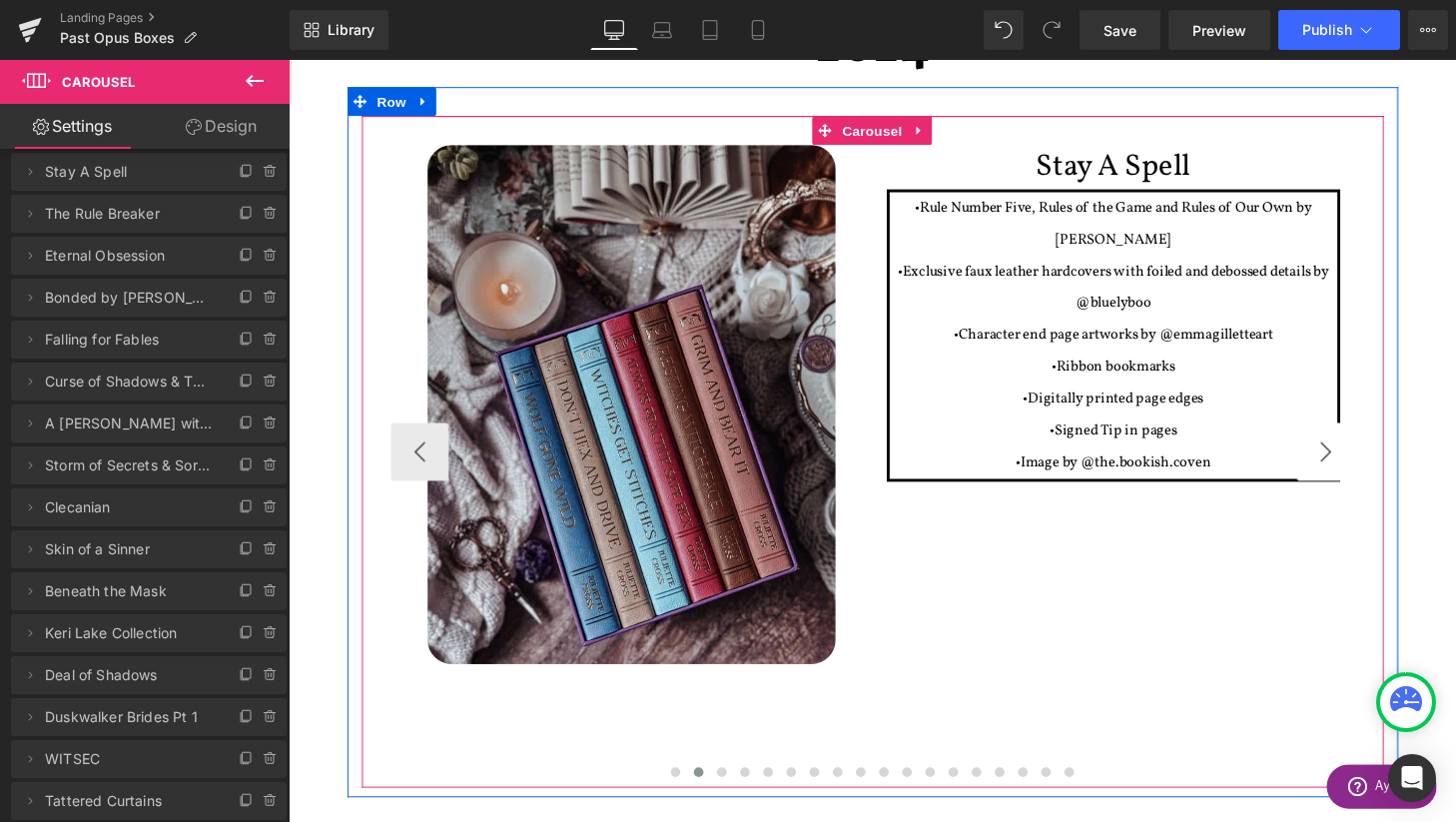 click on "›" at bounding box center [1362, 465] 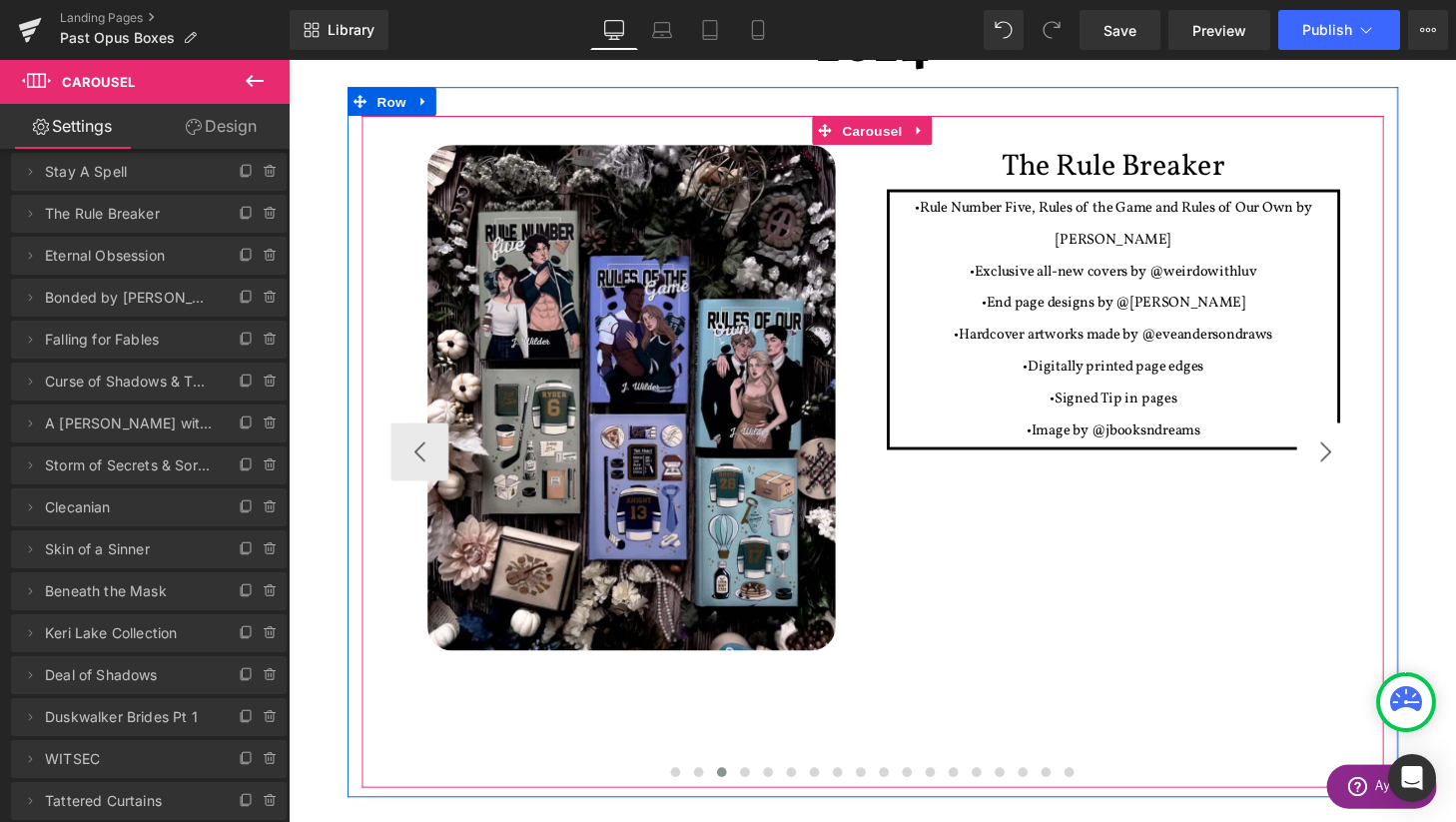 click on "›" at bounding box center [1362, 465] 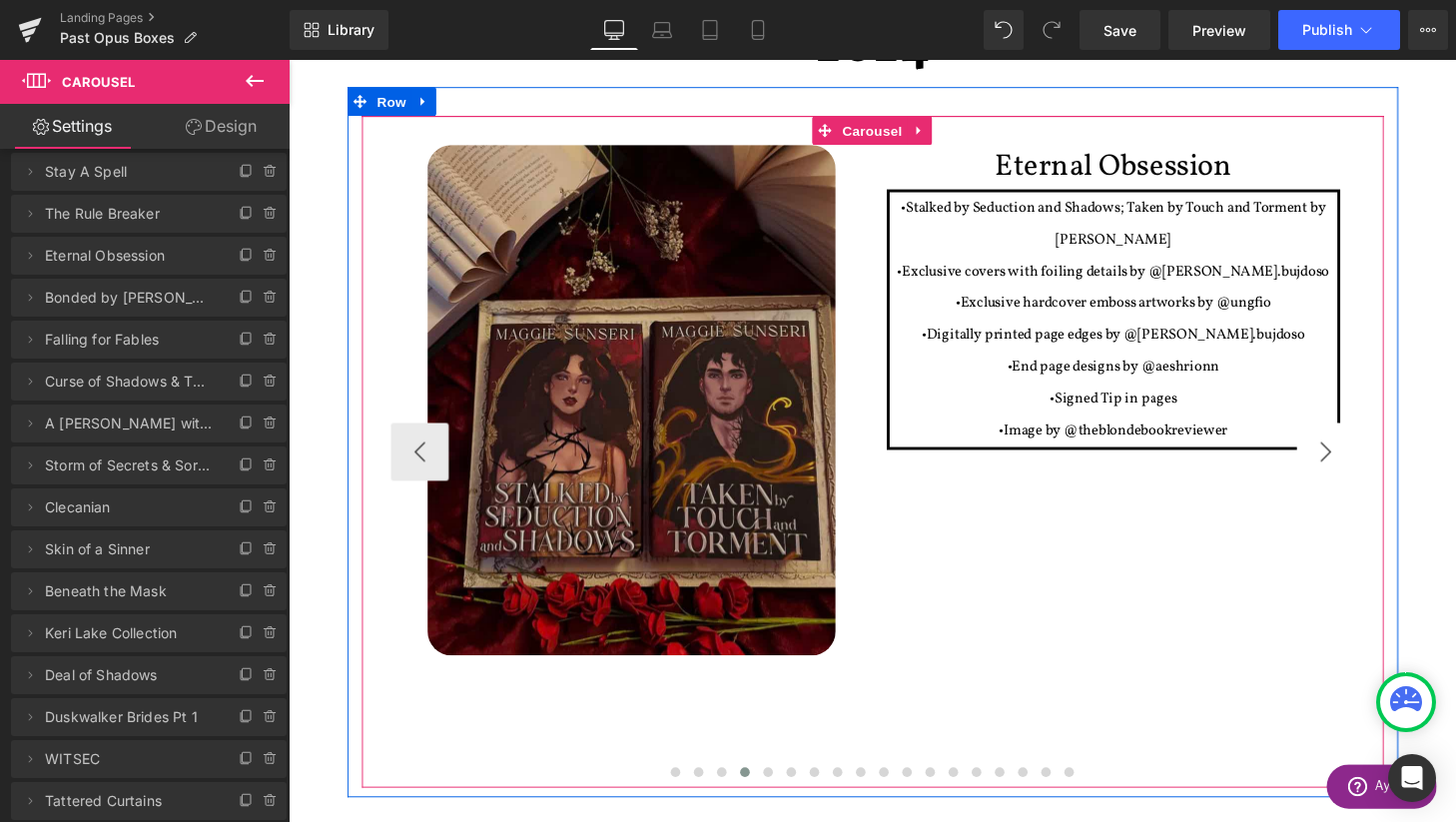 click on "›" at bounding box center [1362, 465] 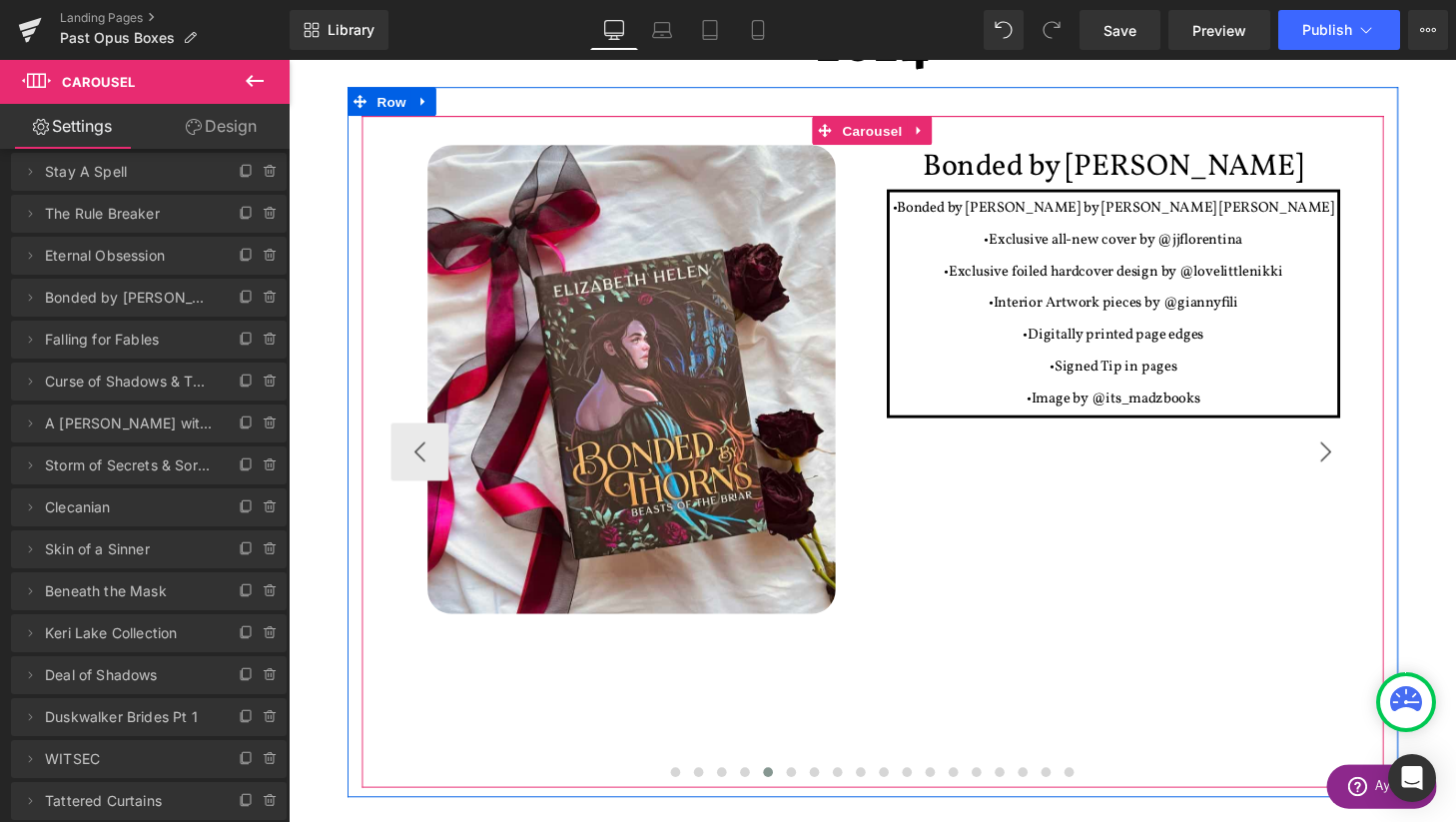 click on "›" at bounding box center [1362, 465] 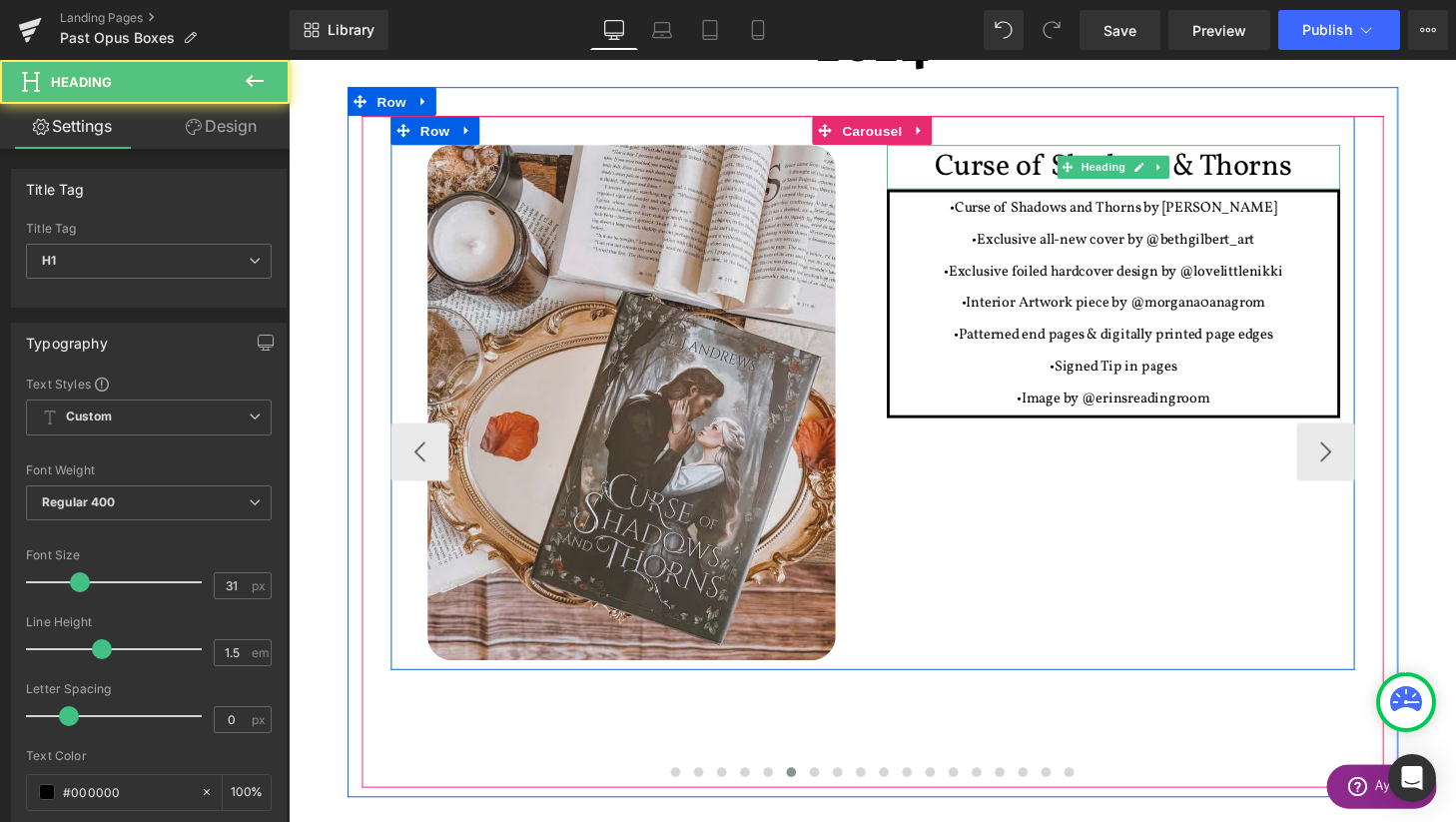 click on "Curse of Shadows & Thorns" at bounding box center (1142, 171) 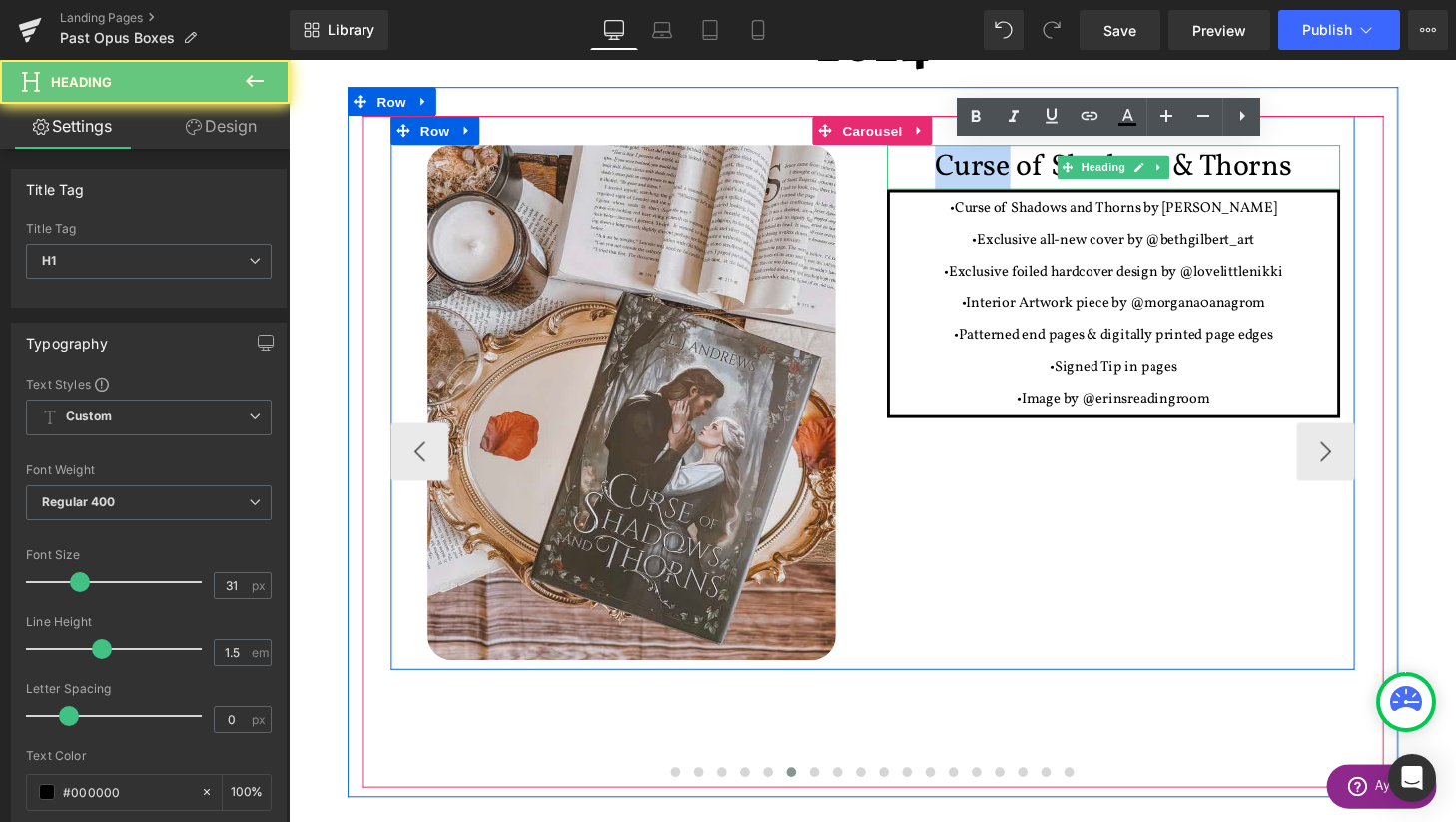 click on "Curse of Shadows & Thorns" at bounding box center (1142, 171) 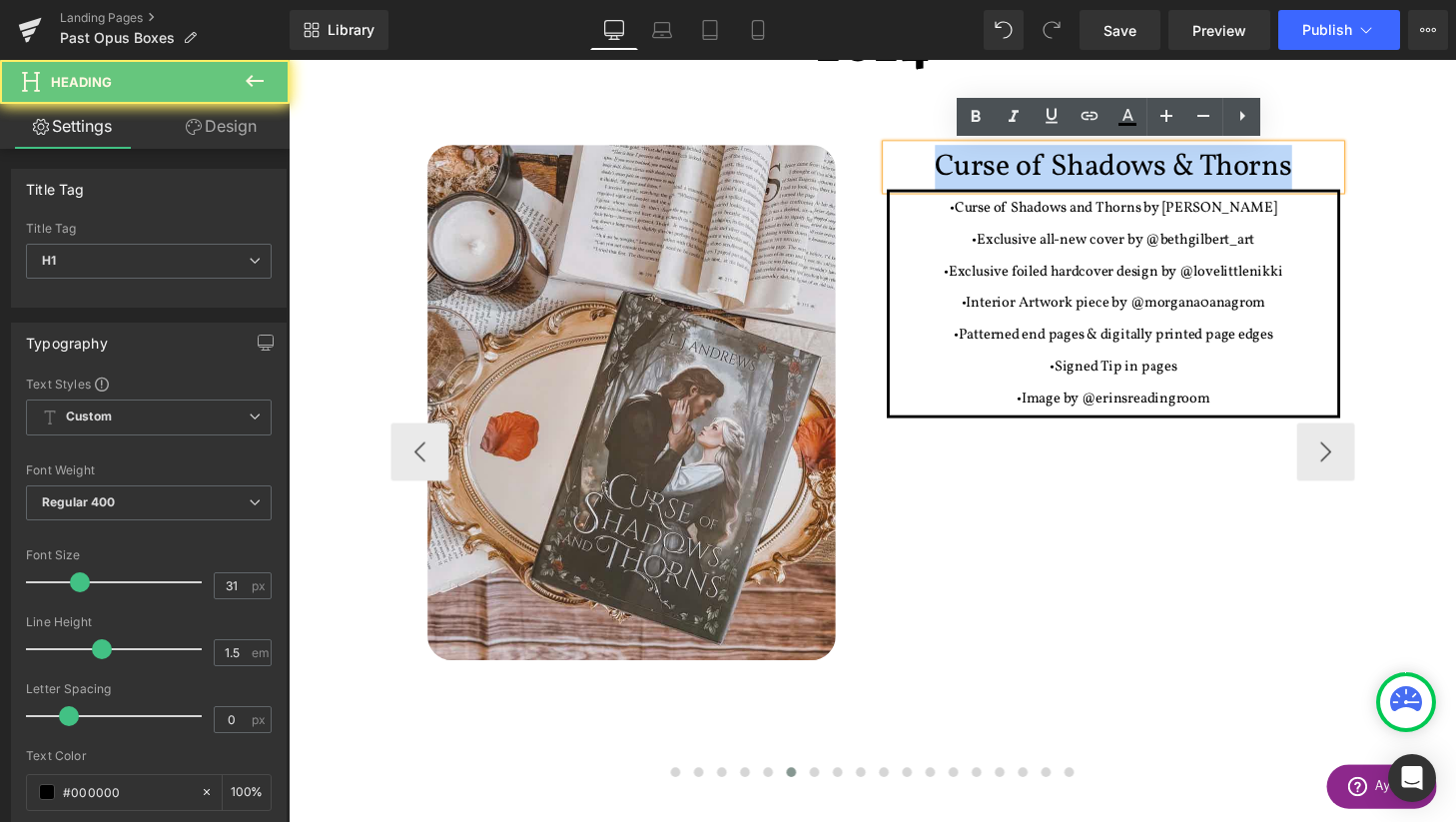 click on "Curse of Shadows & Thorns" at bounding box center [1142, 171] 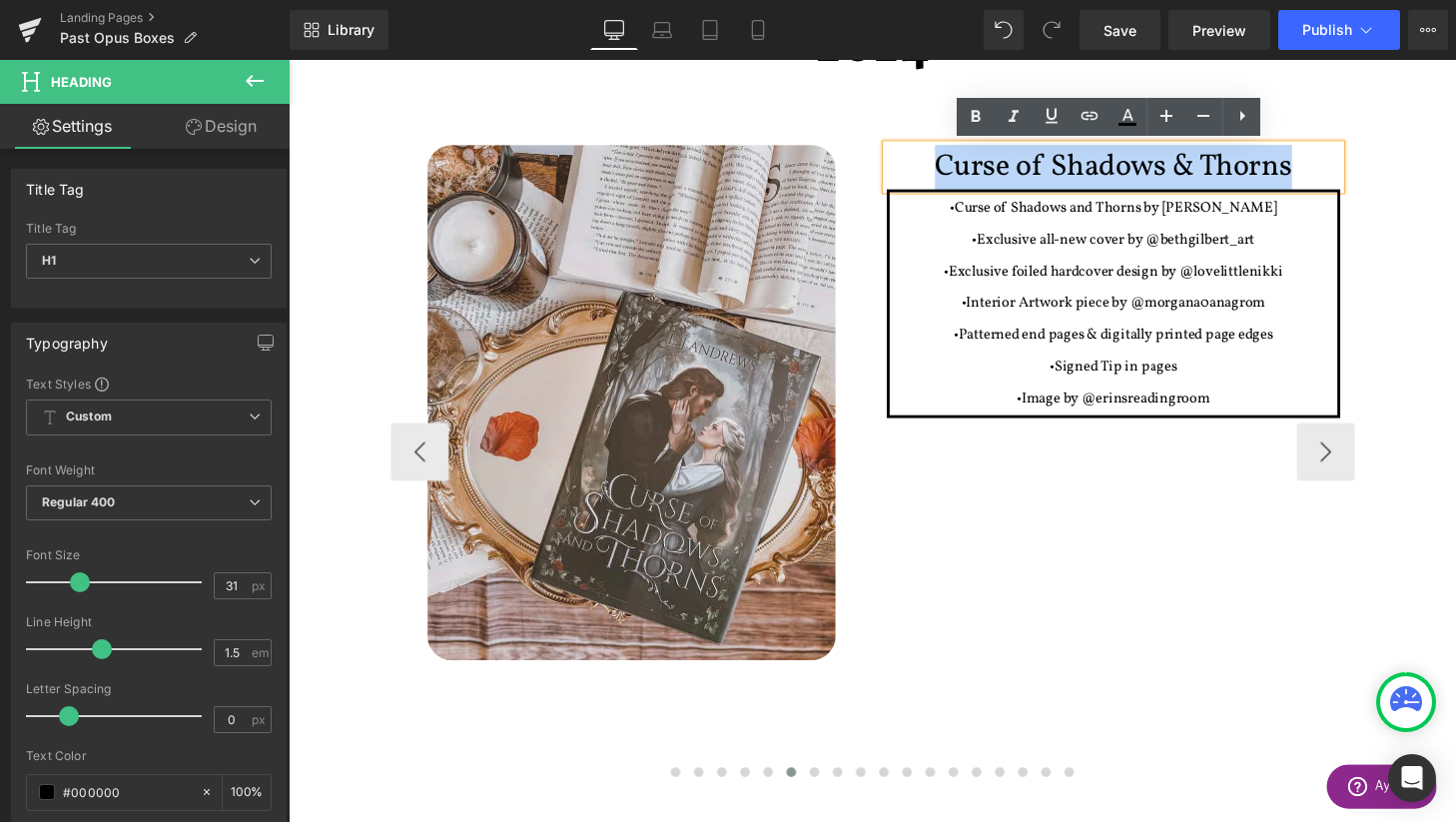 paste 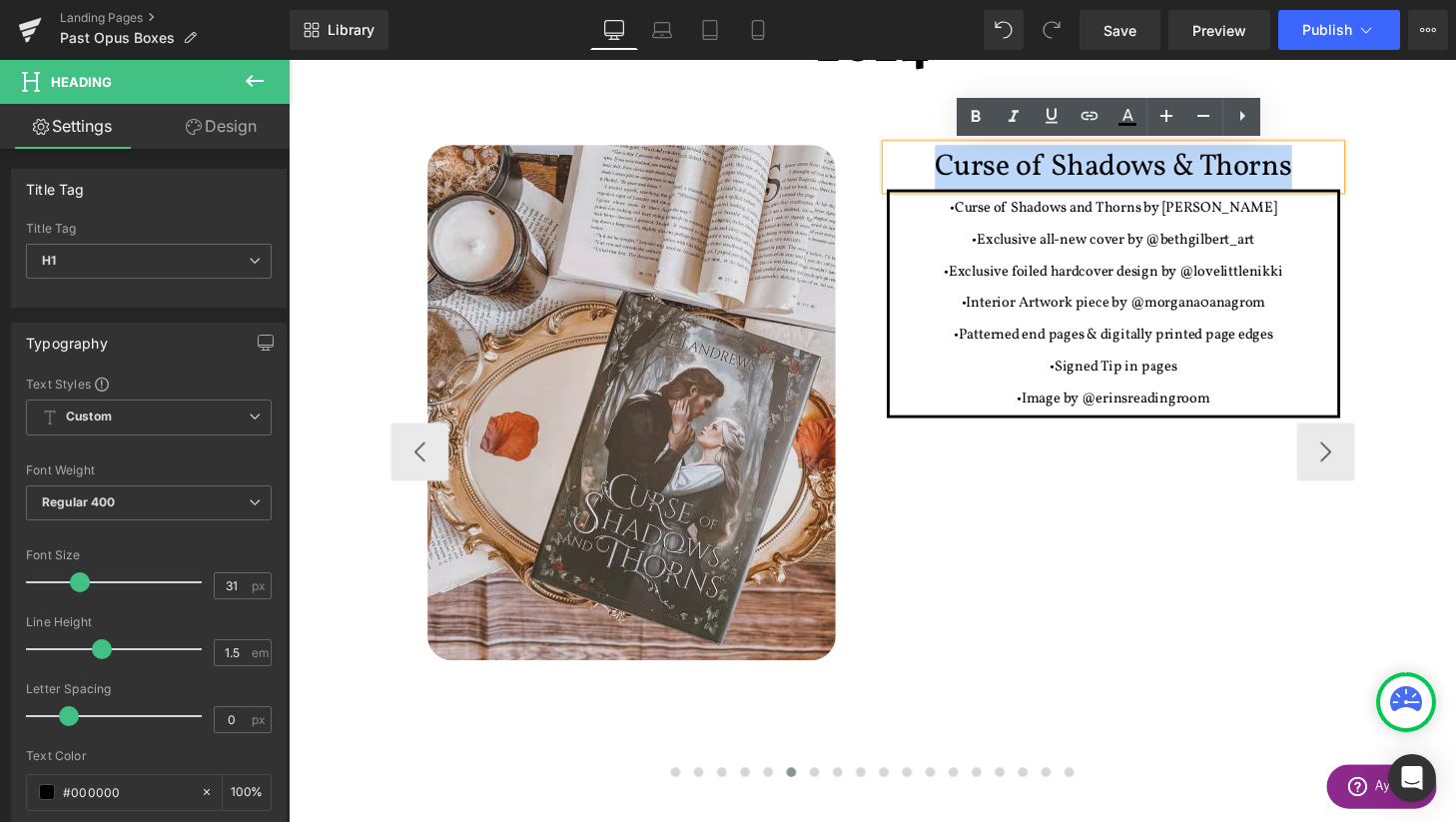 type 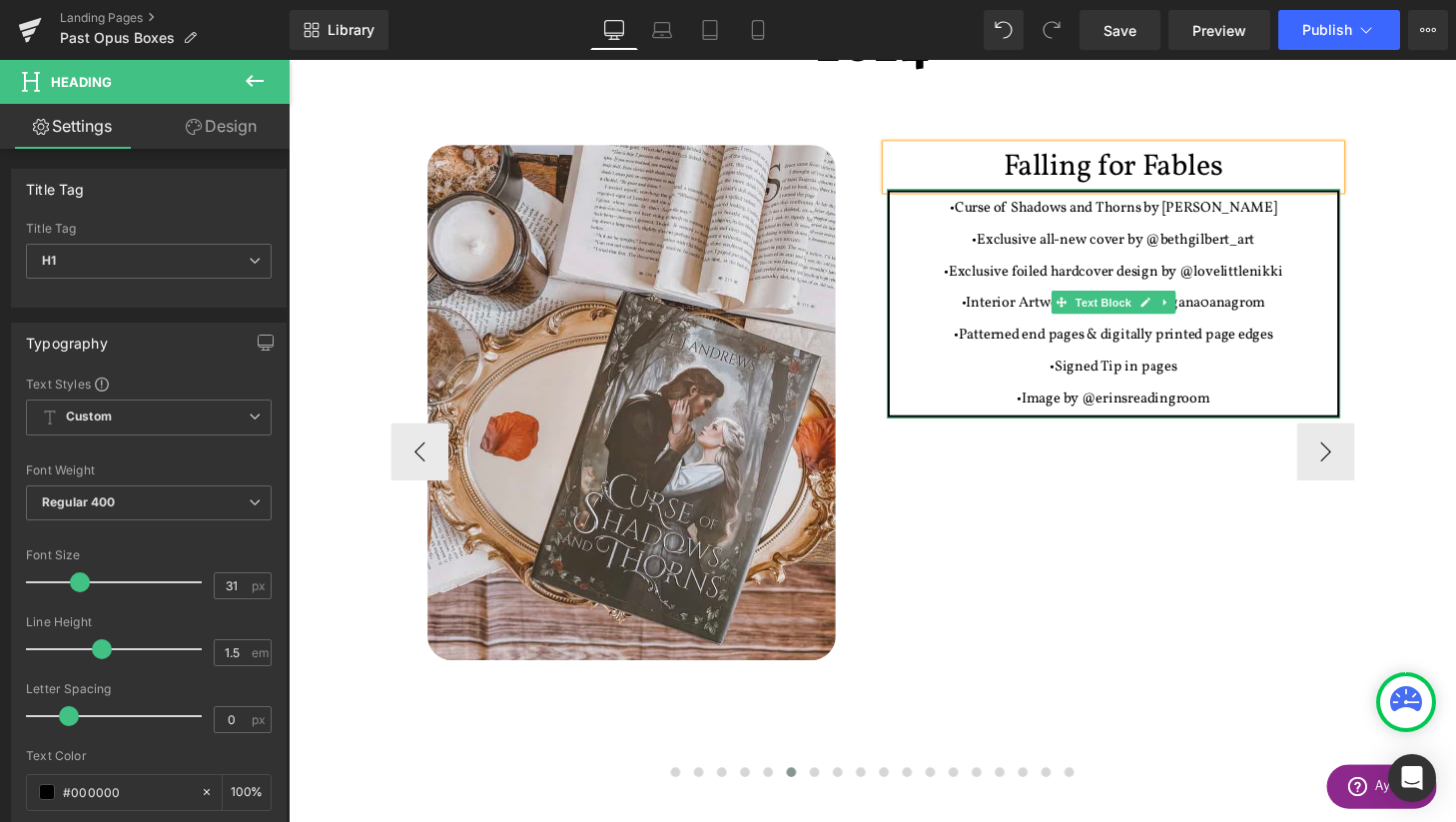 click on "•Image by @erinsreadingroom" at bounding box center (1142, 411) 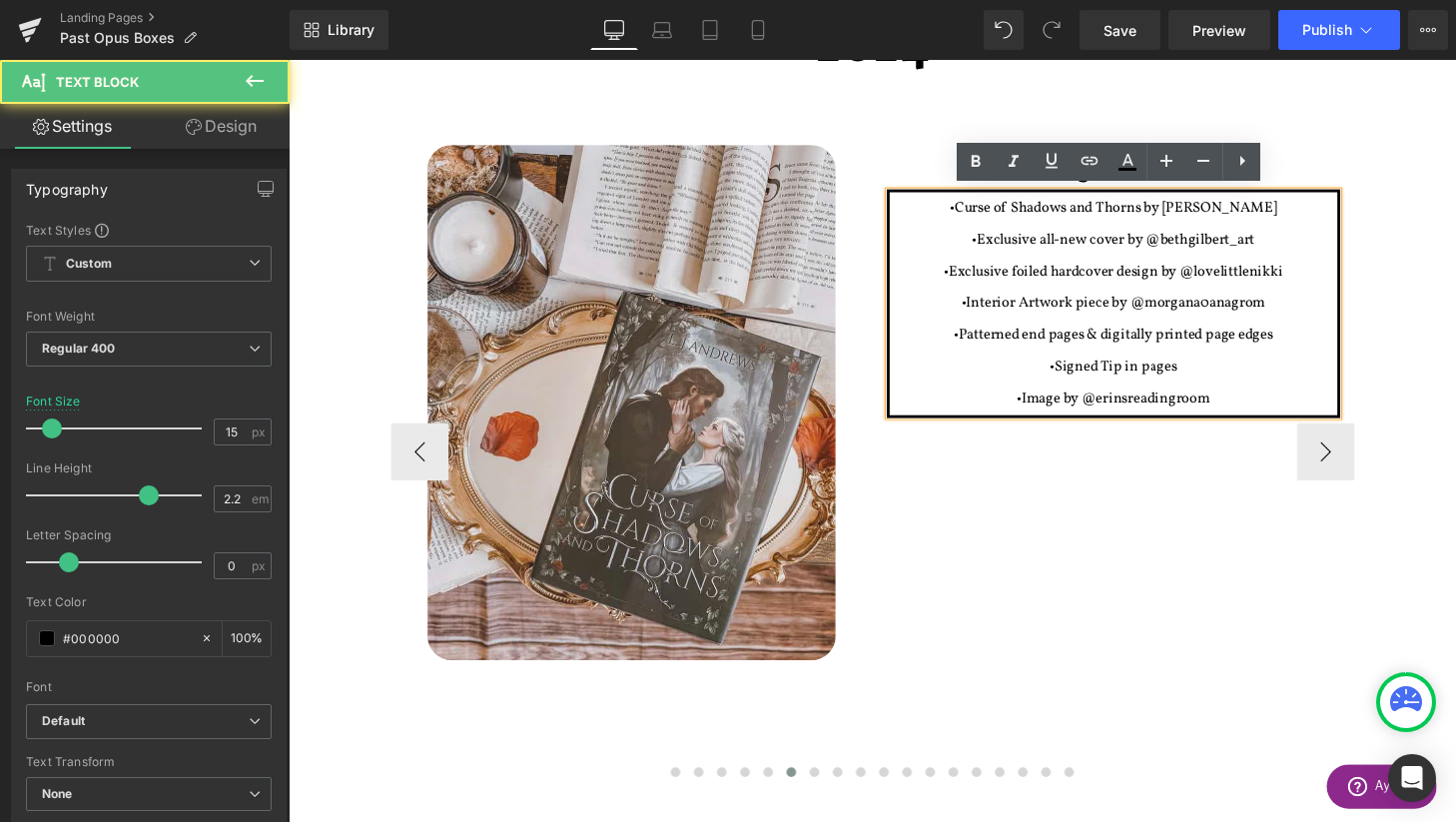 click on "•Image by @erinsreadingroom" at bounding box center [1142, 411] 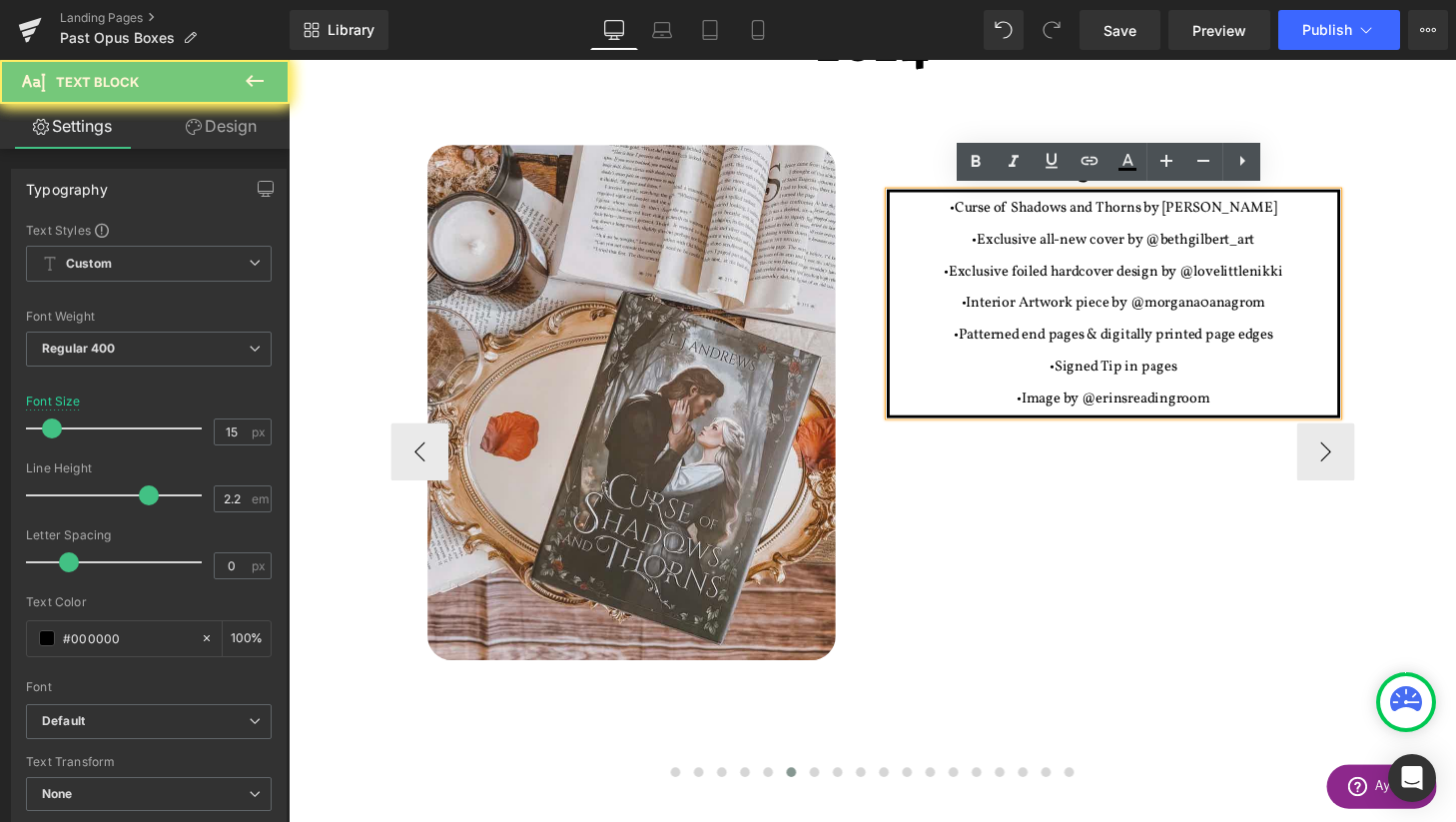 click on "•Image by @erinsreadingroom" at bounding box center [1142, 411] 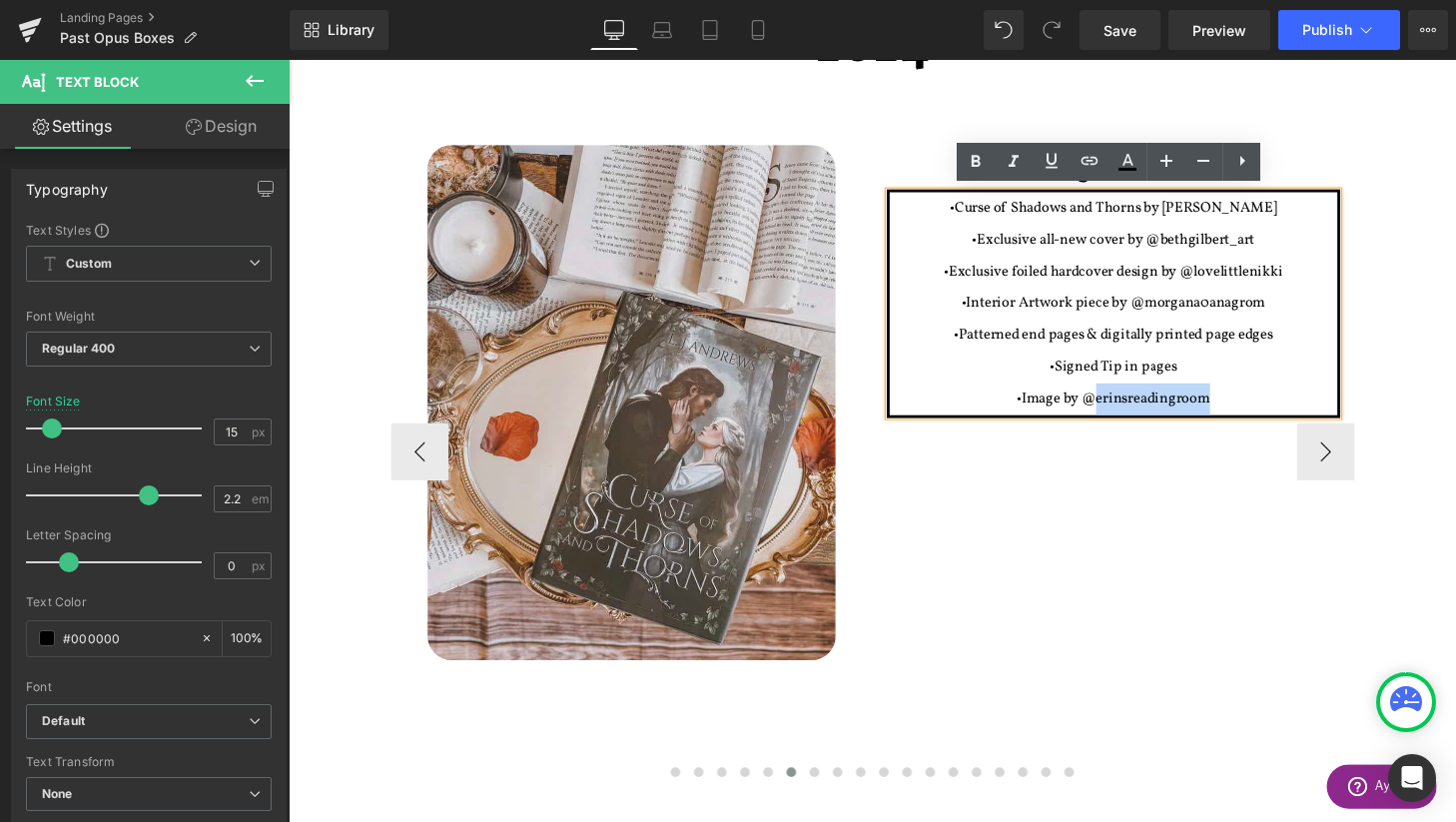 drag, startPoint x: 1249, startPoint y: 407, endPoint x: 1120, endPoint y: 407, distance: 129 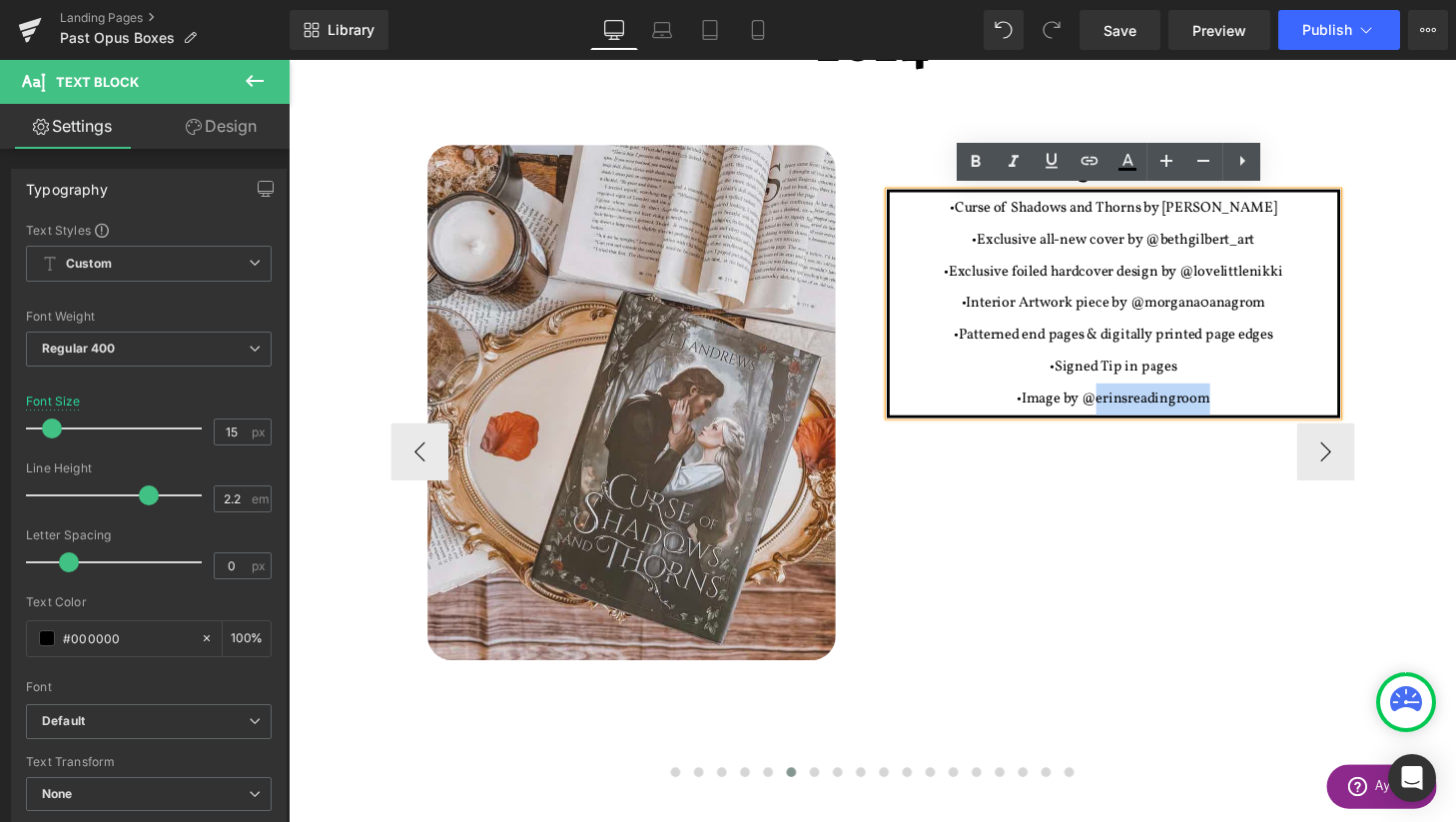click on "•Image by @erinsreadingroom" at bounding box center (1142, 411) 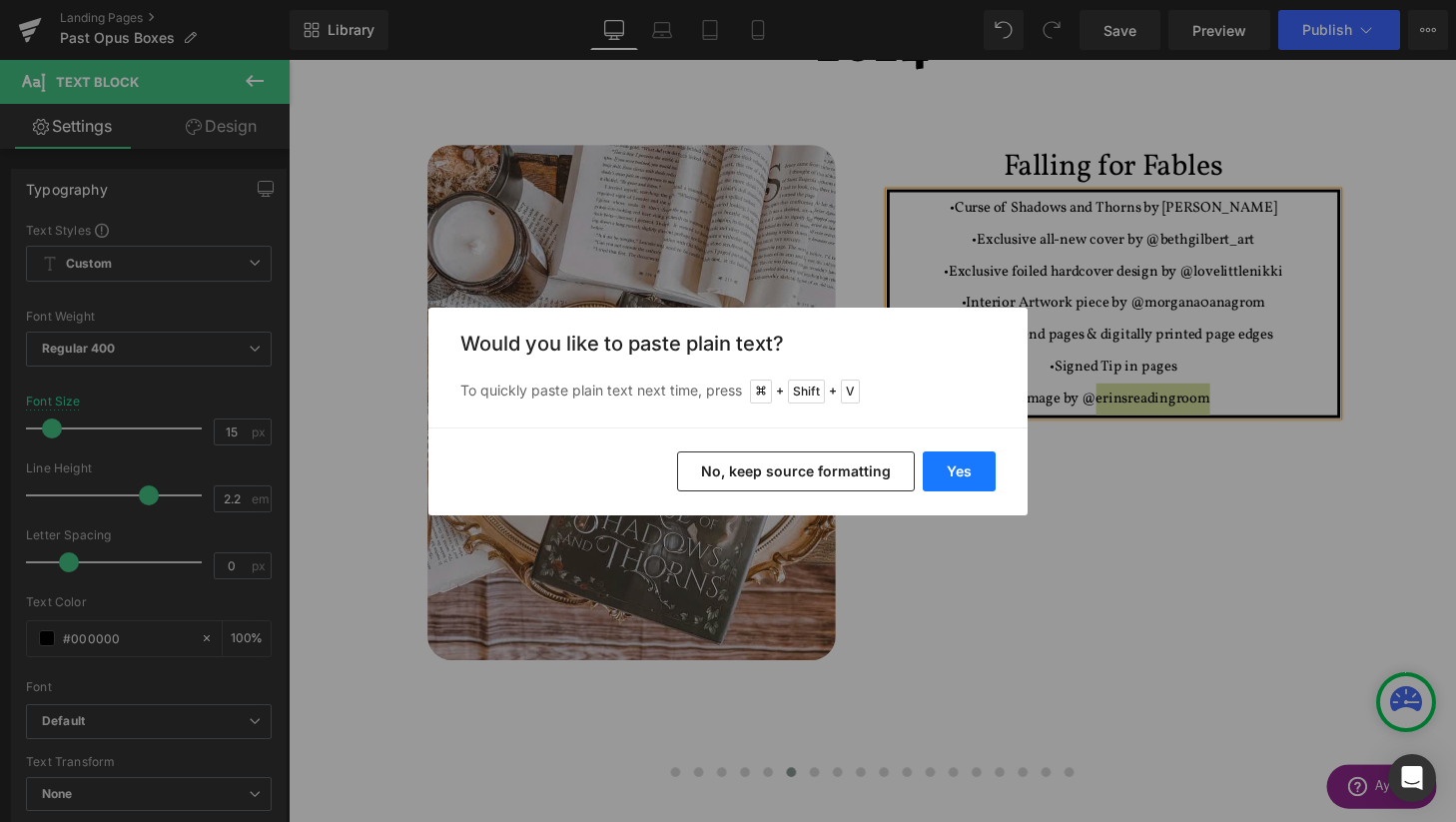 click on "Yes" at bounding box center (959, 471) 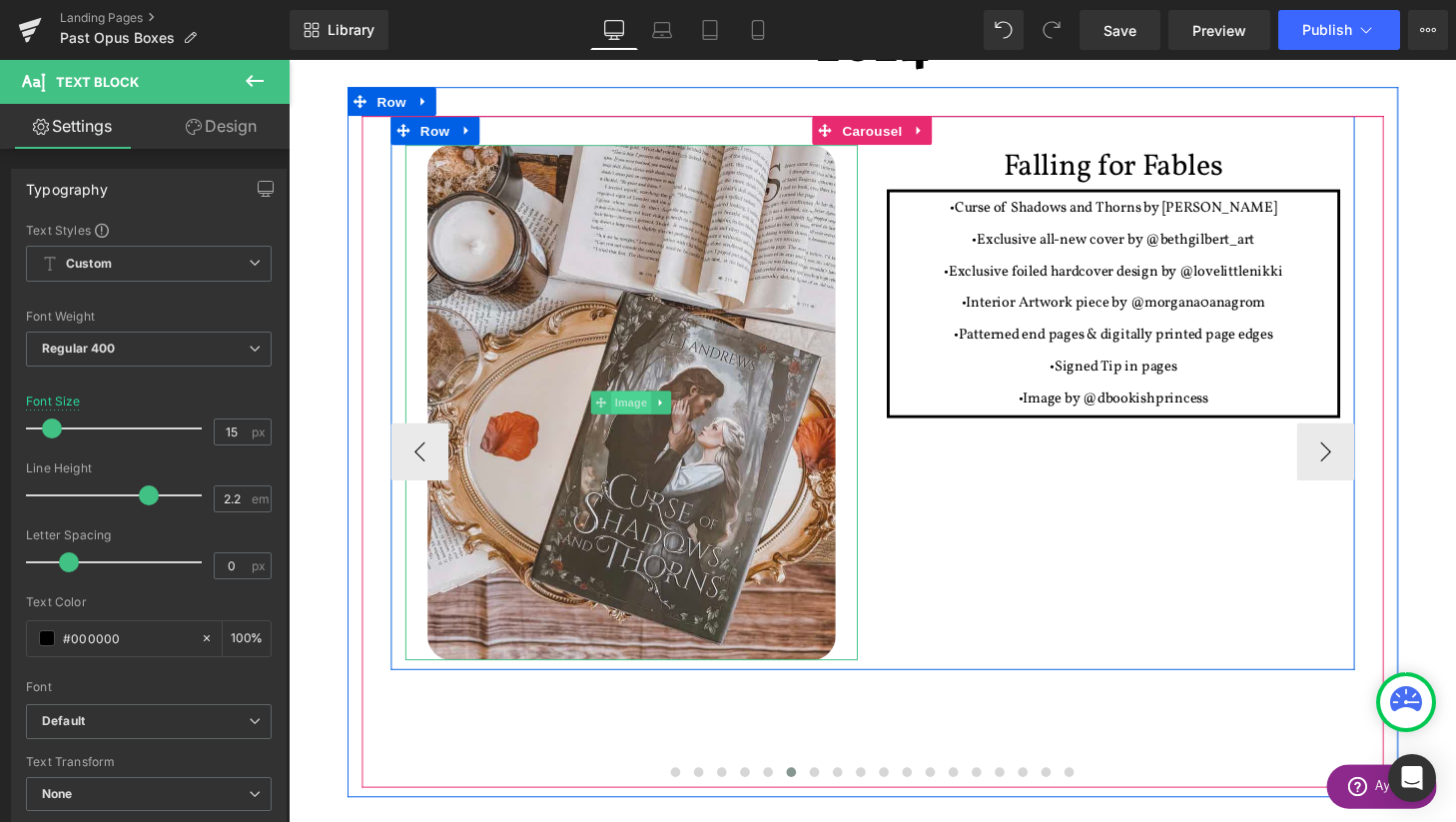 click on "Image" at bounding box center (643, 414) 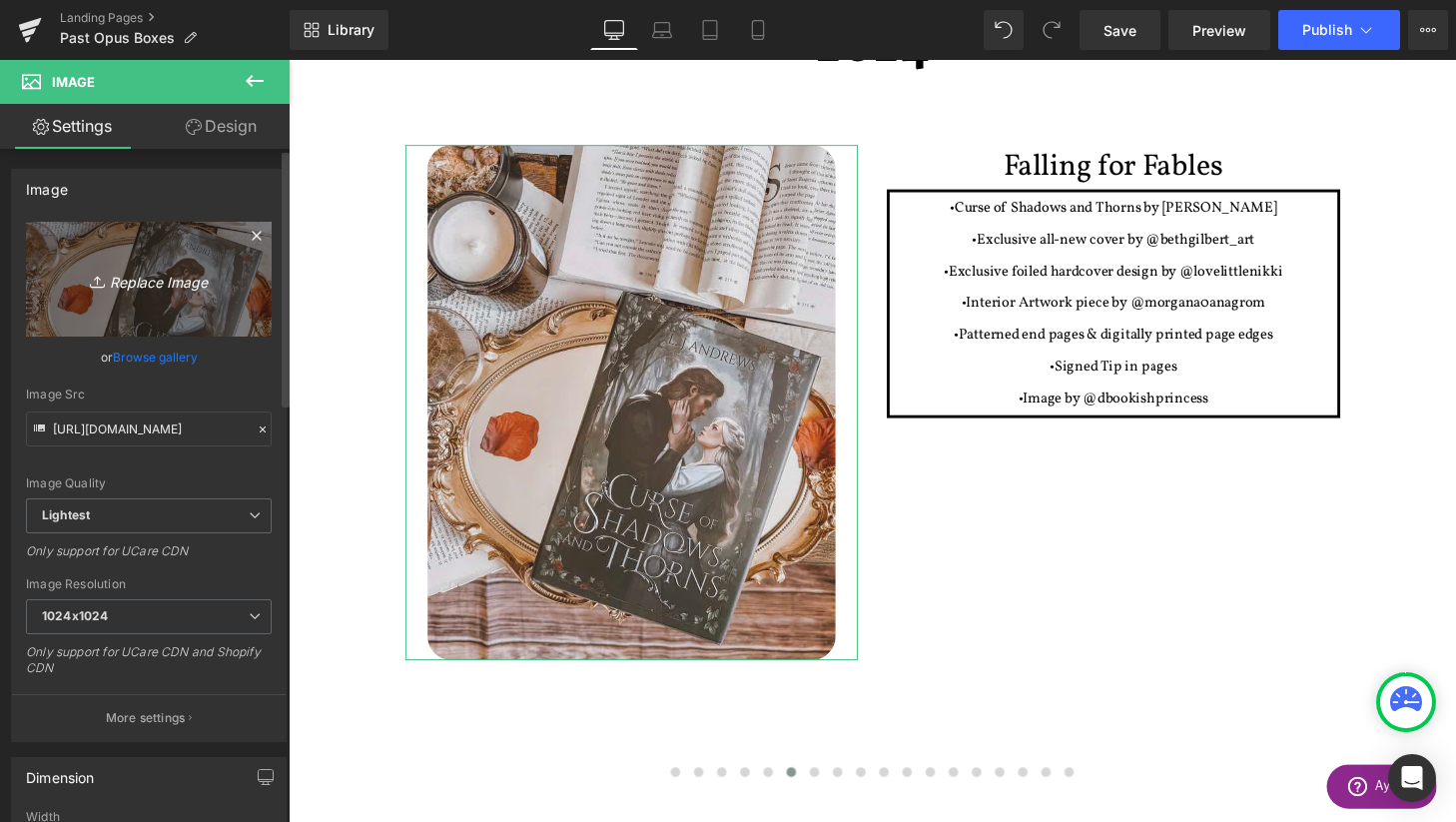 click on "Replace Image" at bounding box center (149, 279) 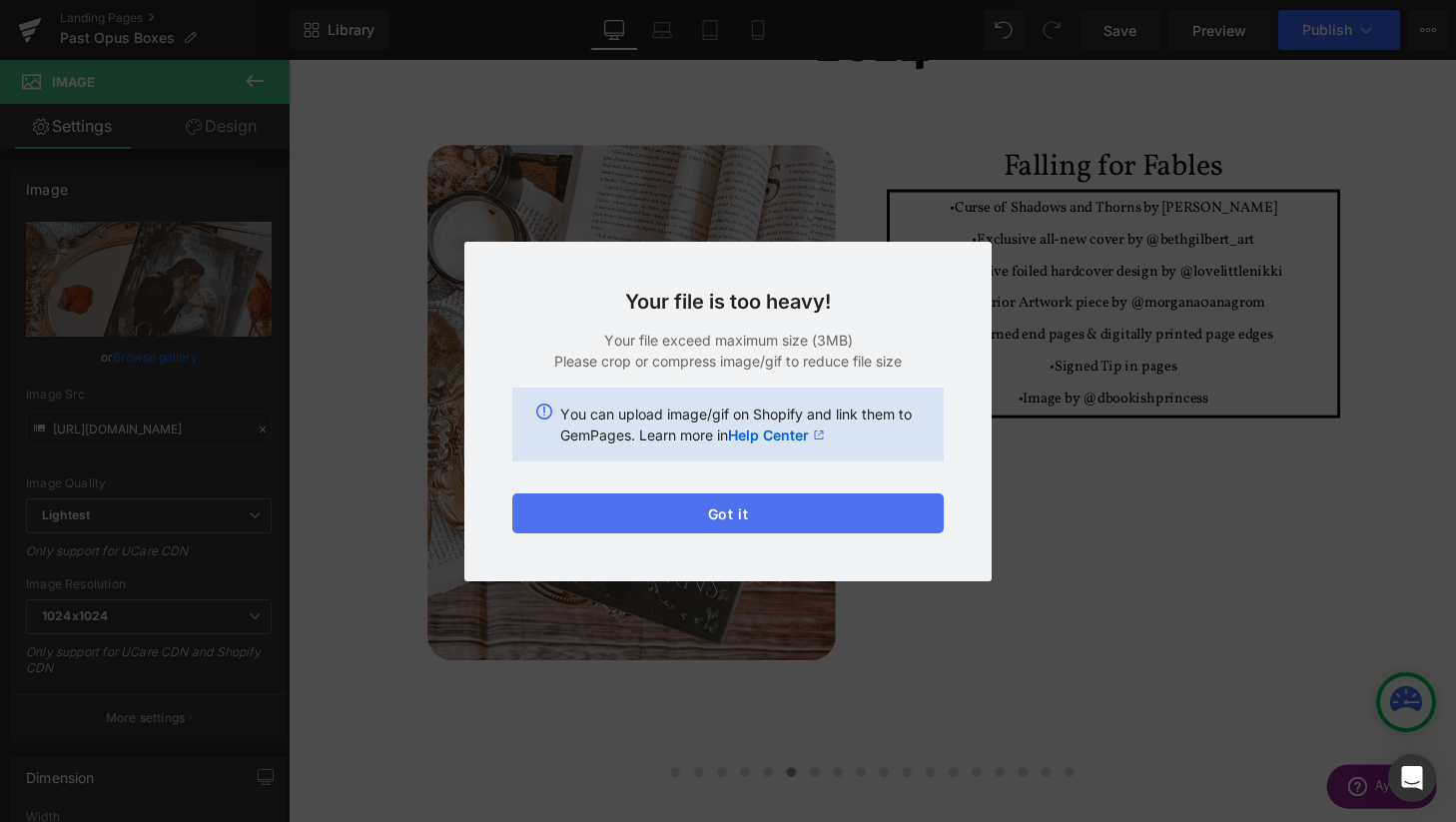 click on "Got it" at bounding box center (728, 513) 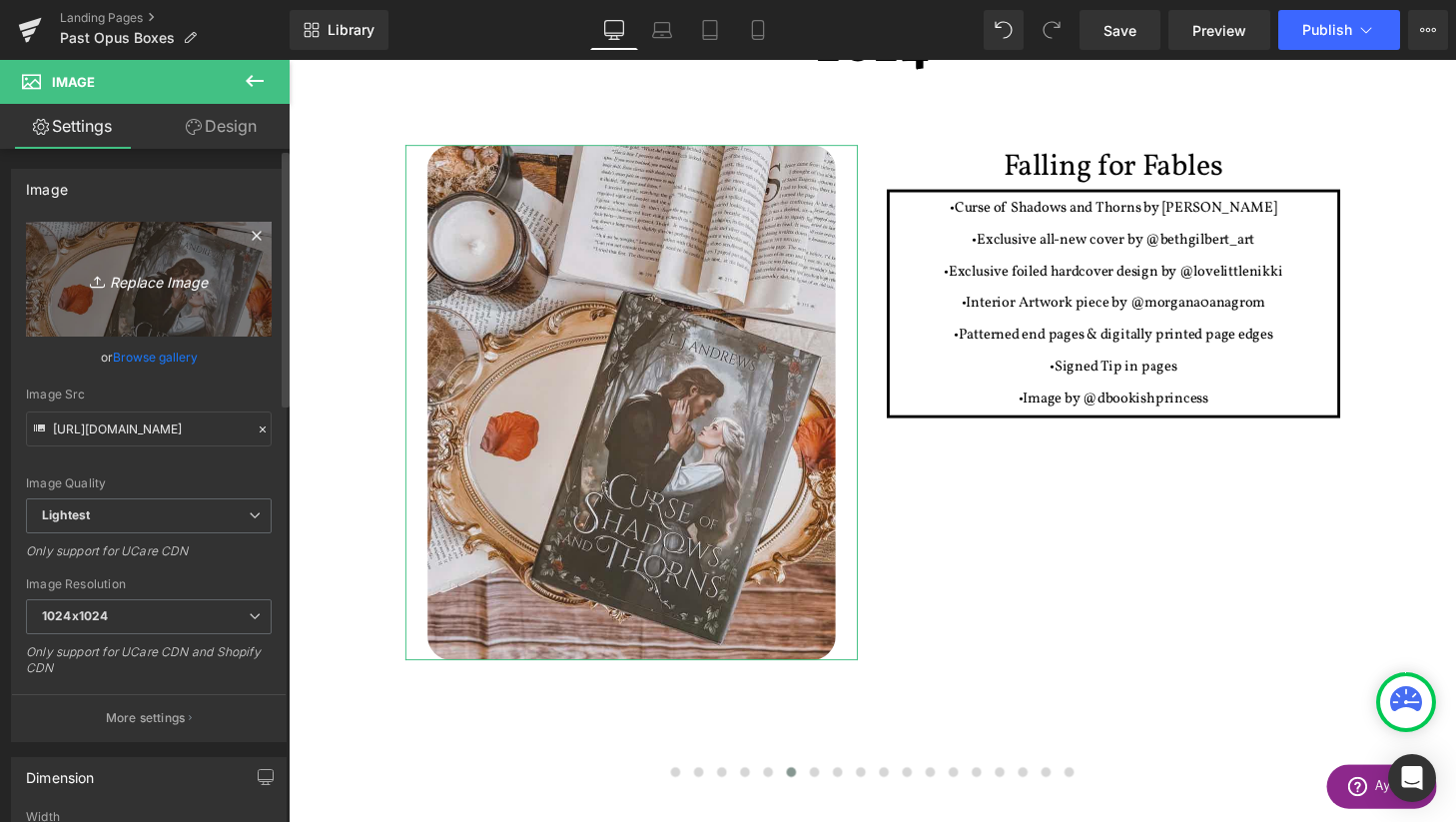 click on "Replace Image" at bounding box center (149, 279) 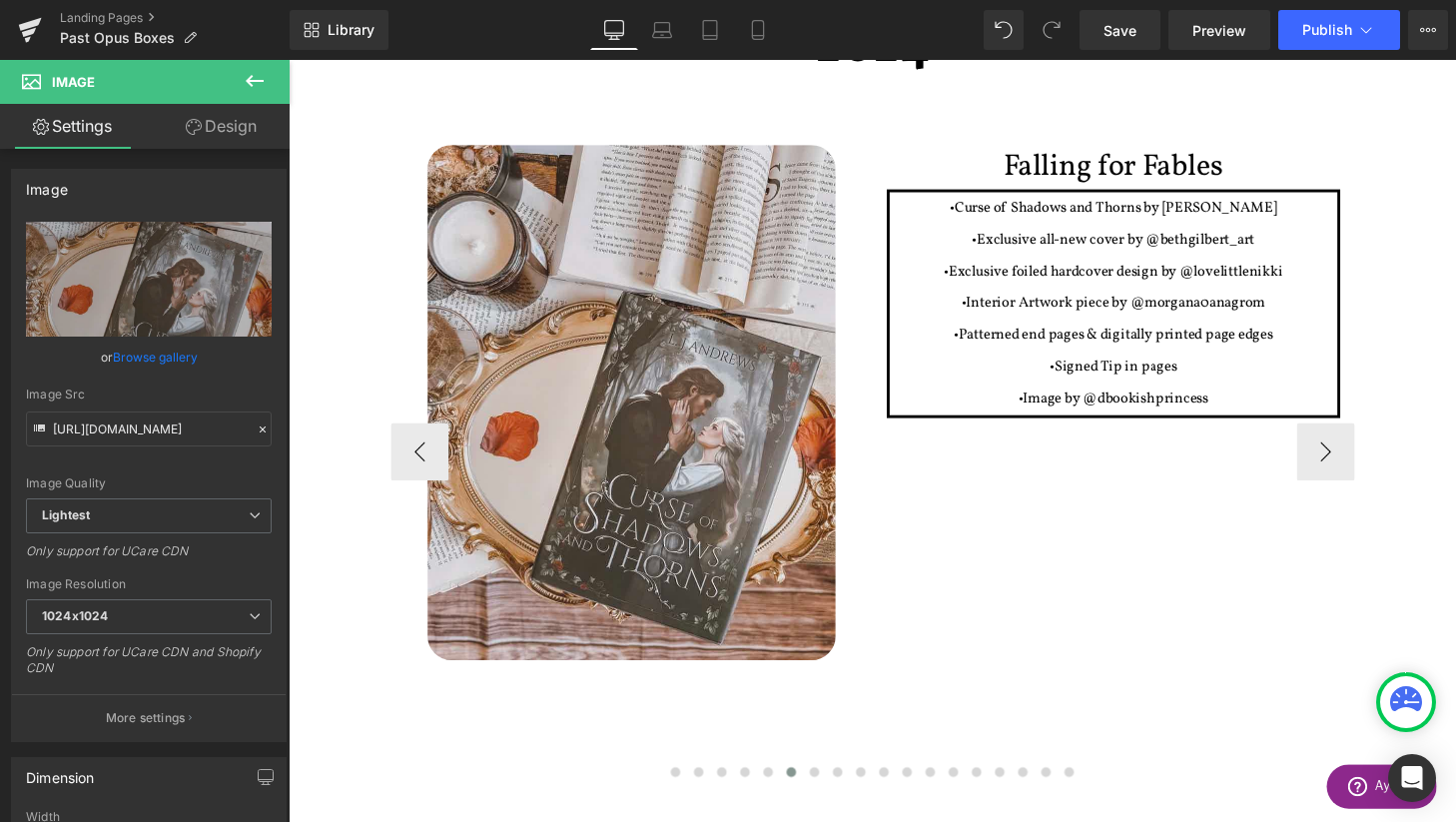type on "C:\fakepath\Captura de pantalla [DATE] a las 14.30.34 copia.png" 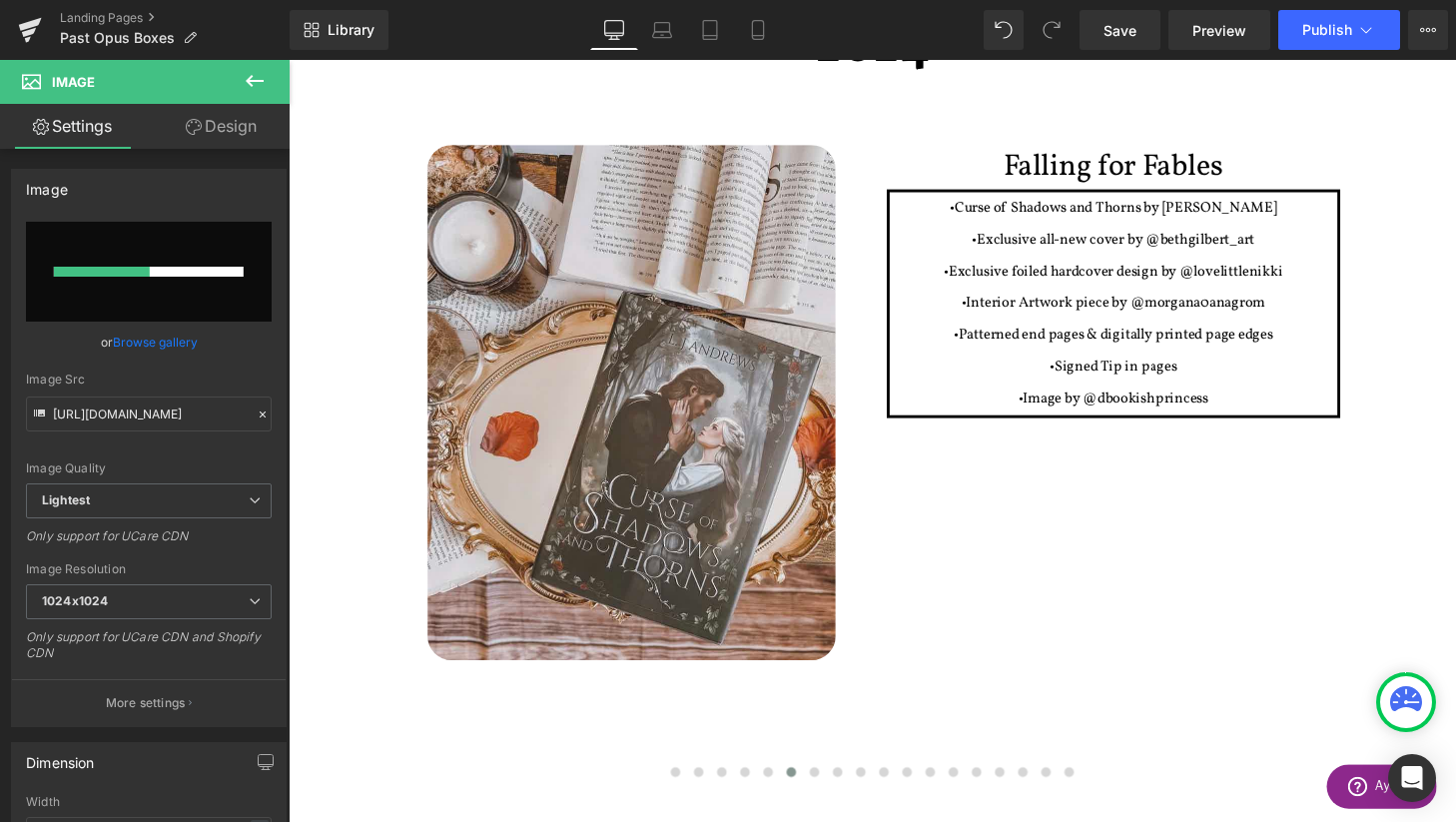 type 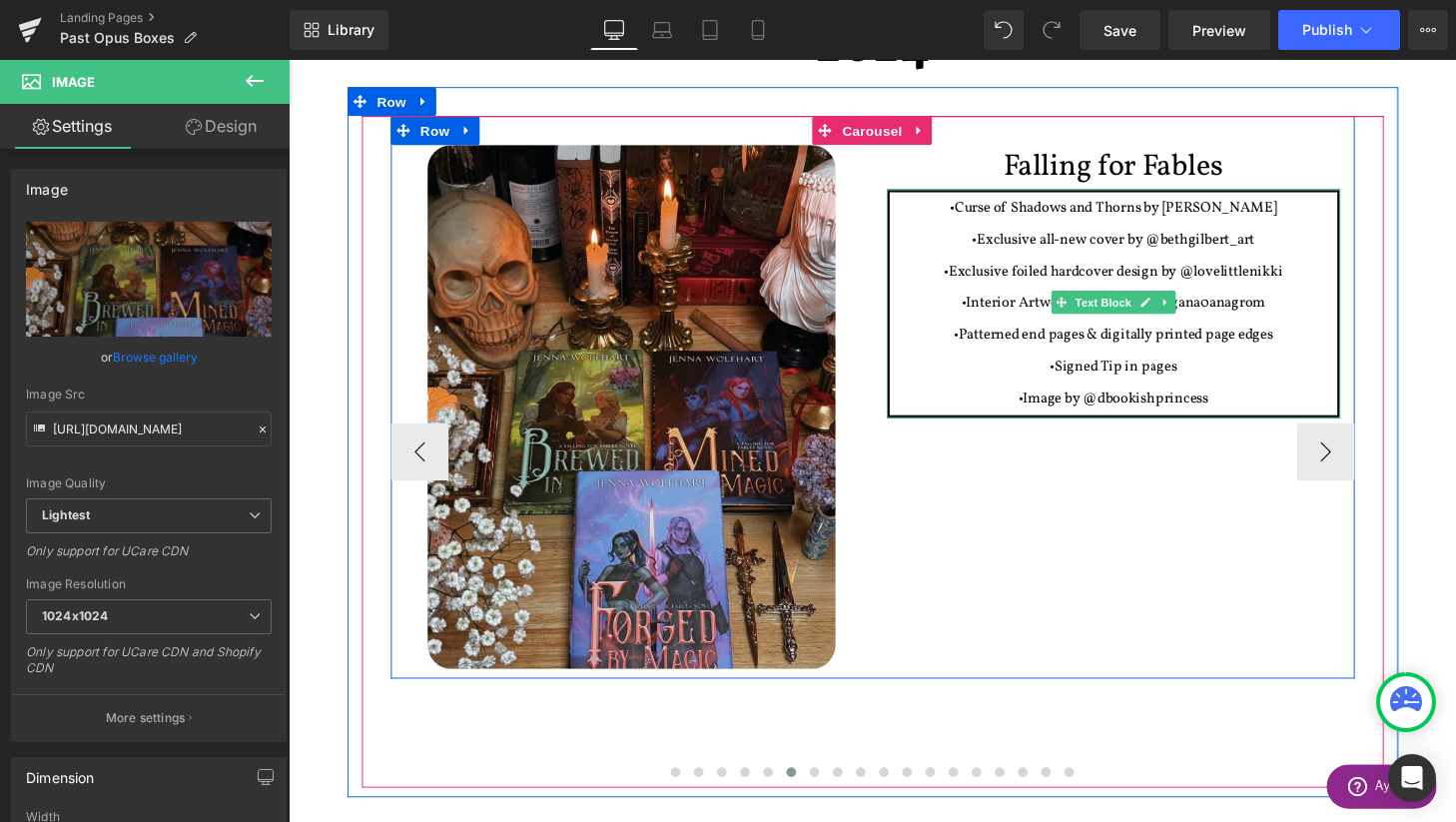 type on "[URL][DOMAIN_NAME]" 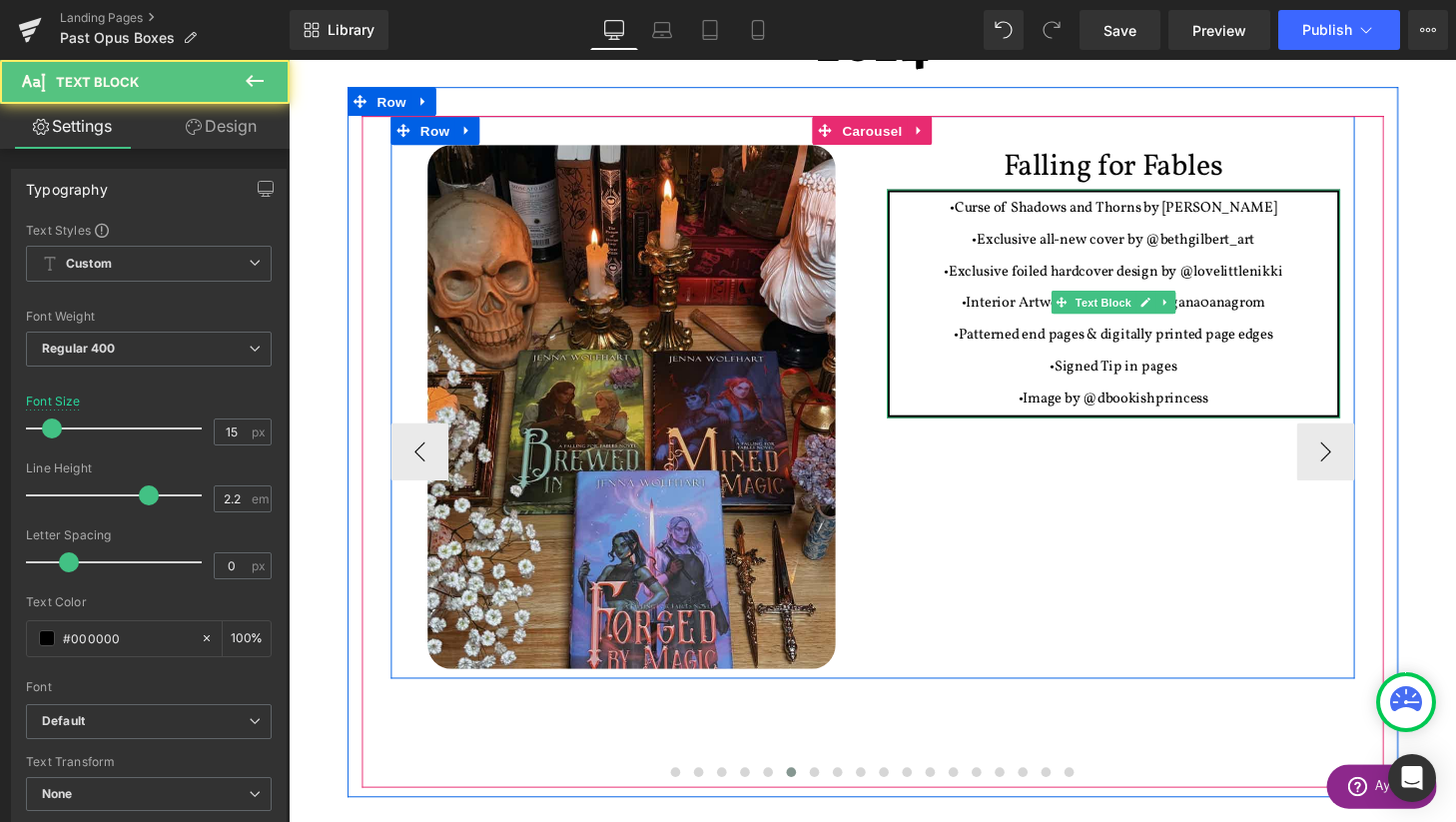 click on "•Exclusive all-new cover by @bethgilbert_art" at bounding box center [1142, 246] 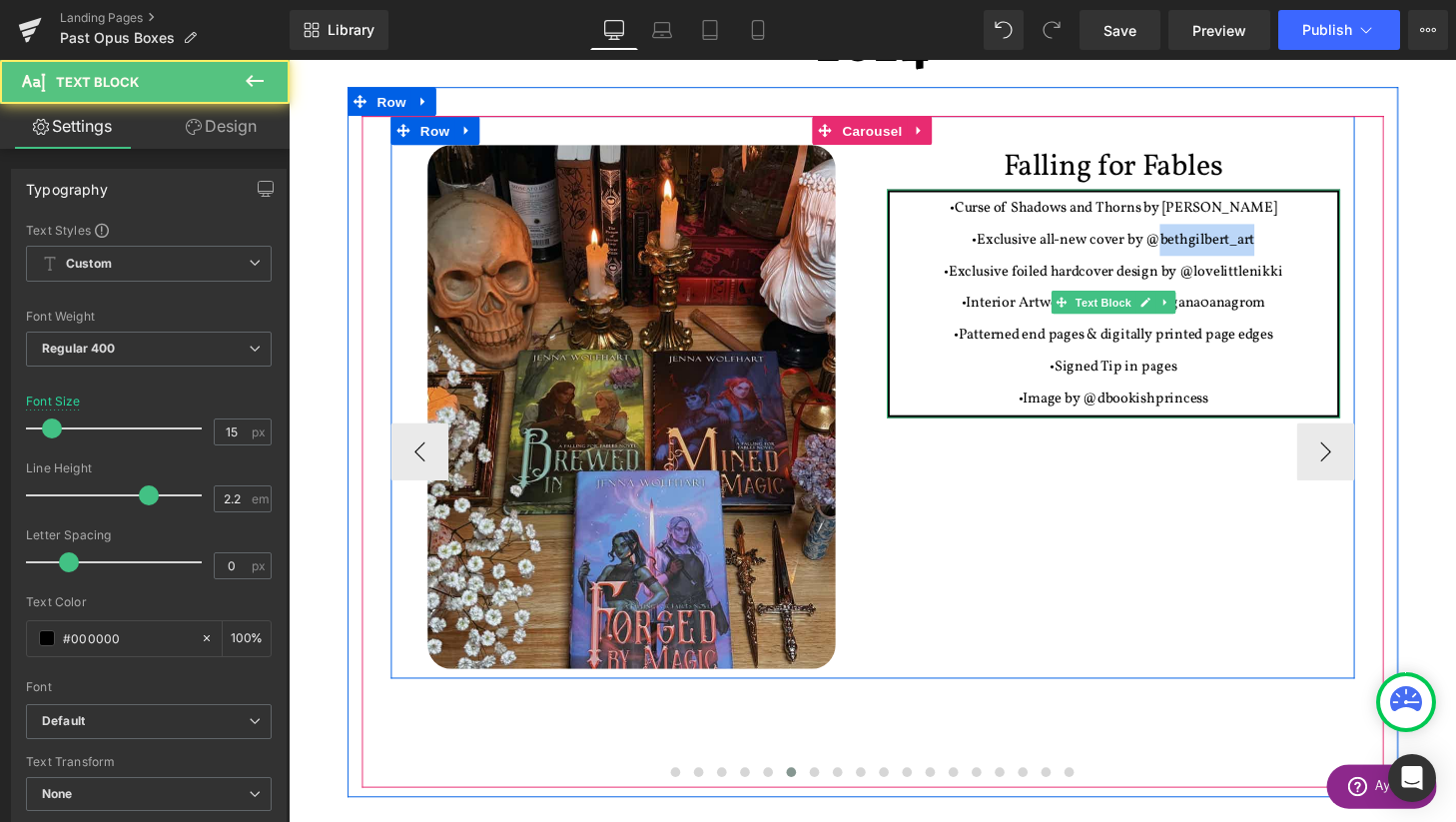 click on "•Exclusive all-new cover by @bethgilbert_art" at bounding box center (1142, 246) 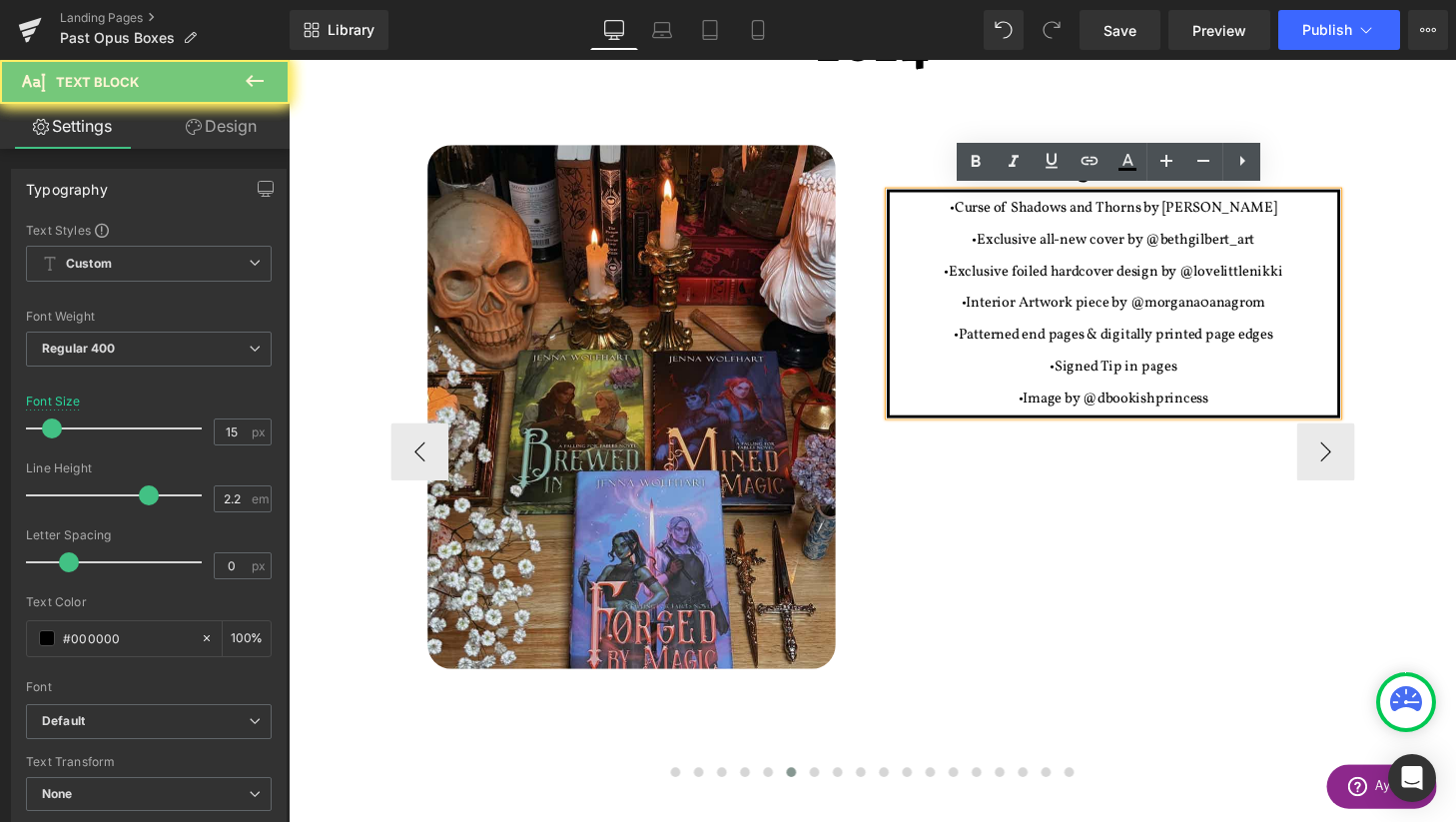 click on "•Exclusive all-new cover by @bethgilbert_art" at bounding box center [1142, 246] 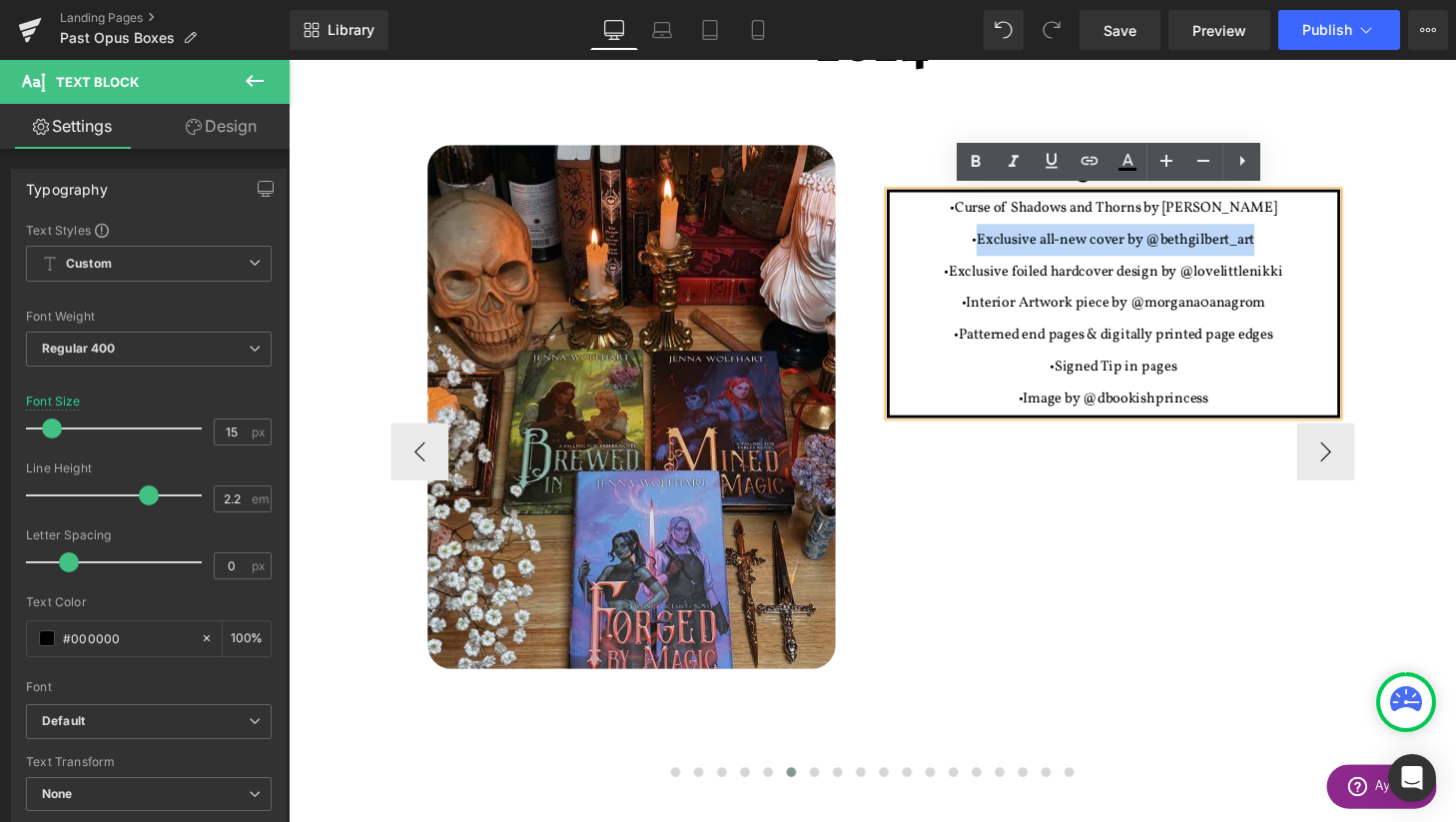 drag, startPoint x: 1283, startPoint y: 247, endPoint x: 1033, endPoint y: 246, distance: 250.002 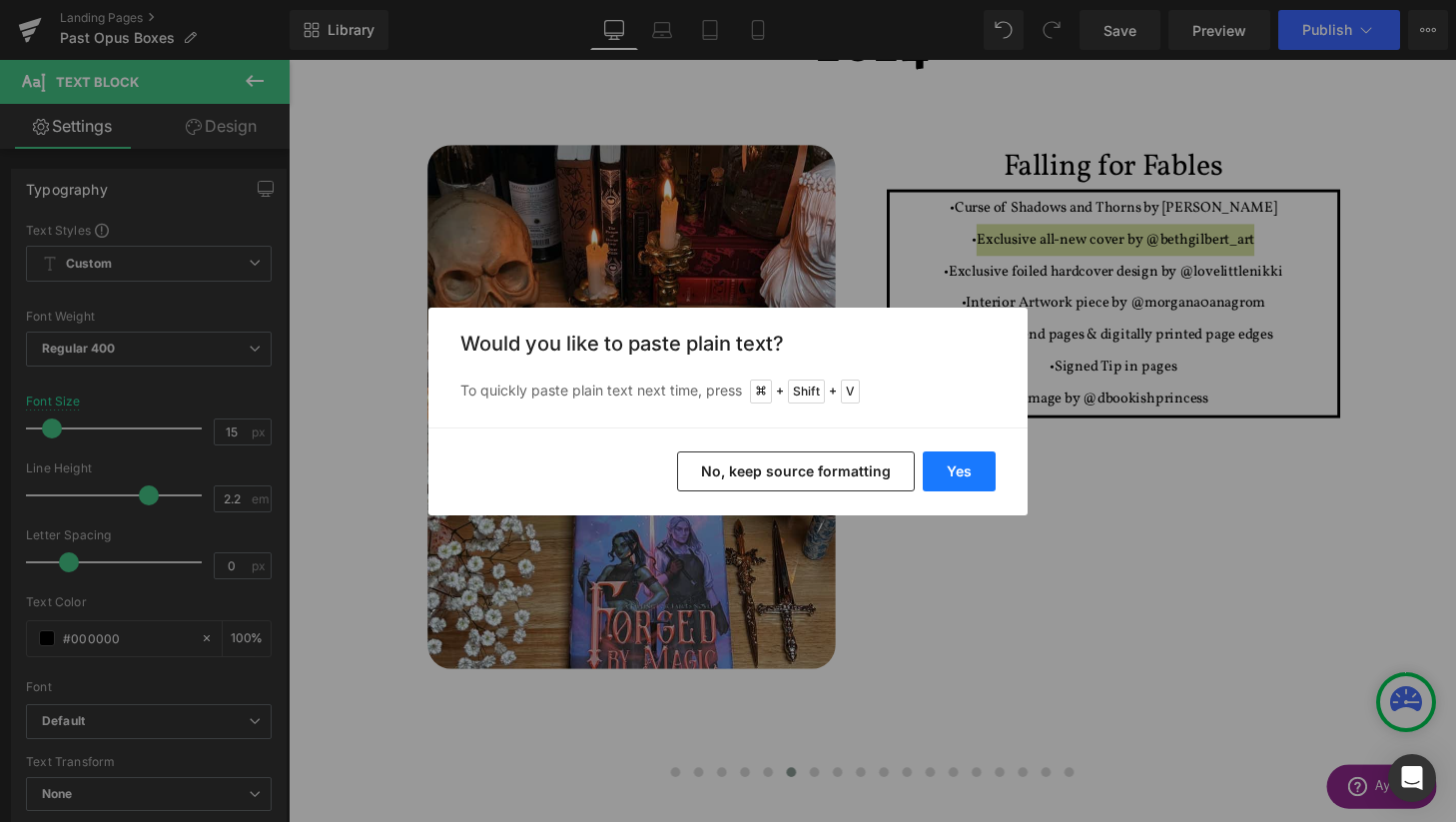 click on "Yes" at bounding box center (959, 471) 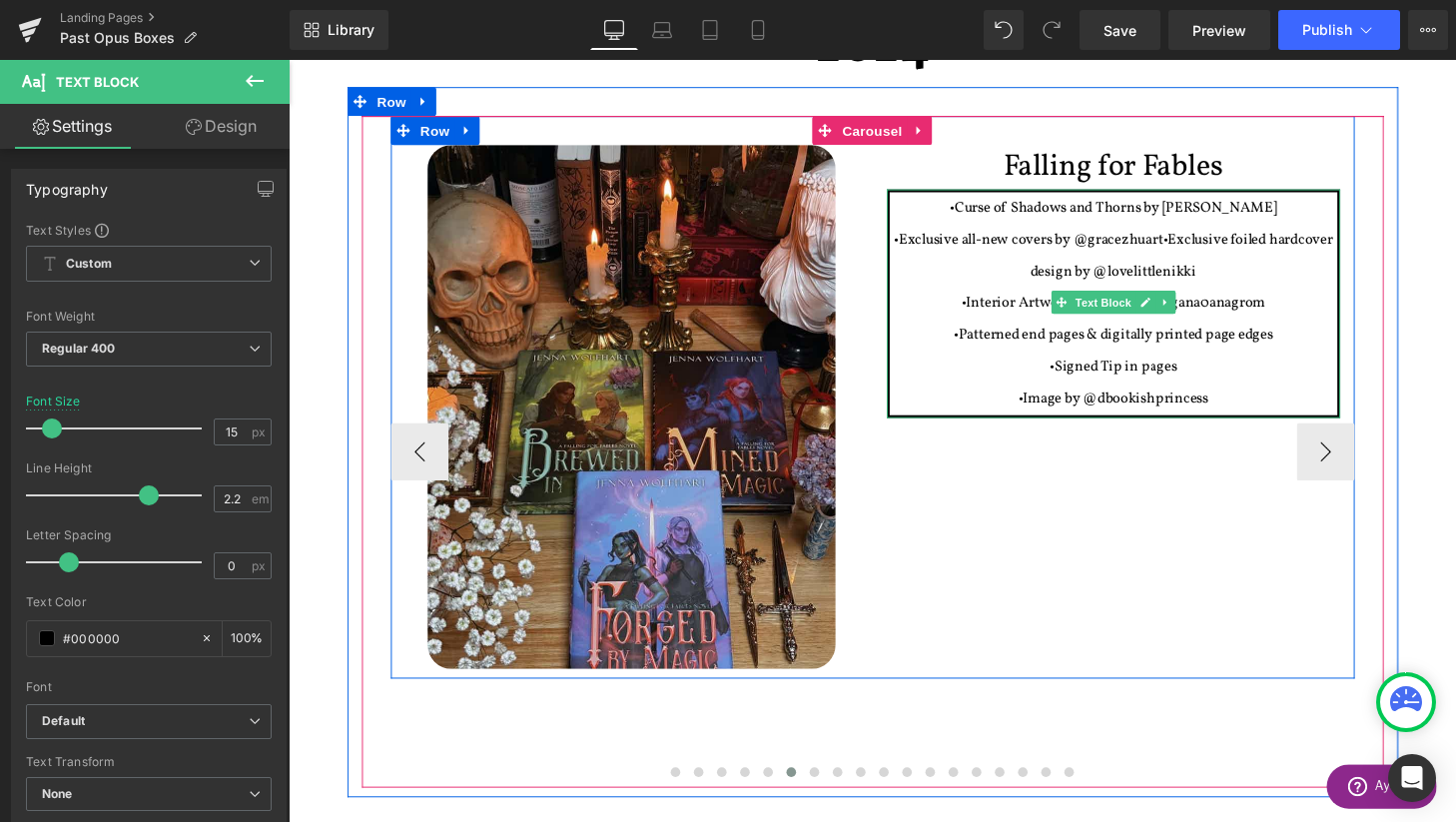 click on "•Exclusive foiled hardcover design by @lovelittlenikki" at bounding box center [1213, 263] 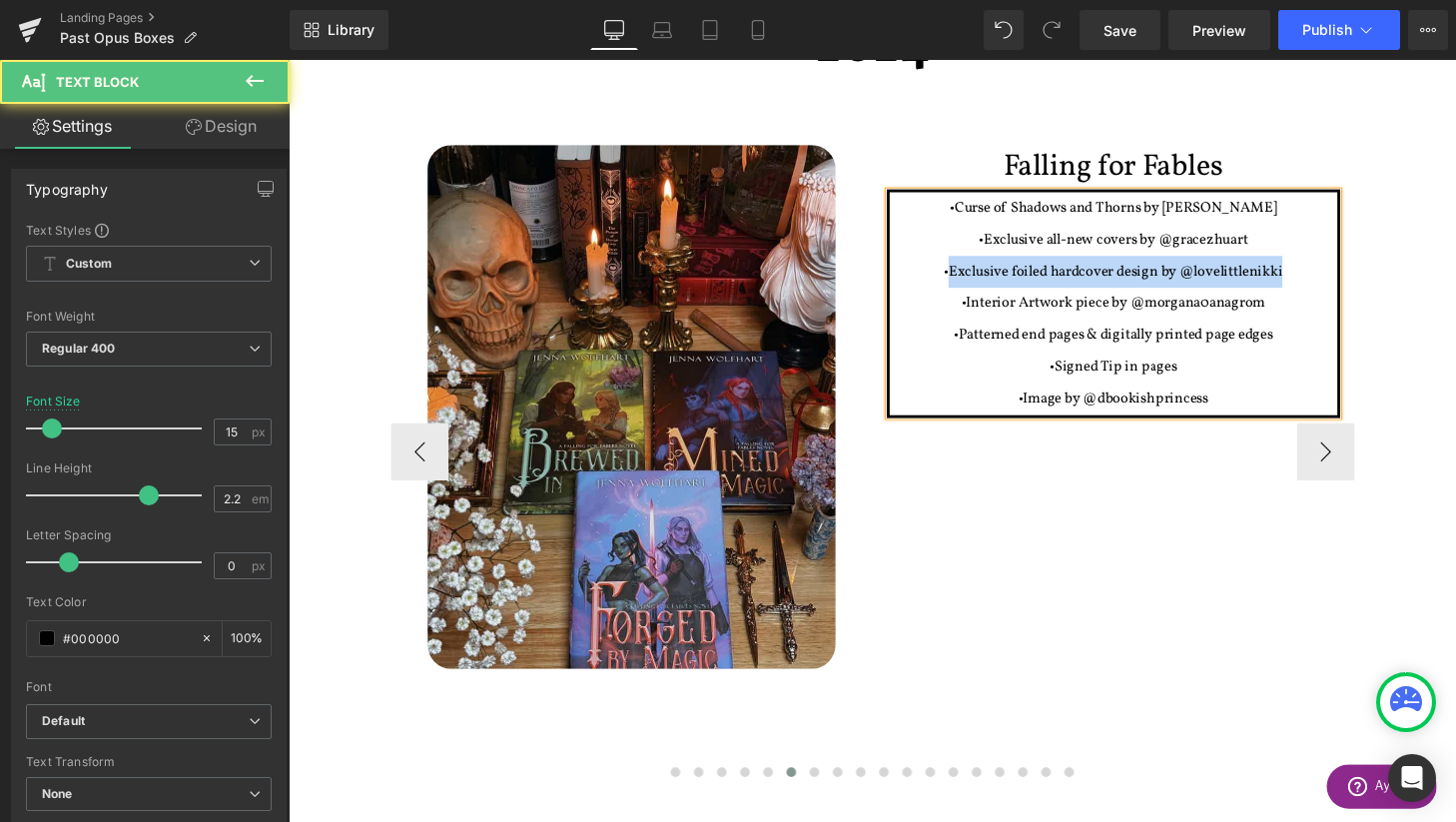 drag, startPoint x: 1348, startPoint y: 271, endPoint x: 972, endPoint y: 279, distance: 376.0851 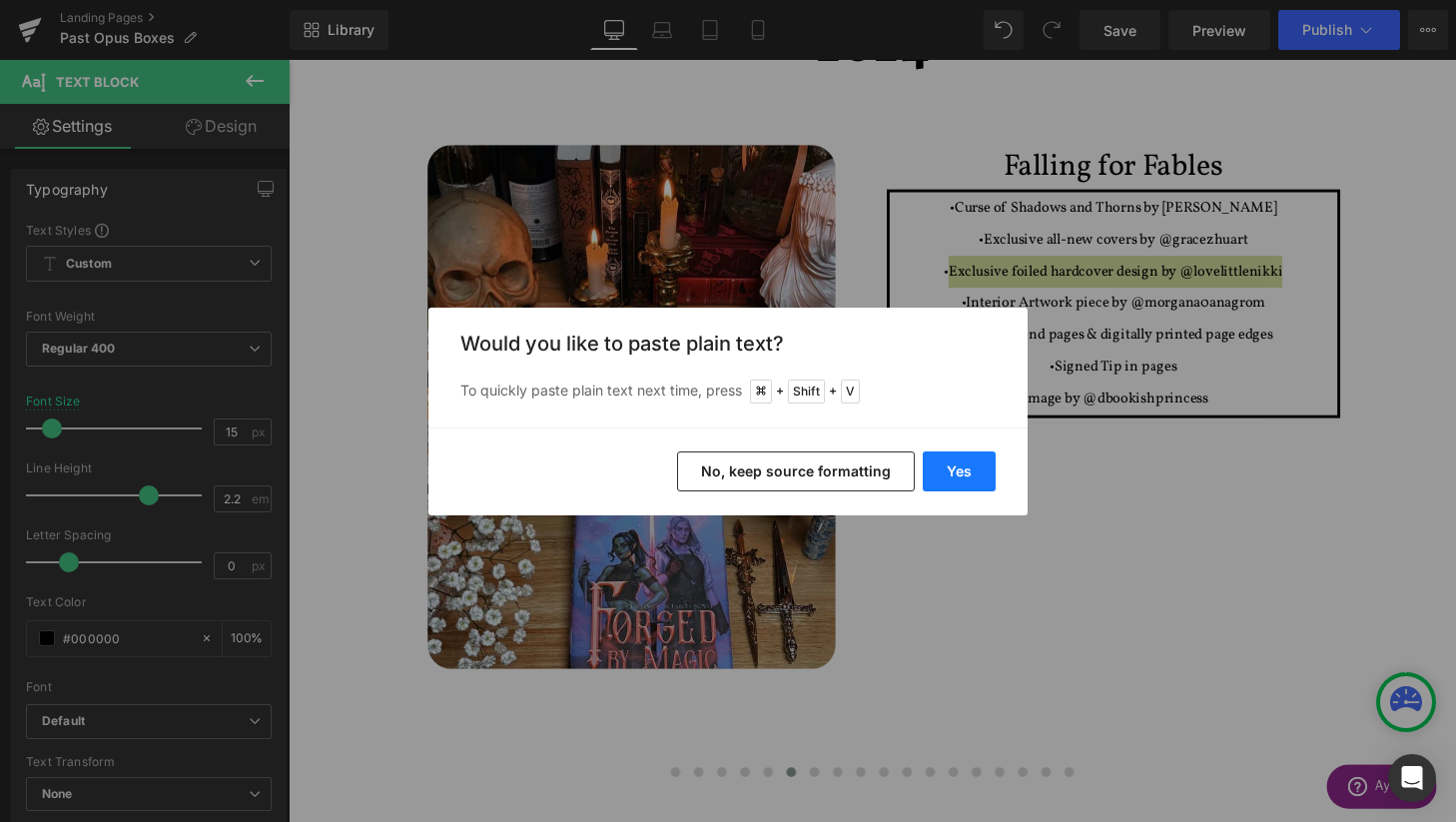 click on "Yes" at bounding box center (959, 471) 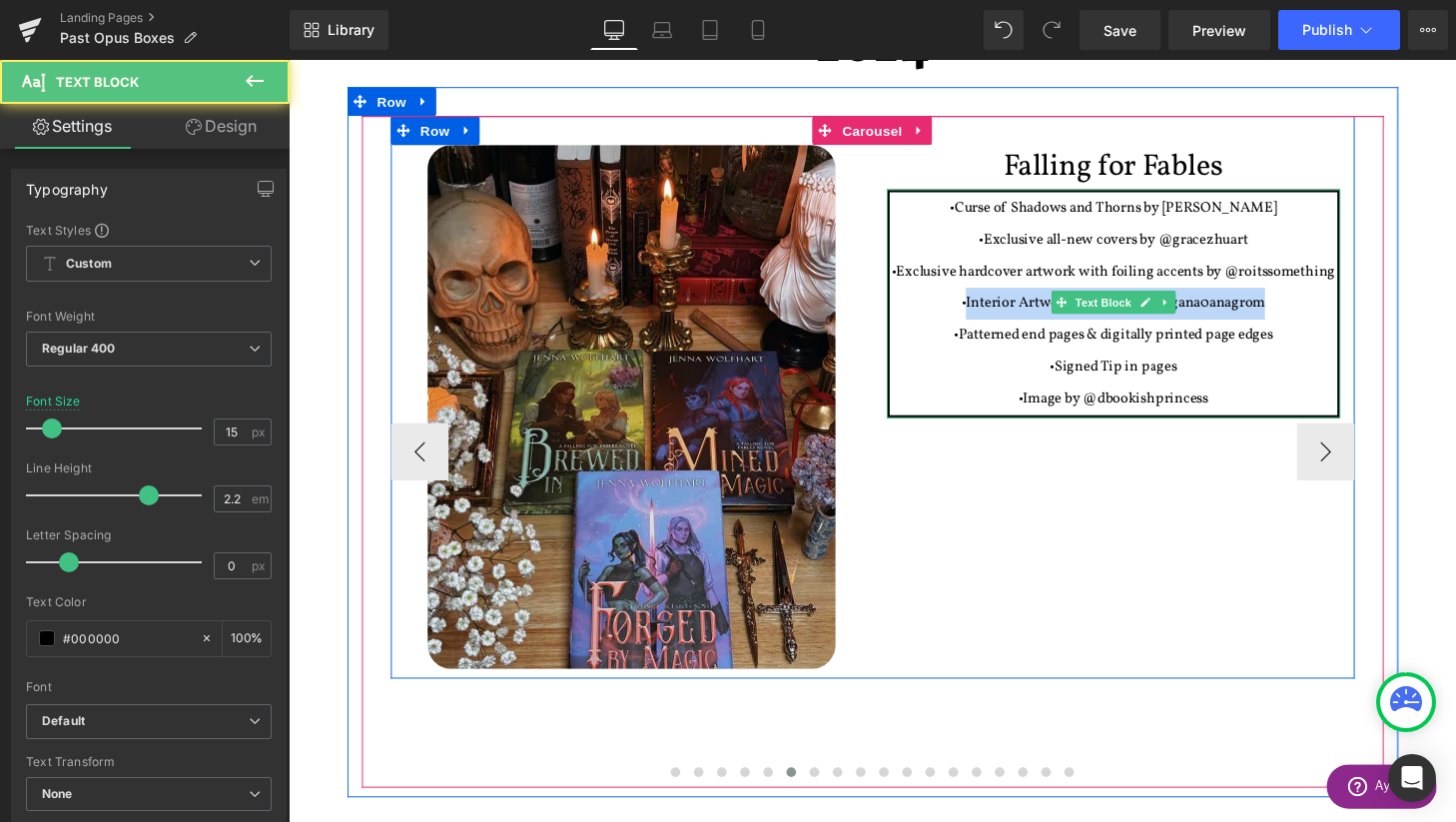 drag, startPoint x: 1325, startPoint y: 305, endPoint x: 992, endPoint y: 304, distance: 333.0015 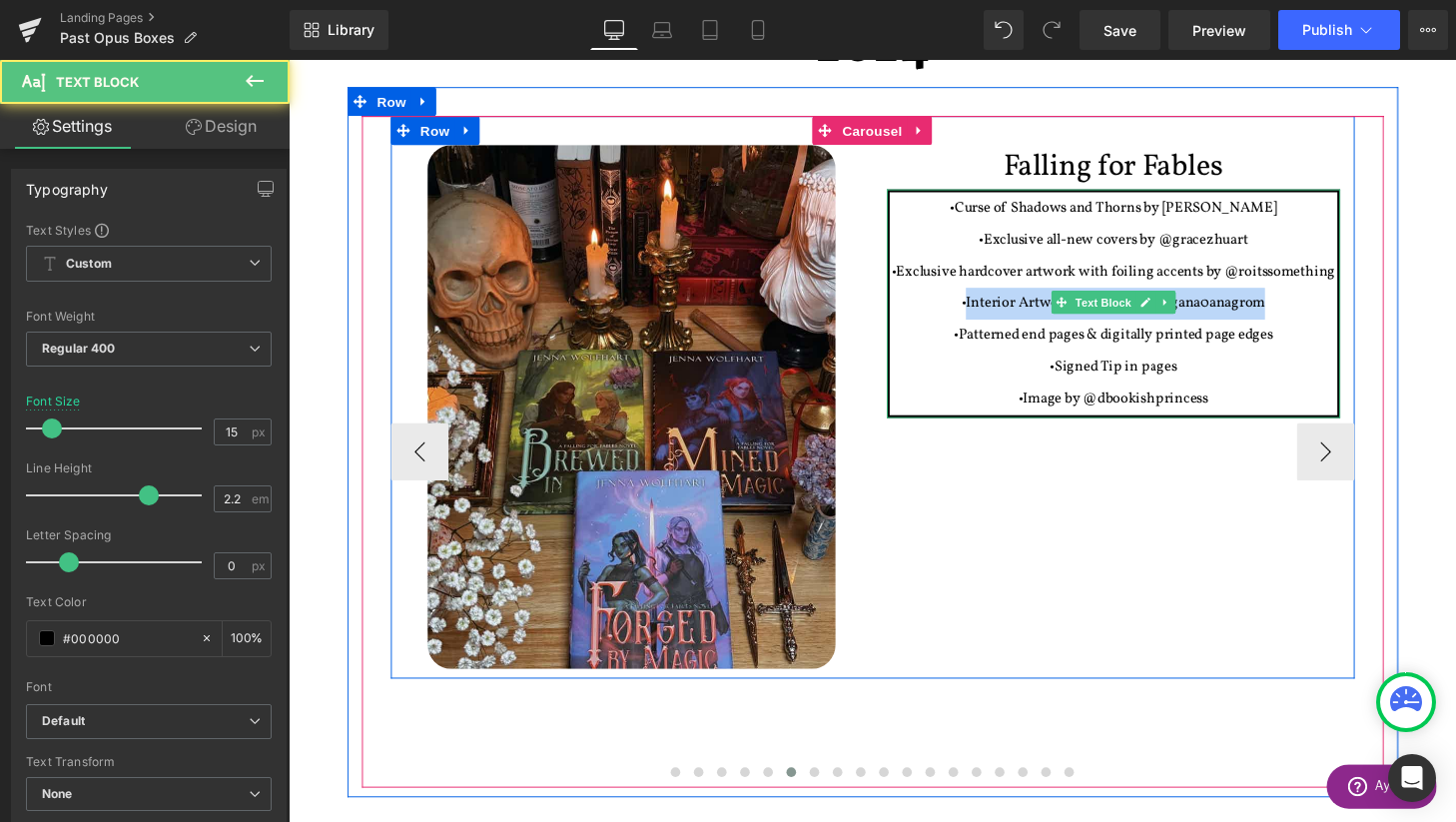 click on "•Interior Artwork piece by @morgana0anagrom" at bounding box center (1142, 312) 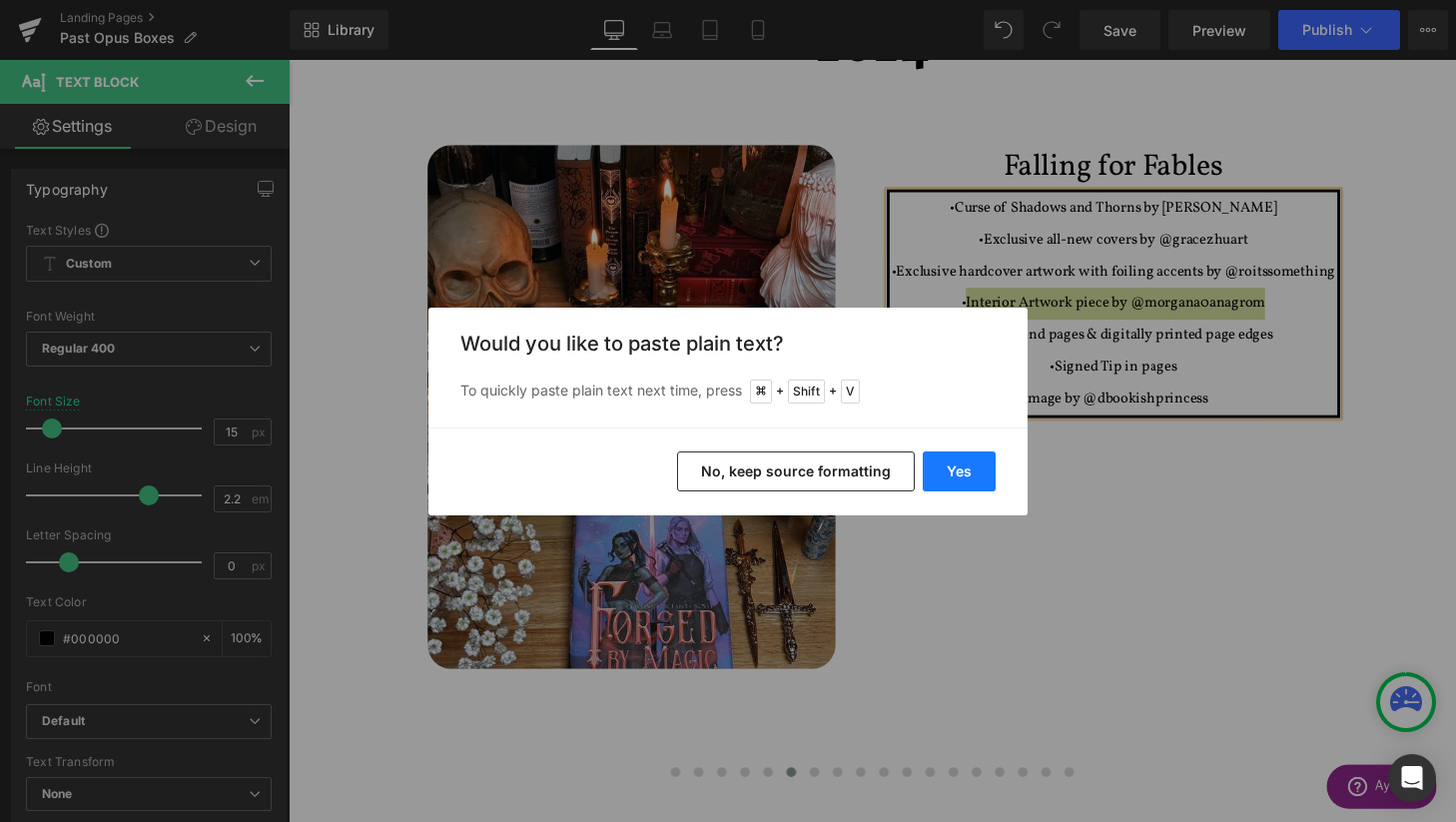 click on "Yes" at bounding box center [959, 471] 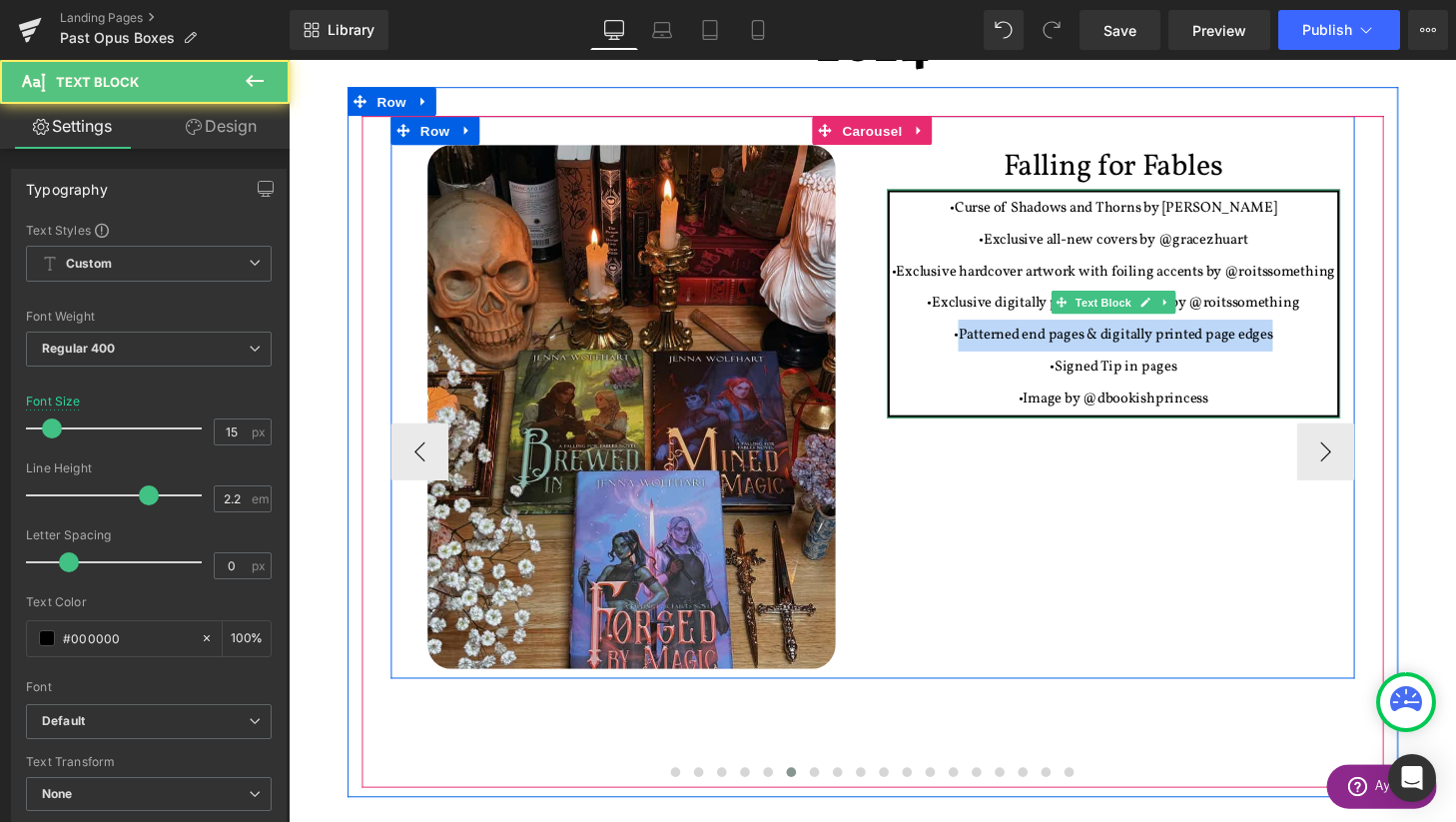 drag, startPoint x: 1323, startPoint y: 347, endPoint x: 983, endPoint y: 342, distance: 340.03676 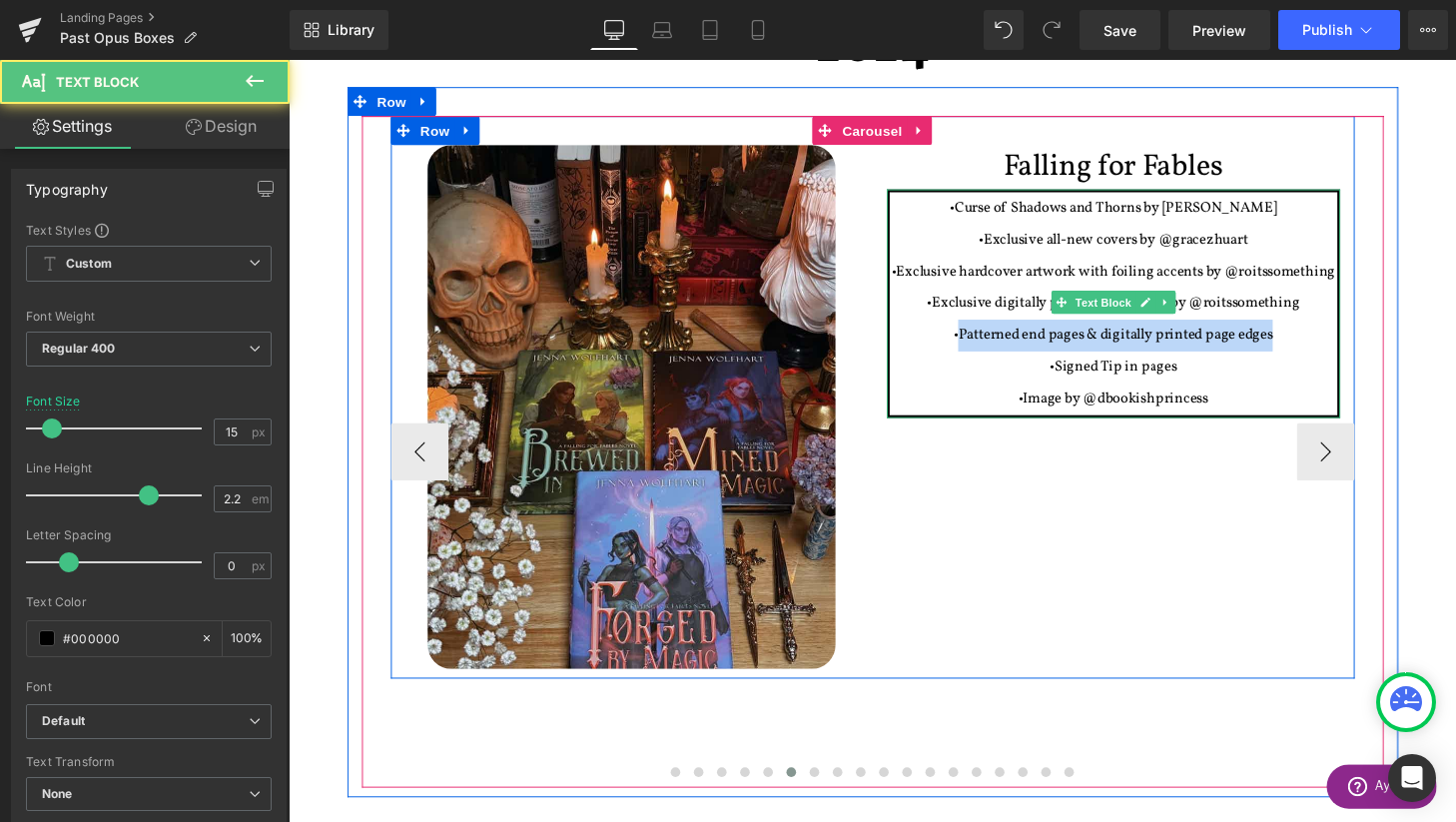 click on "•Patterned end pages & digitally printed page edges" at bounding box center [1142, 345] 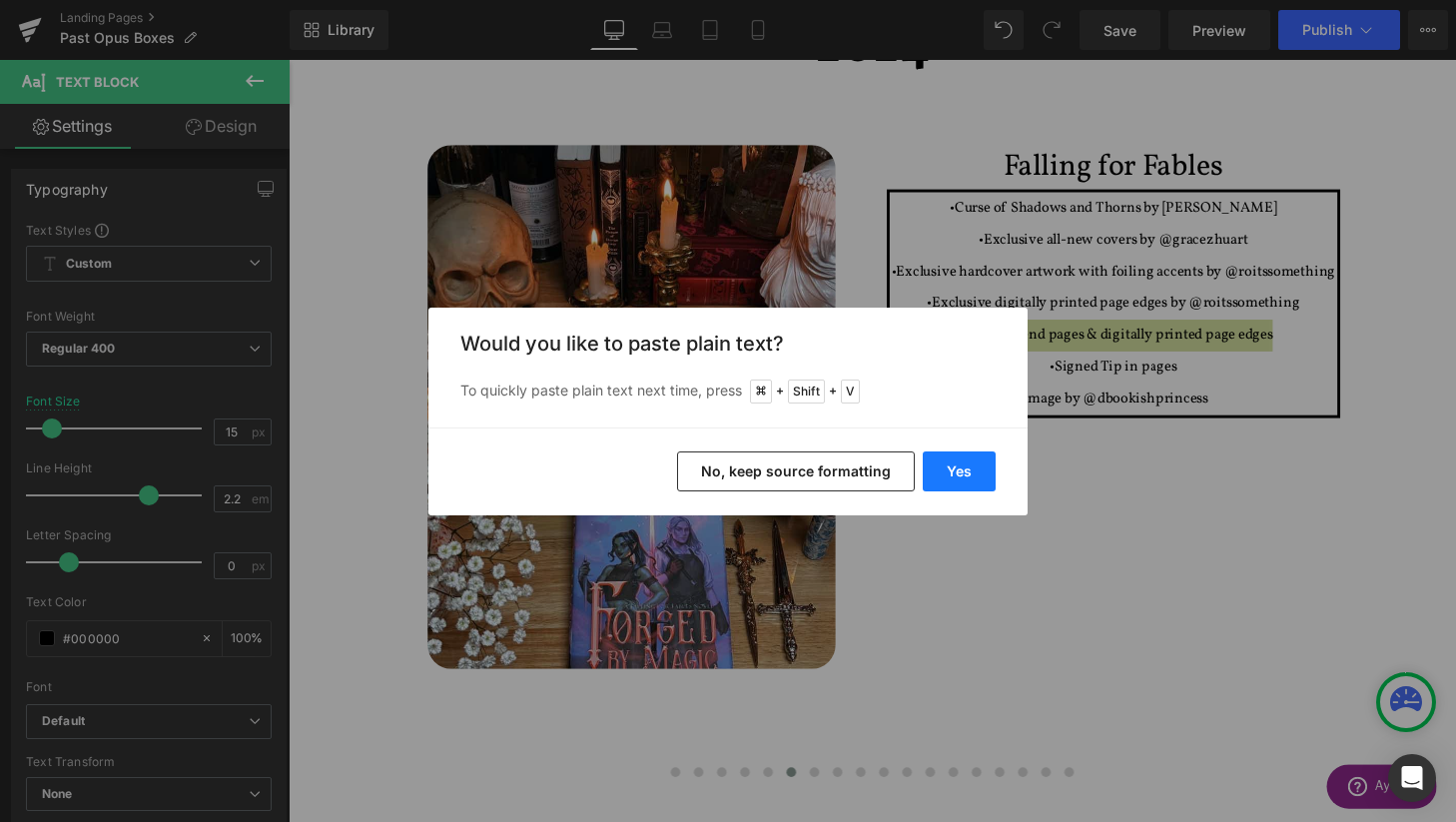 click on "Yes" at bounding box center [959, 471] 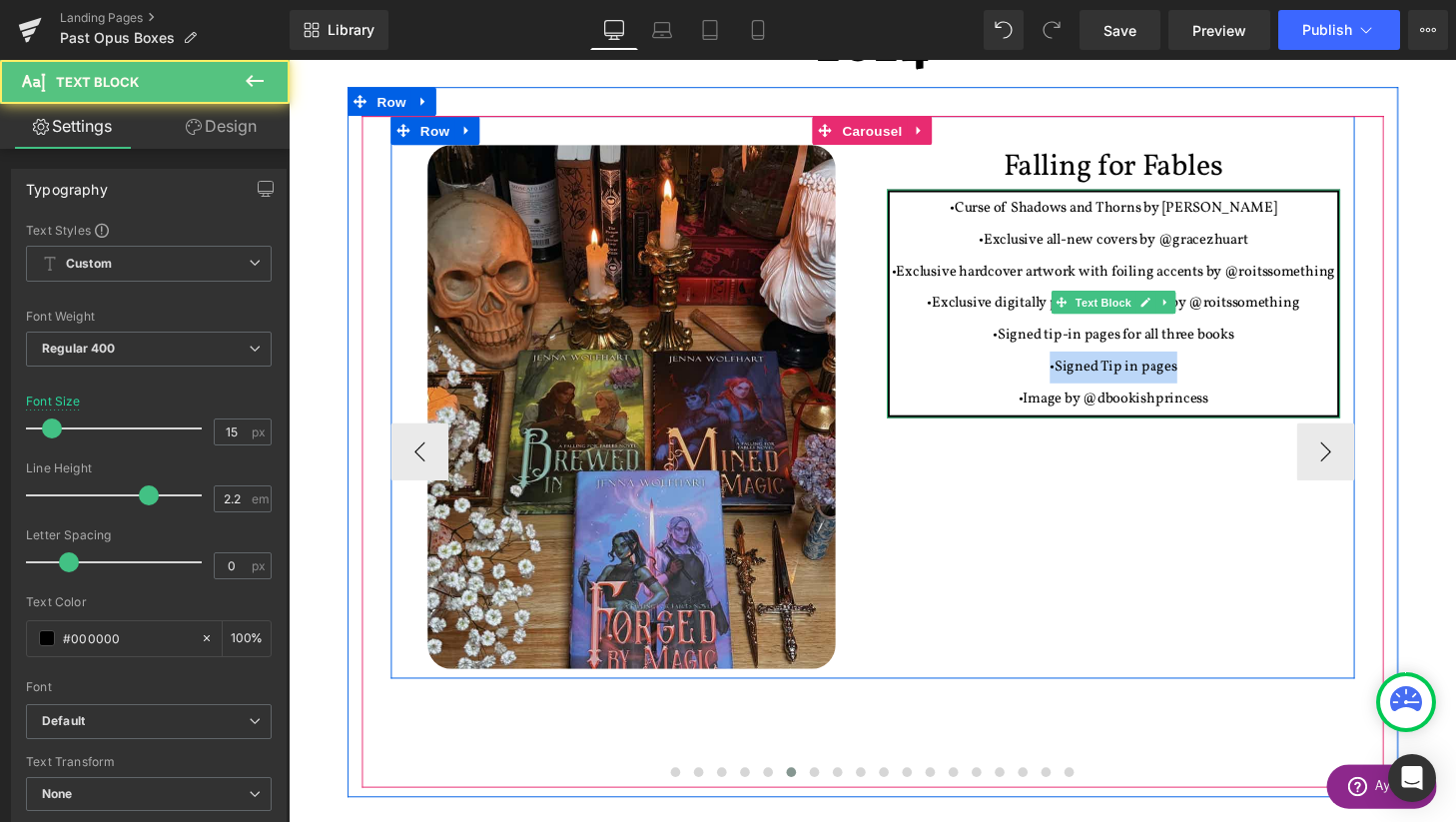 drag, startPoint x: 1243, startPoint y: 382, endPoint x: 1017, endPoint y: 381, distance: 226.0022 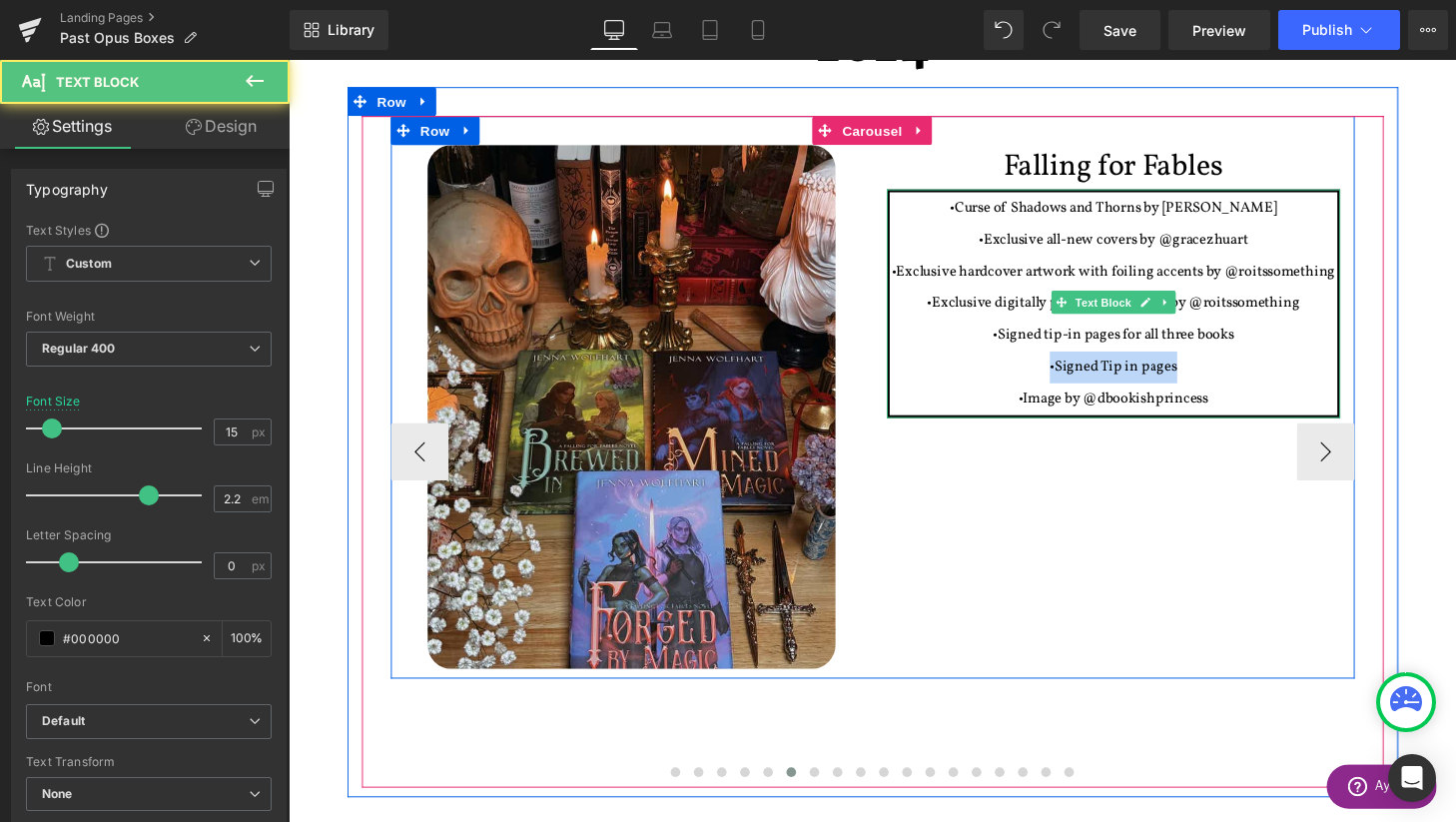 click on "•Signed Tip in pages" at bounding box center [1142, 378] 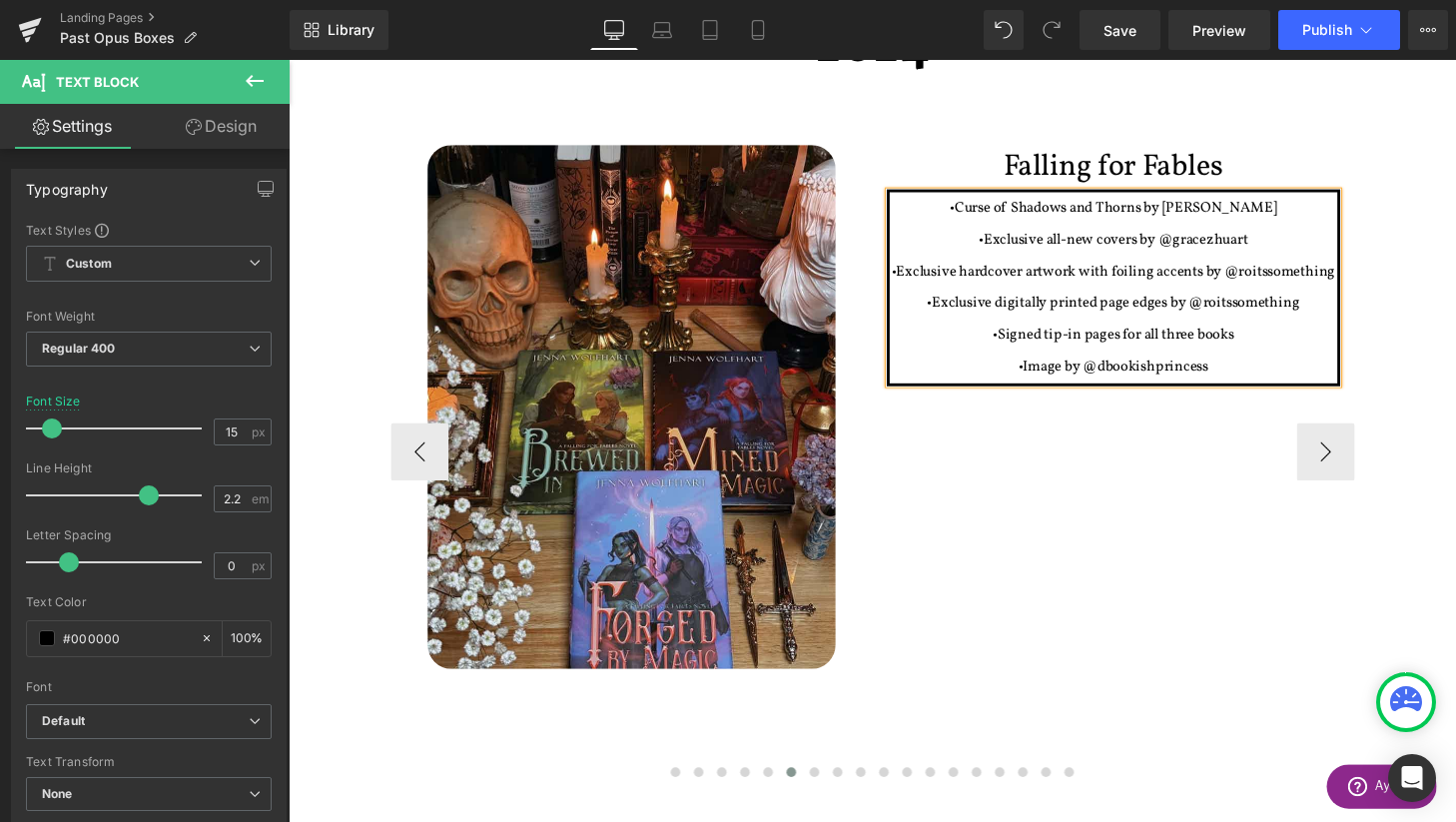 click on "•Curse of Shadows and Thorns by [PERSON_NAME]" at bounding box center (1142, 213) 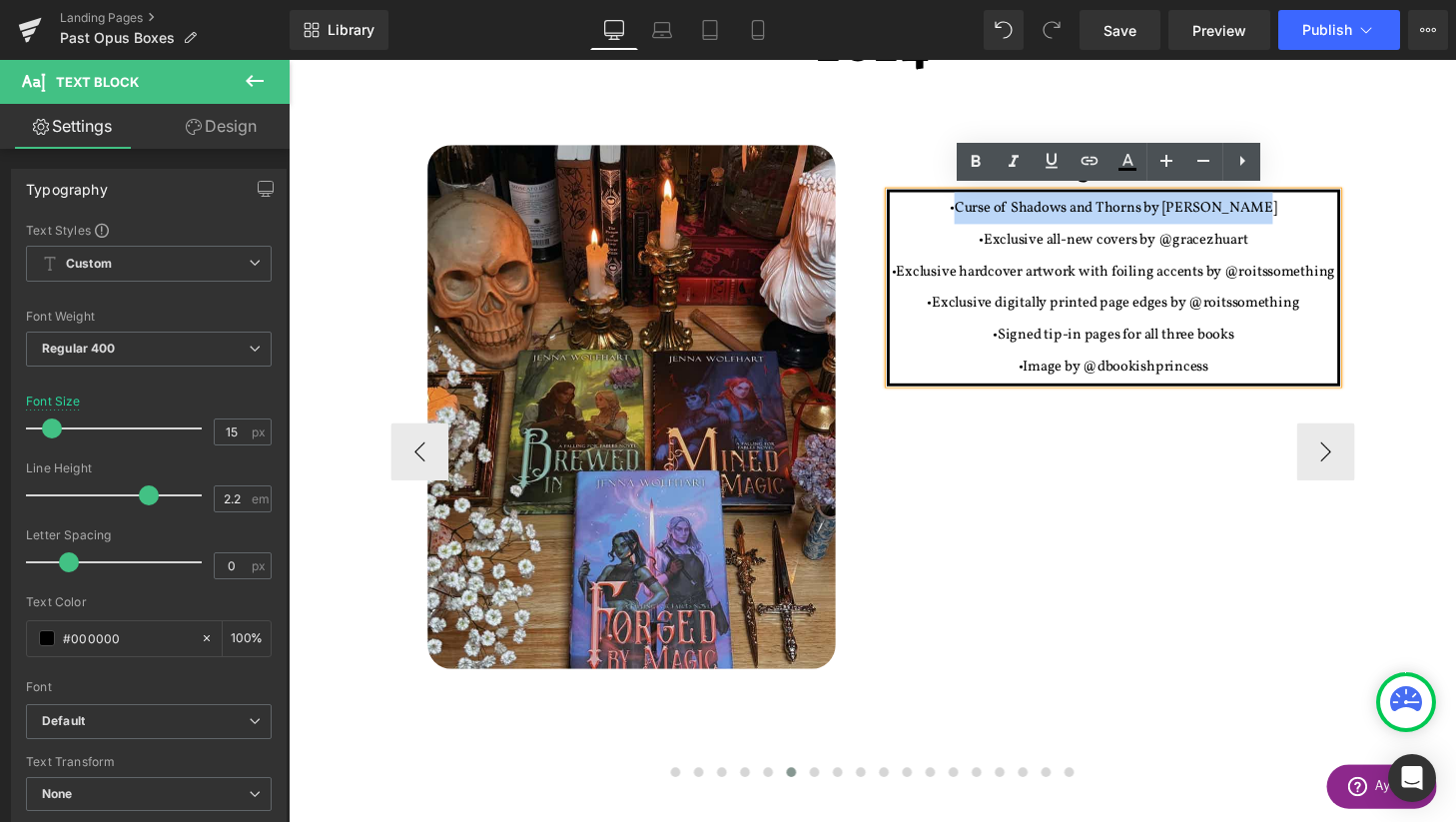 drag, startPoint x: 999, startPoint y: 207, endPoint x: 1312, endPoint y: 220, distance: 313.26985 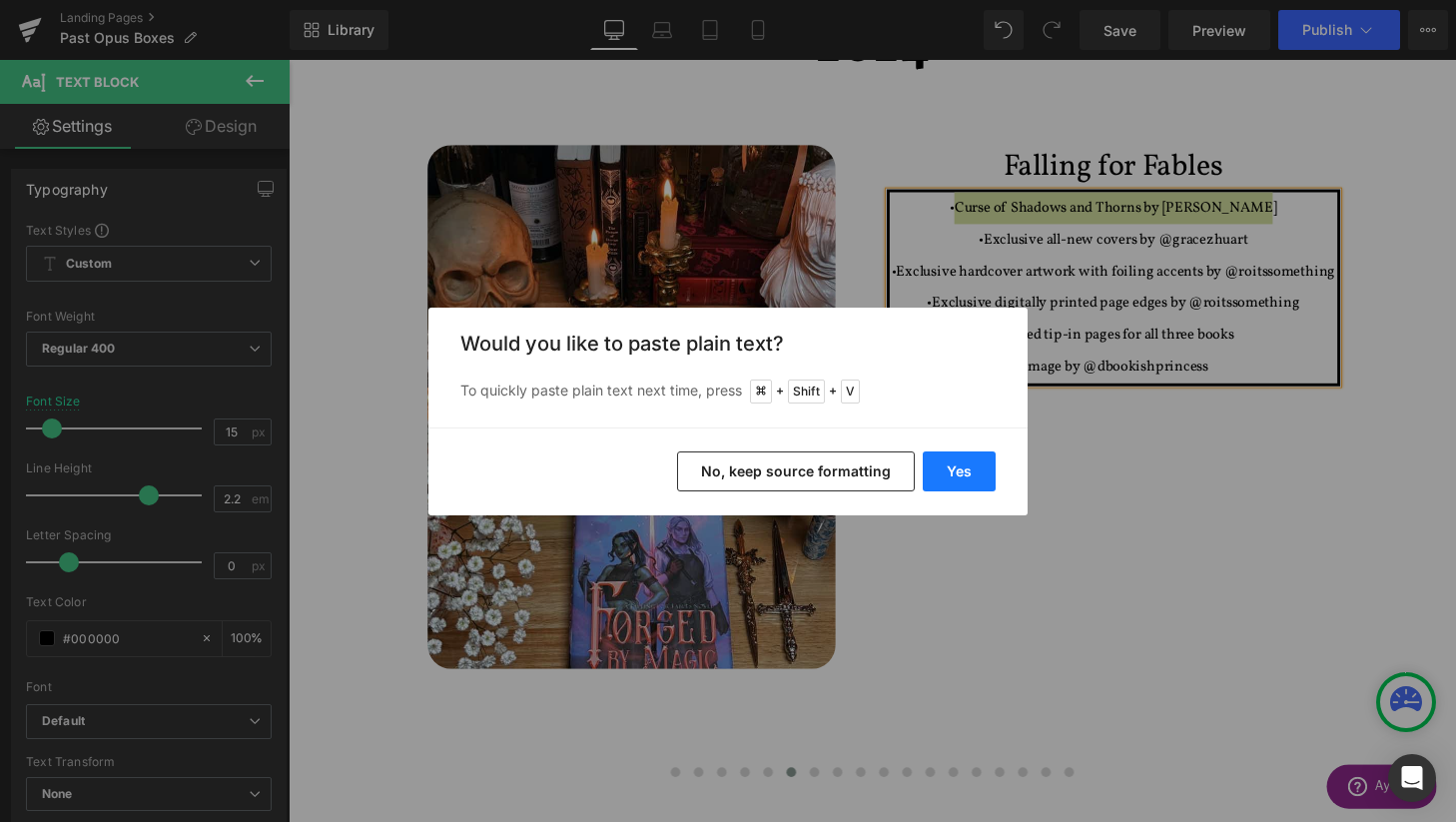 click on "Yes" at bounding box center [959, 471] 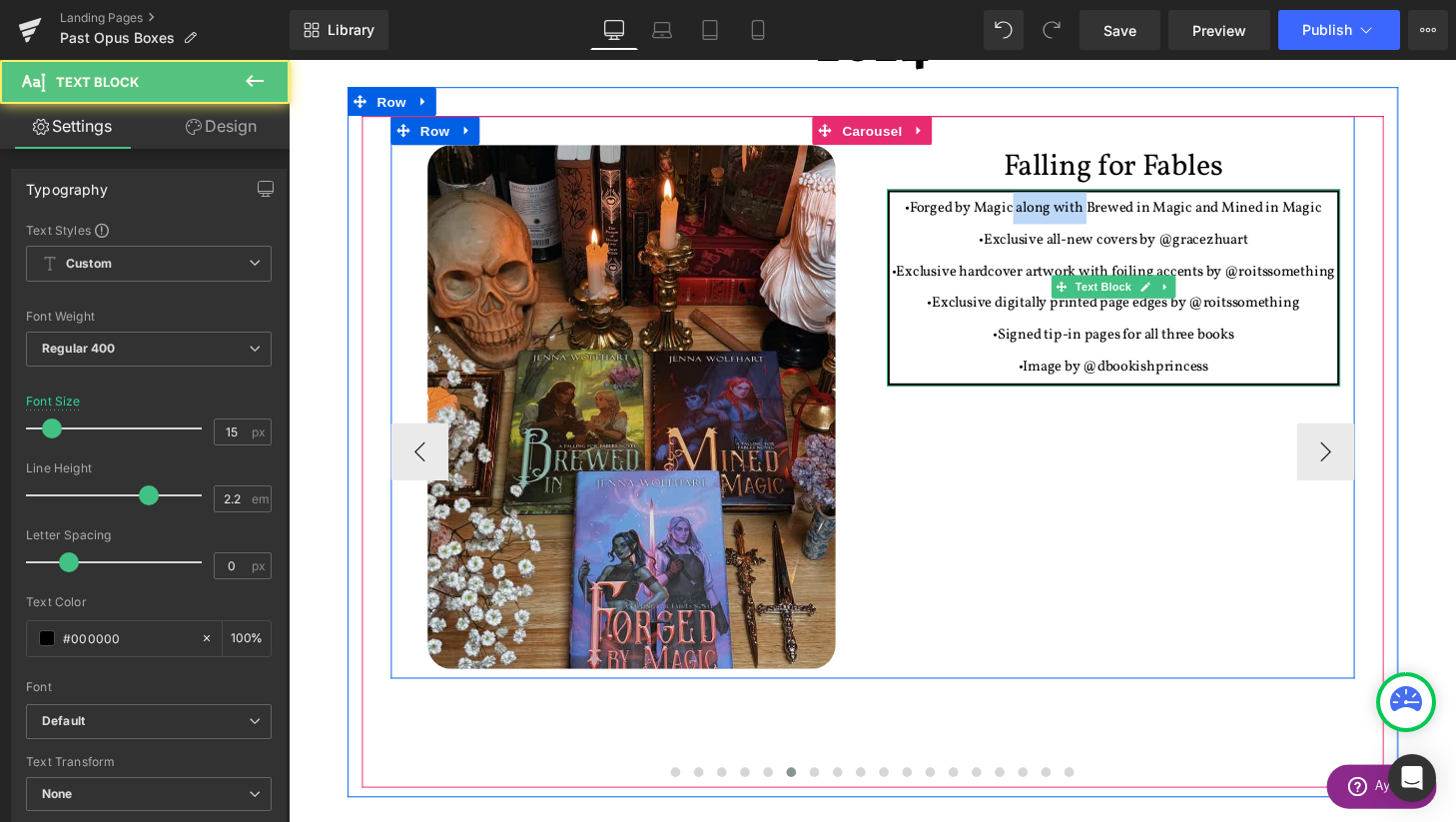 drag, startPoint x: 1118, startPoint y: 212, endPoint x: 1040, endPoint y: 208, distance: 78.102497 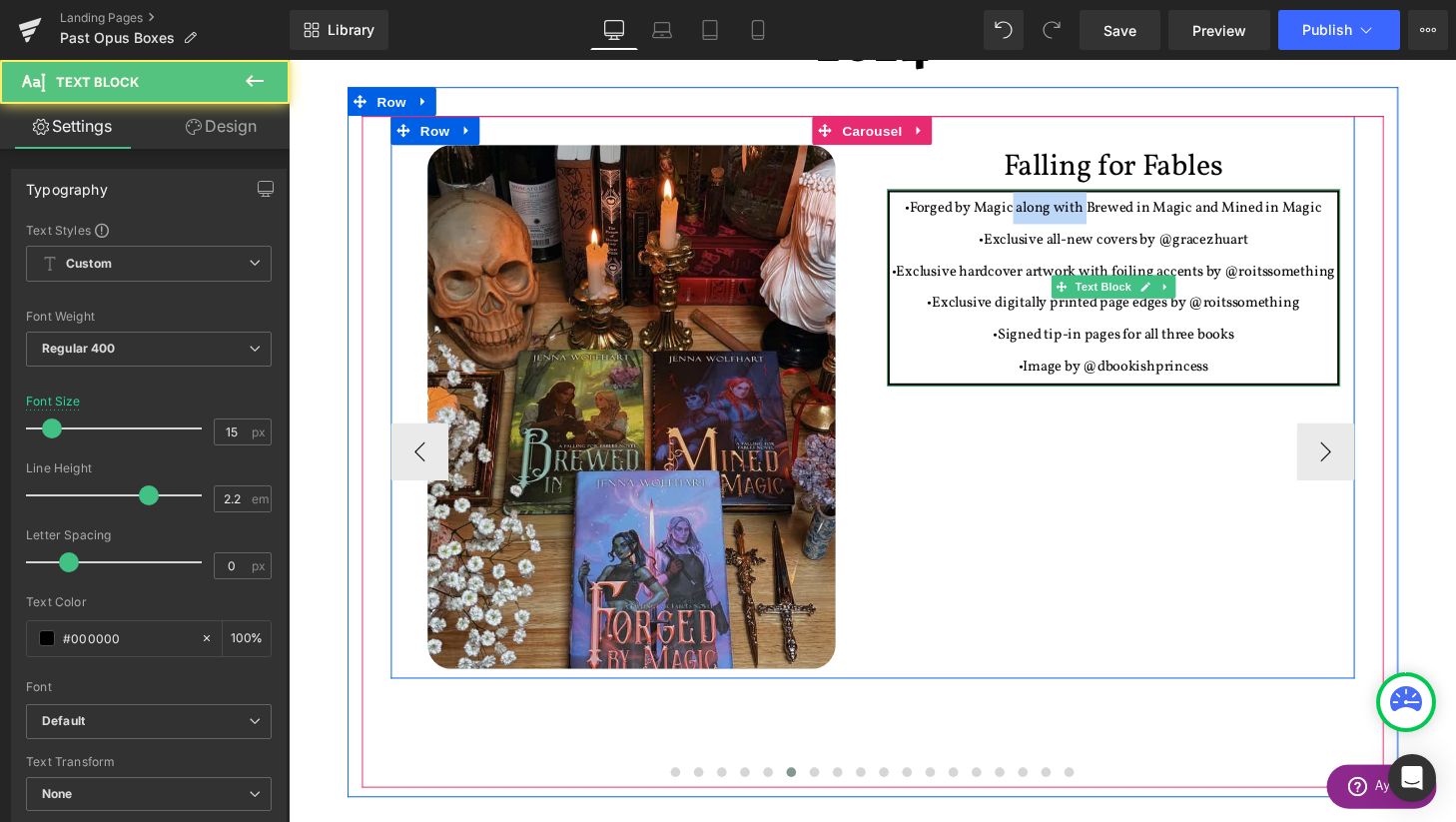 click on "•Forged by Magic along with Brewed in Magic and Mined in Magic" at bounding box center (1142, 213) 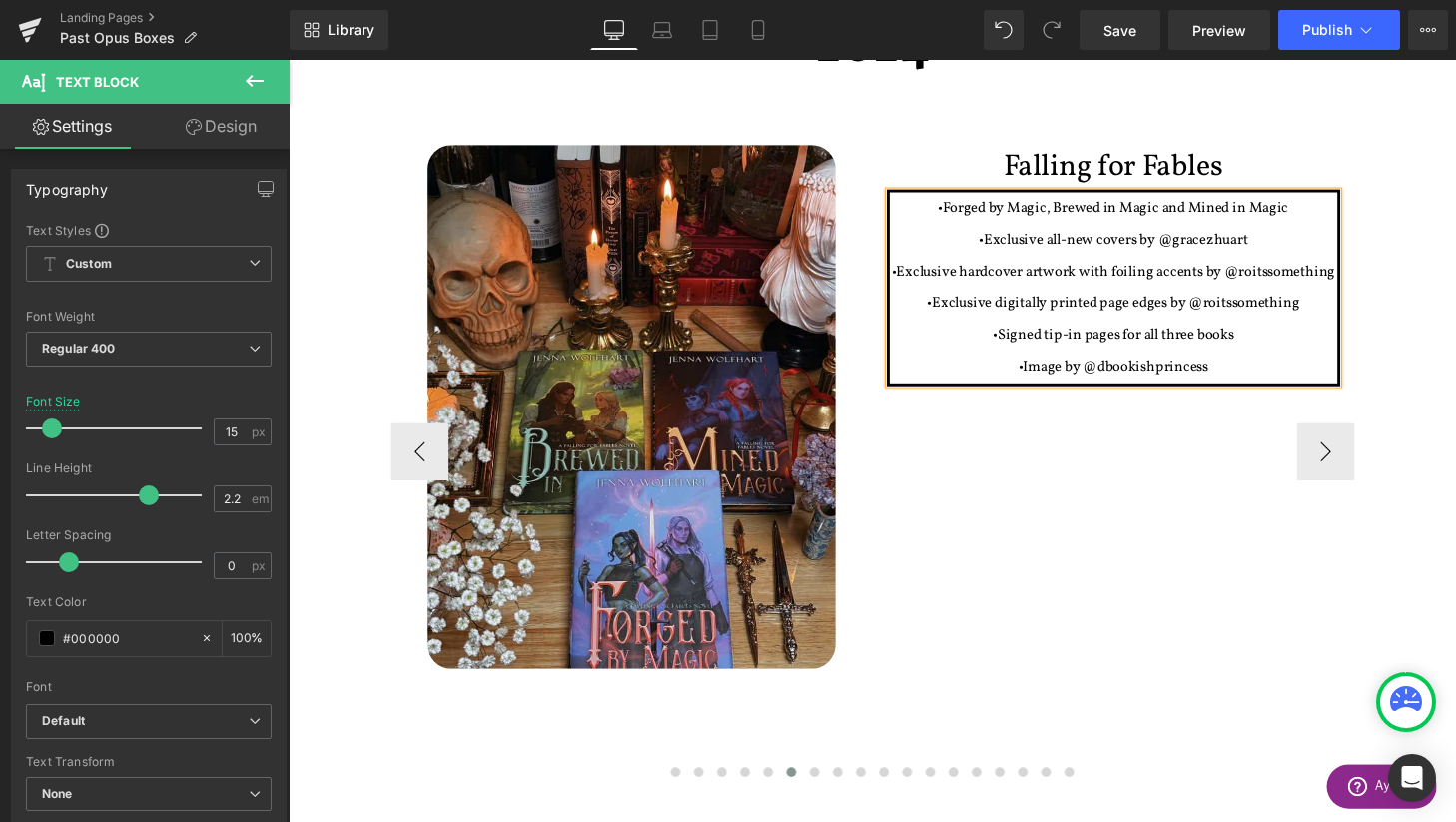 click on "•Forged by Magic, Brewed in Magic and Mined in Magic" at bounding box center [1142, 213] 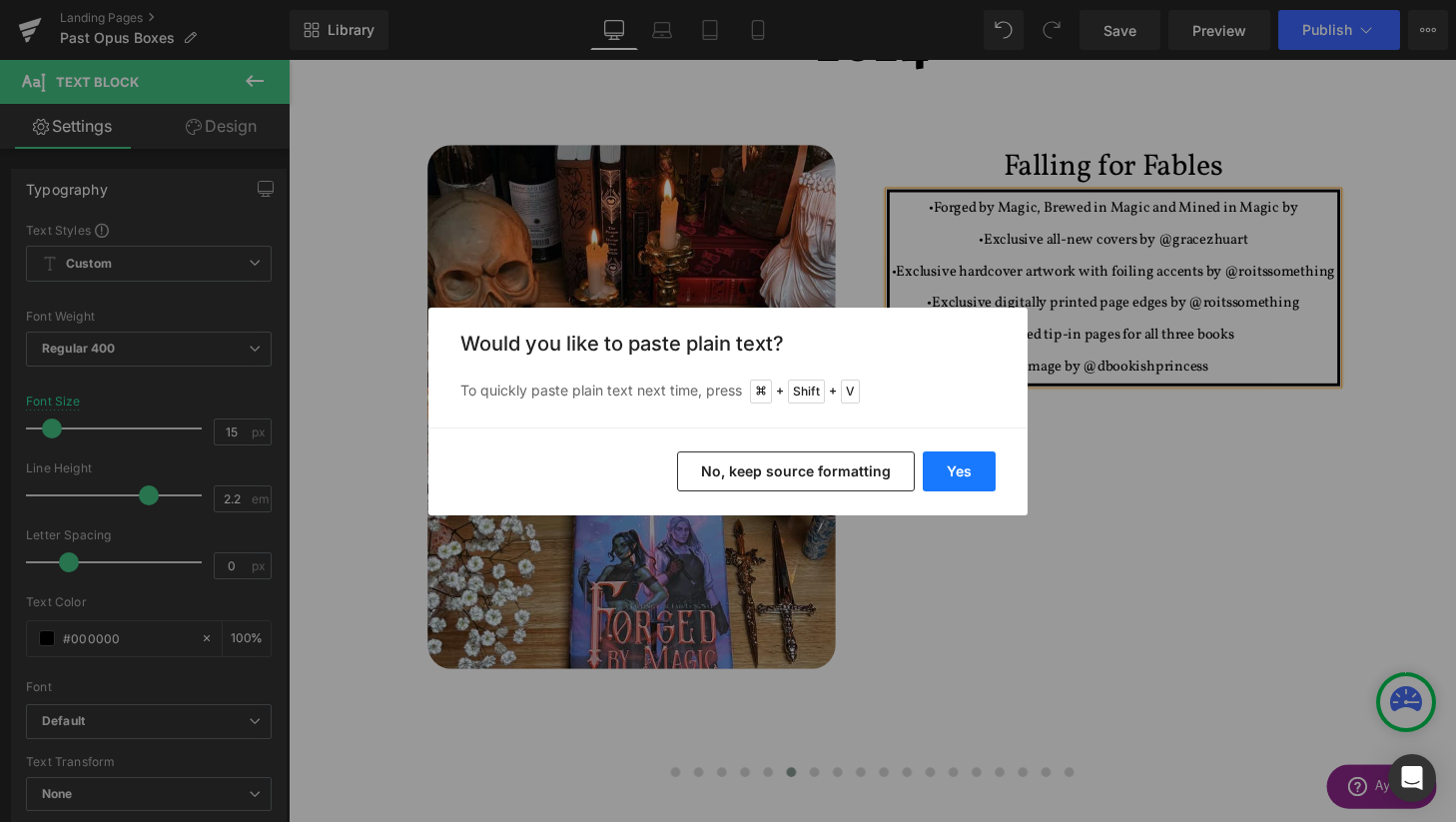 click on "Yes" at bounding box center (959, 471) 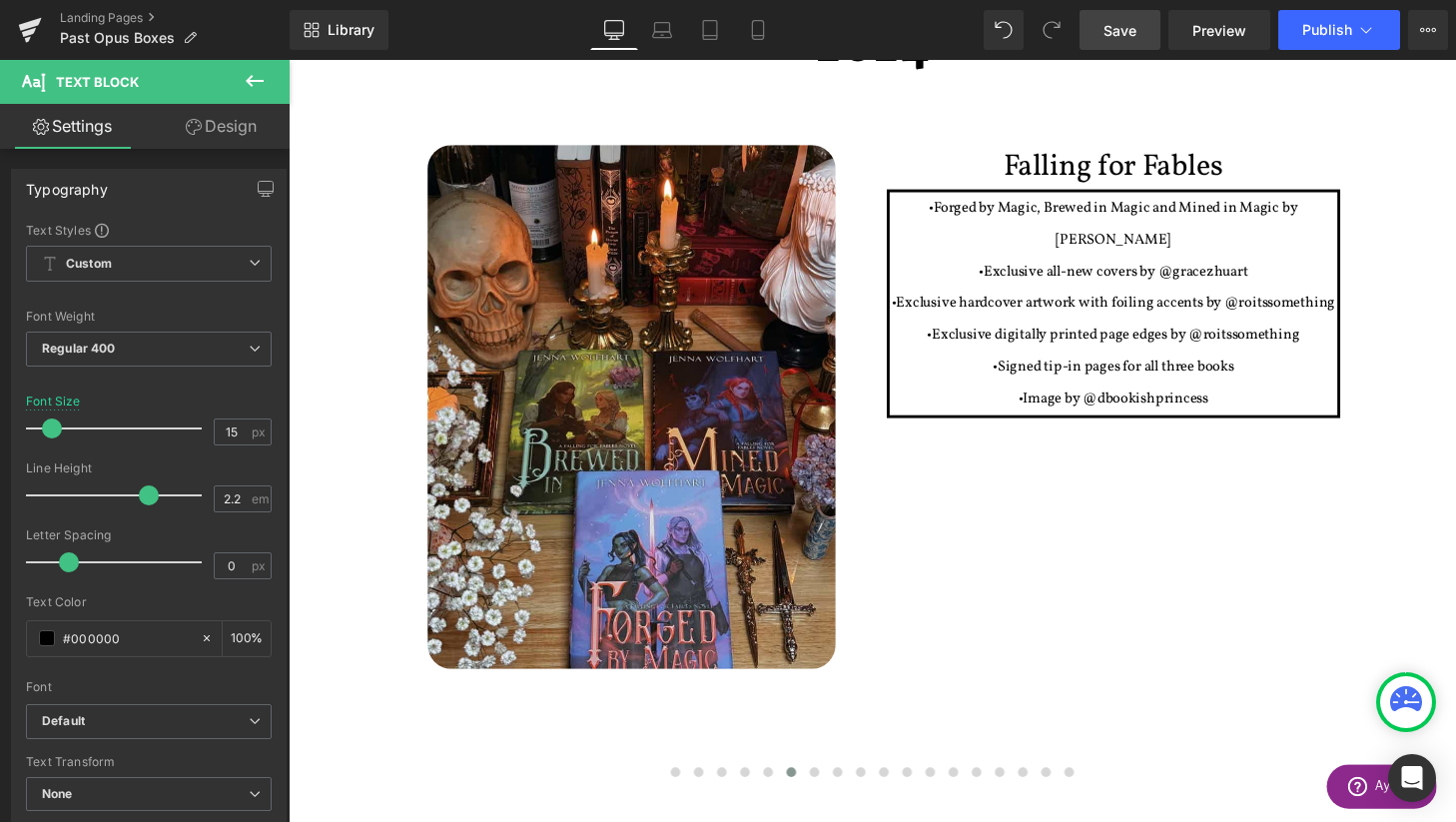 click on "Save" at bounding box center [1119, 30] 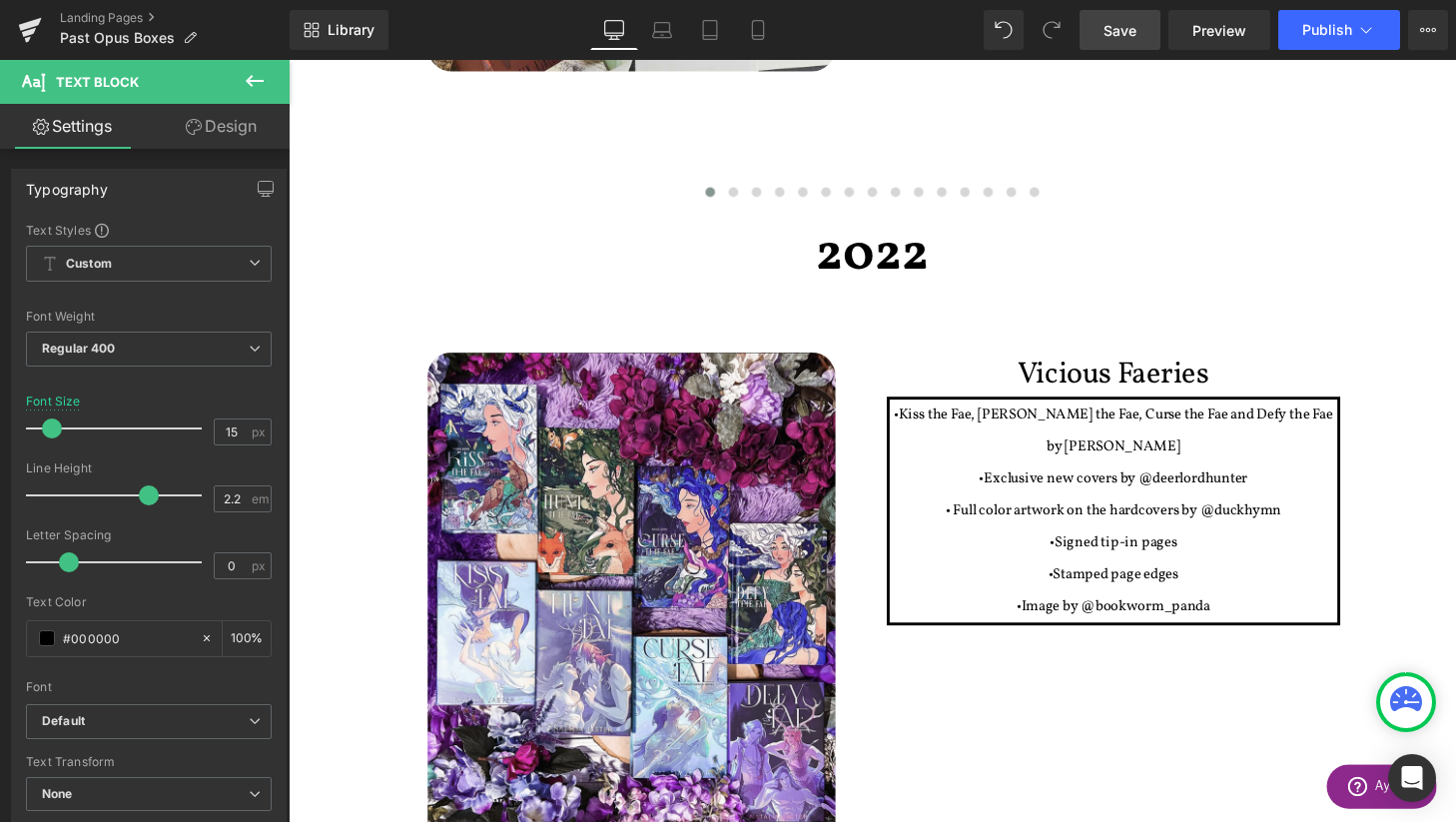scroll, scrollTop: 2876, scrollLeft: 0, axis: vertical 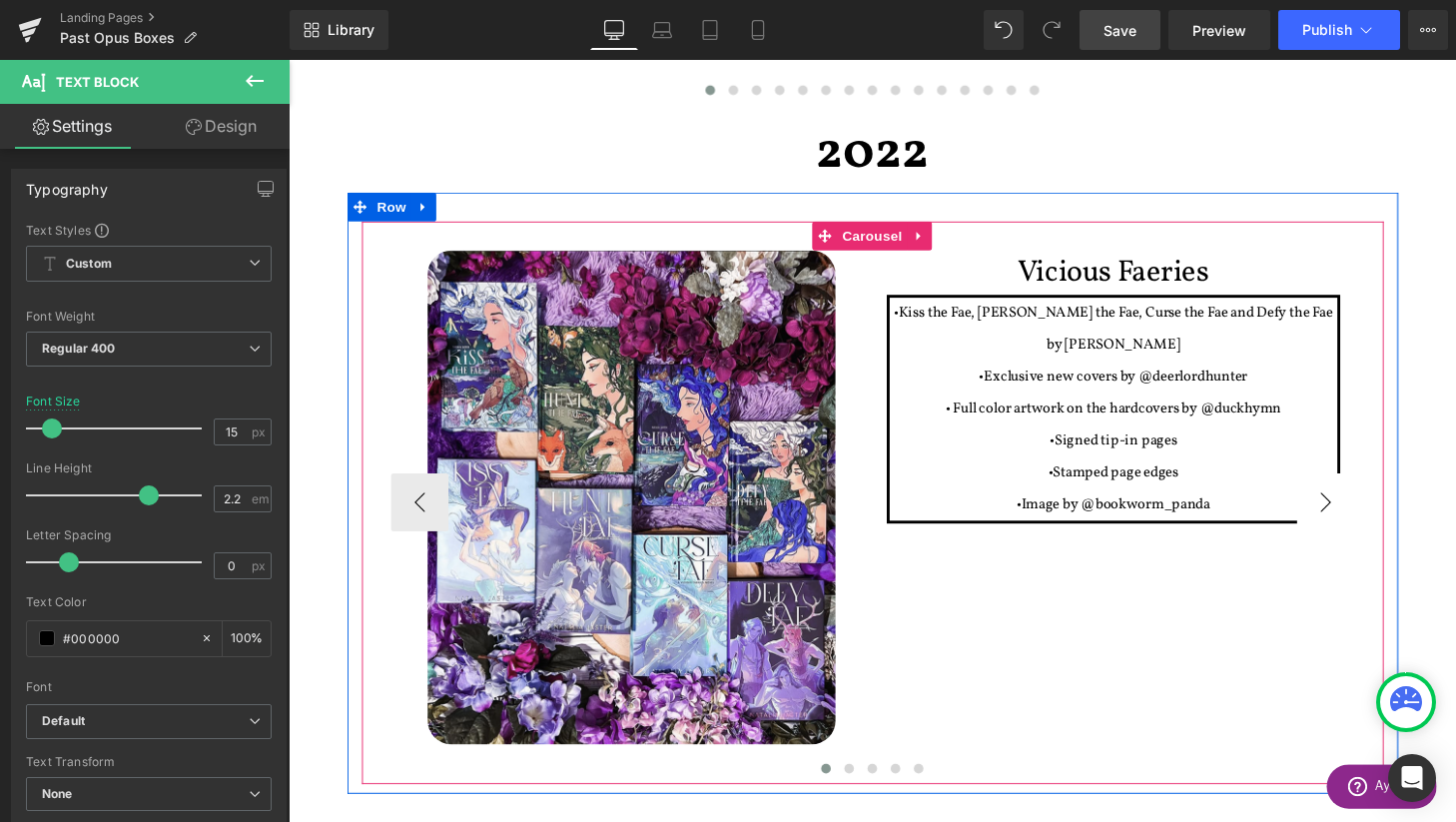 click on "›" at bounding box center (1362, 517) 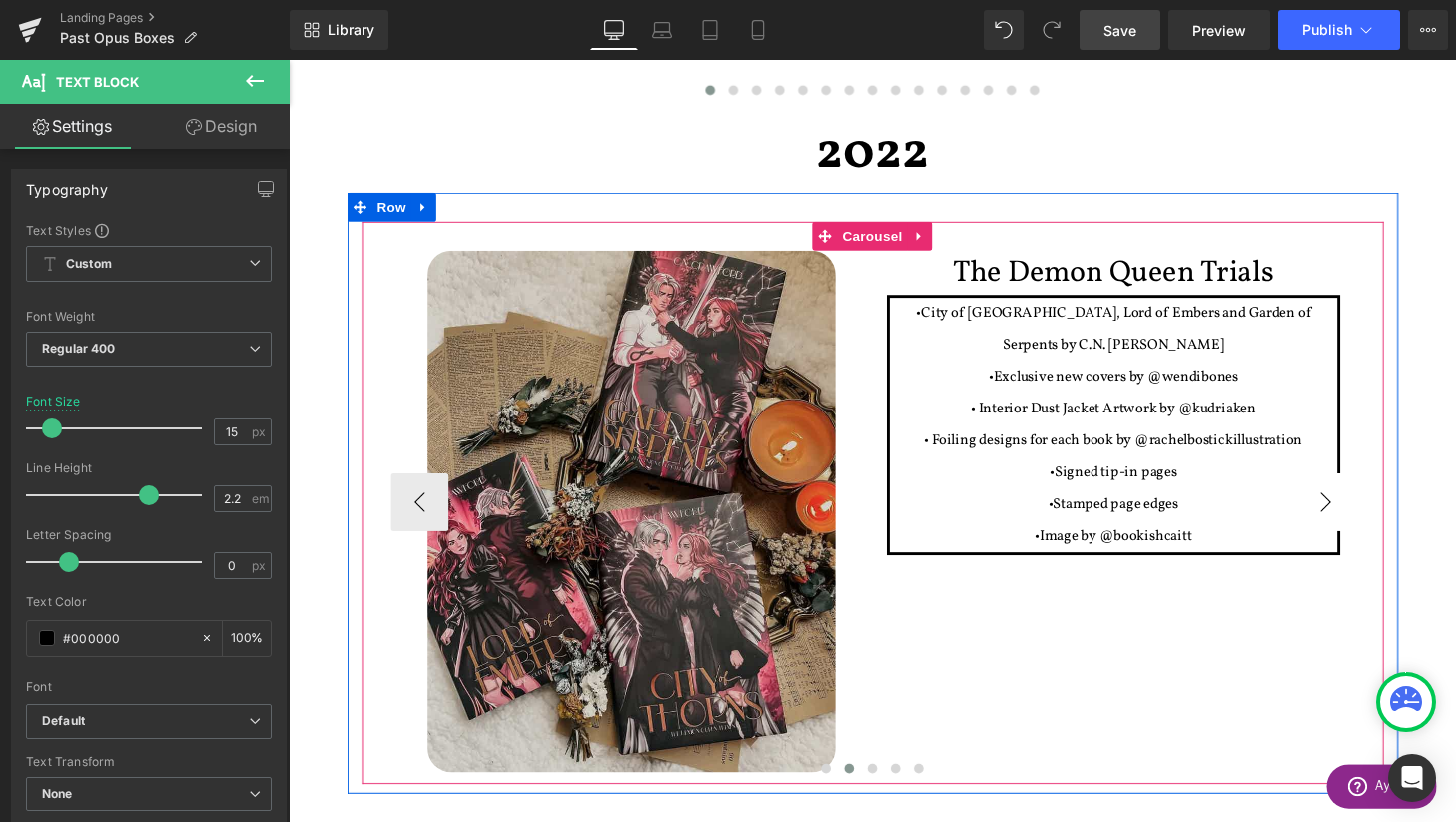 click on "›" at bounding box center (1362, 517) 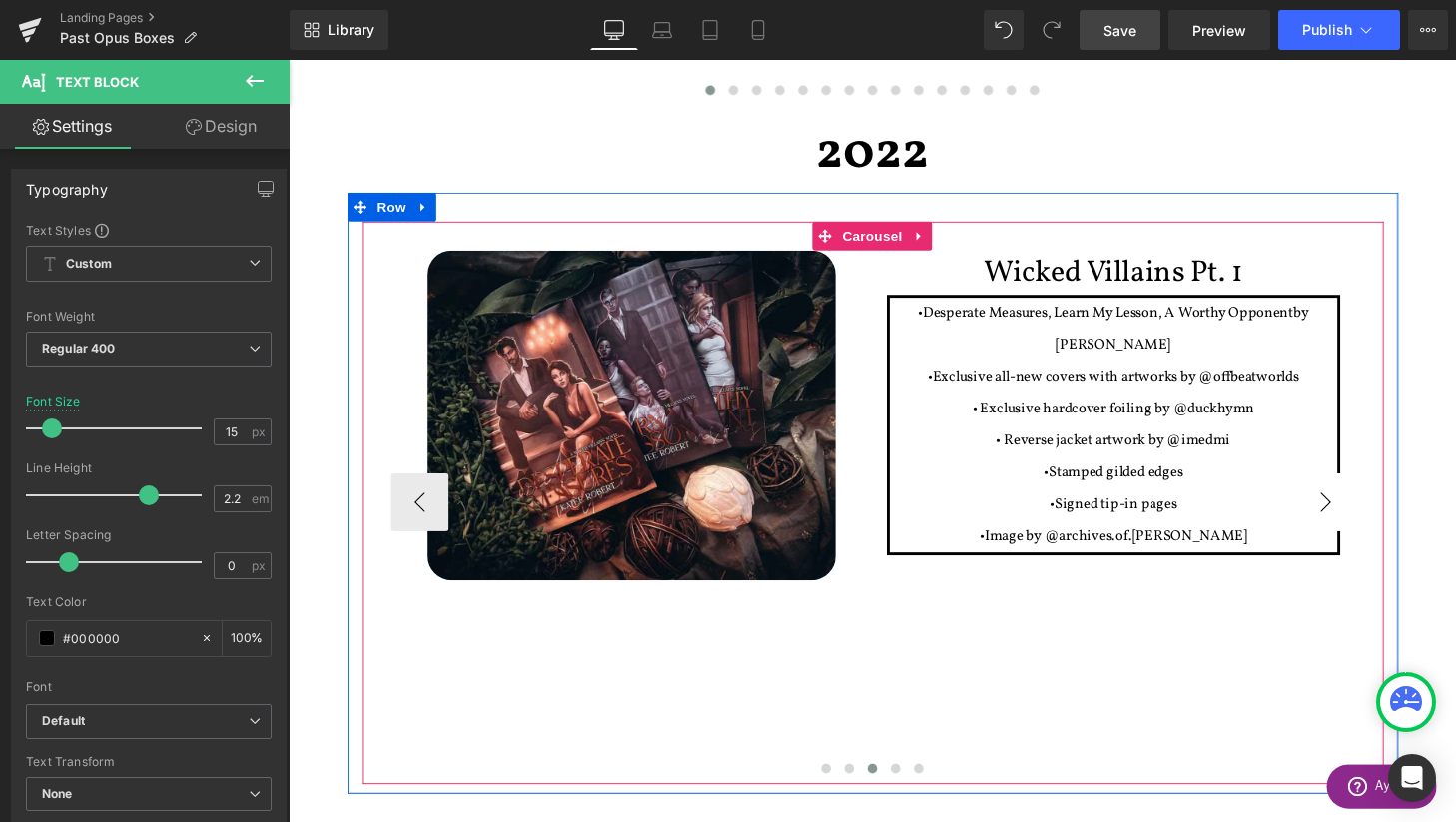 click on "›" at bounding box center [1362, 517] 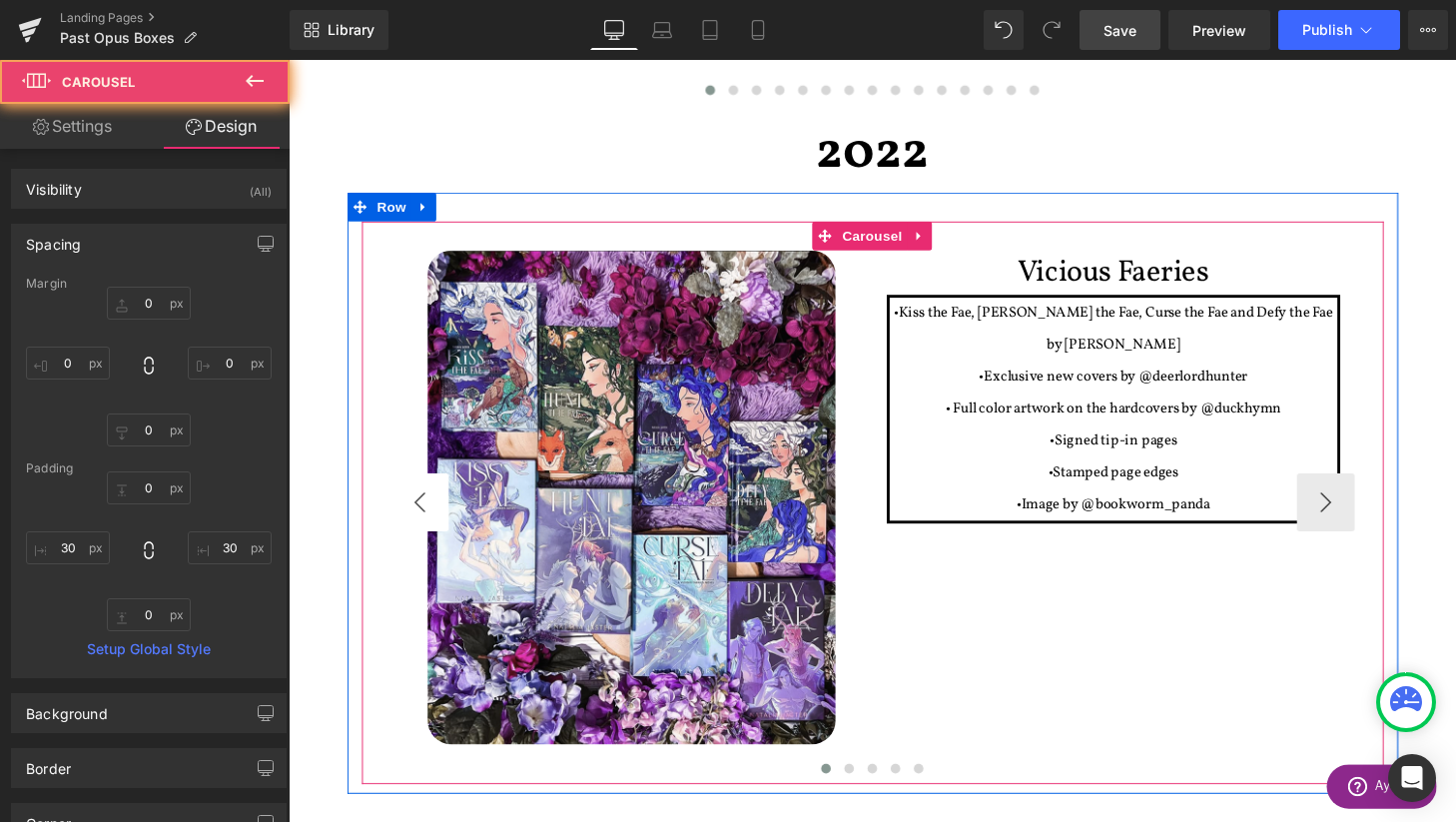 click on "‹" at bounding box center [424, 517] 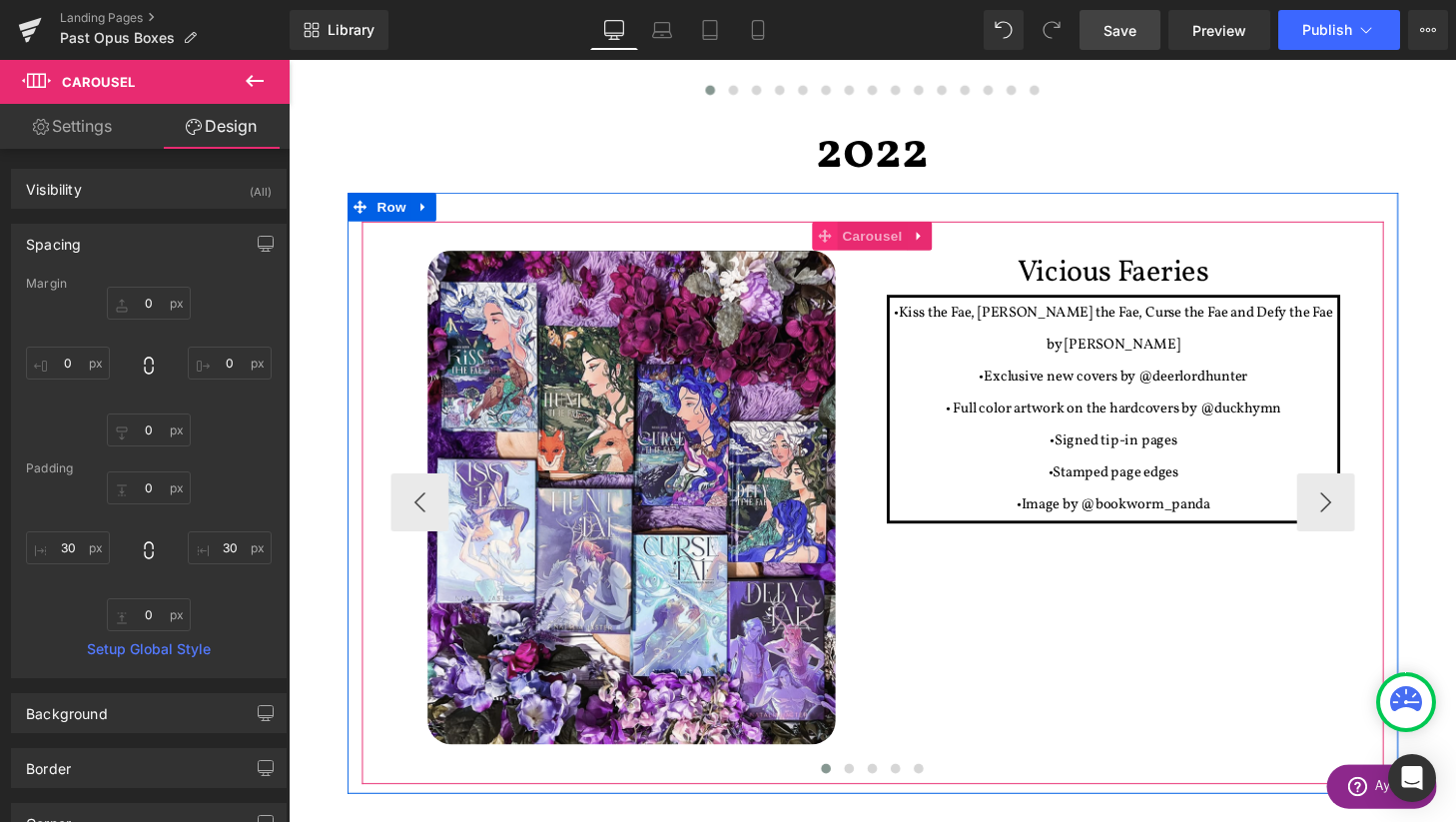 click 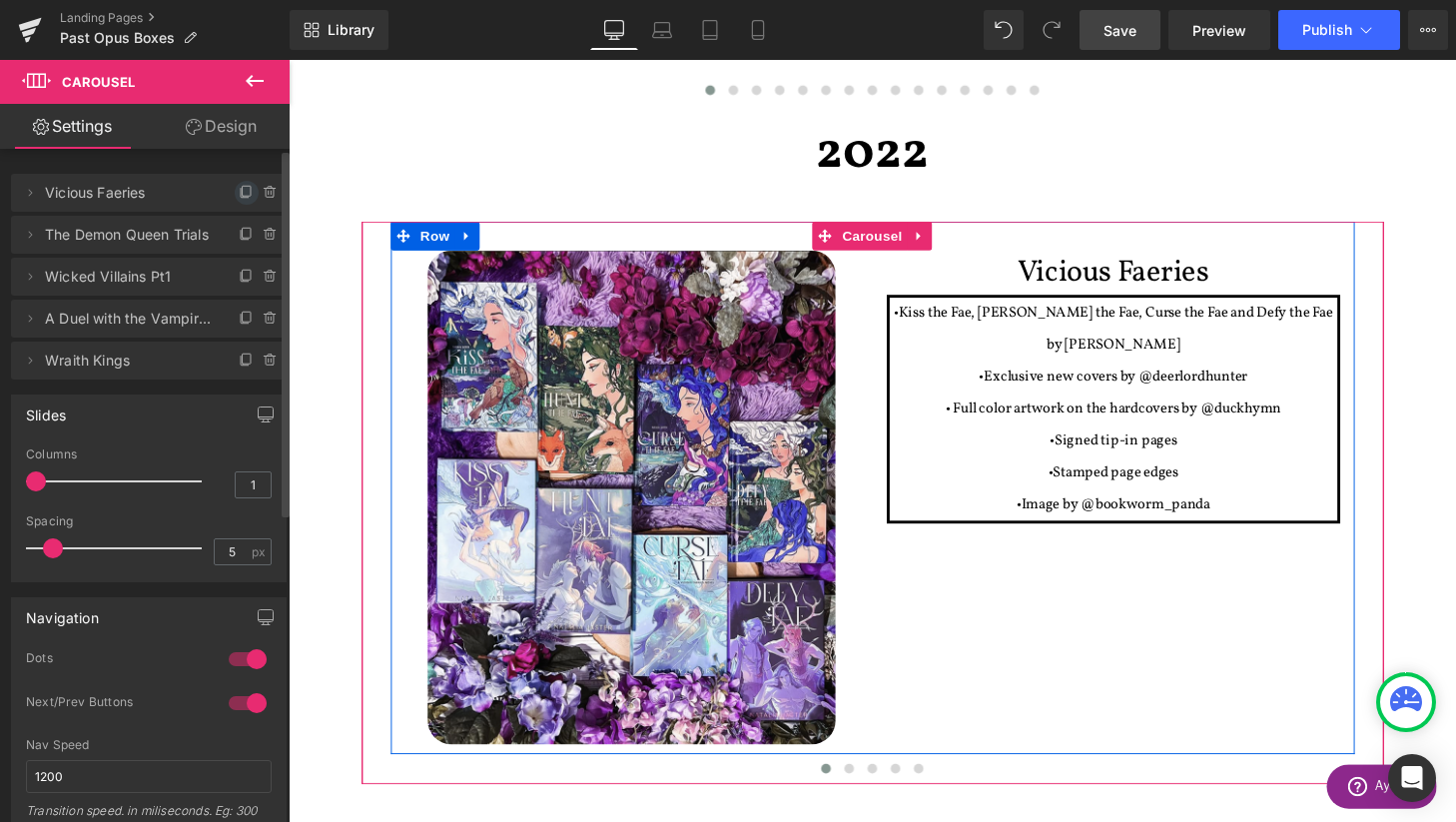 click 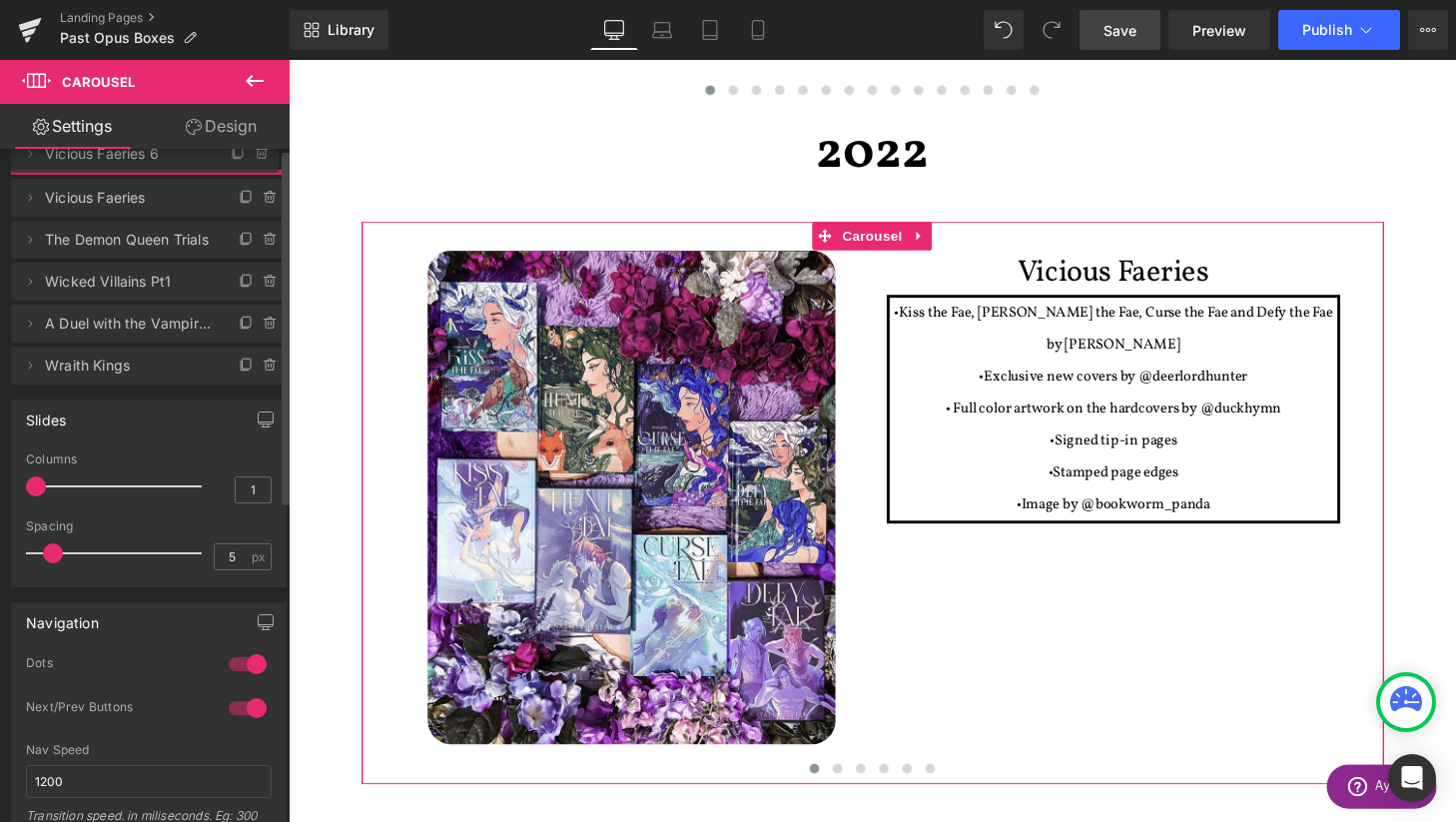 drag, startPoint x: 170, startPoint y: 241, endPoint x: 170, endPoint y: 160, distance: 81 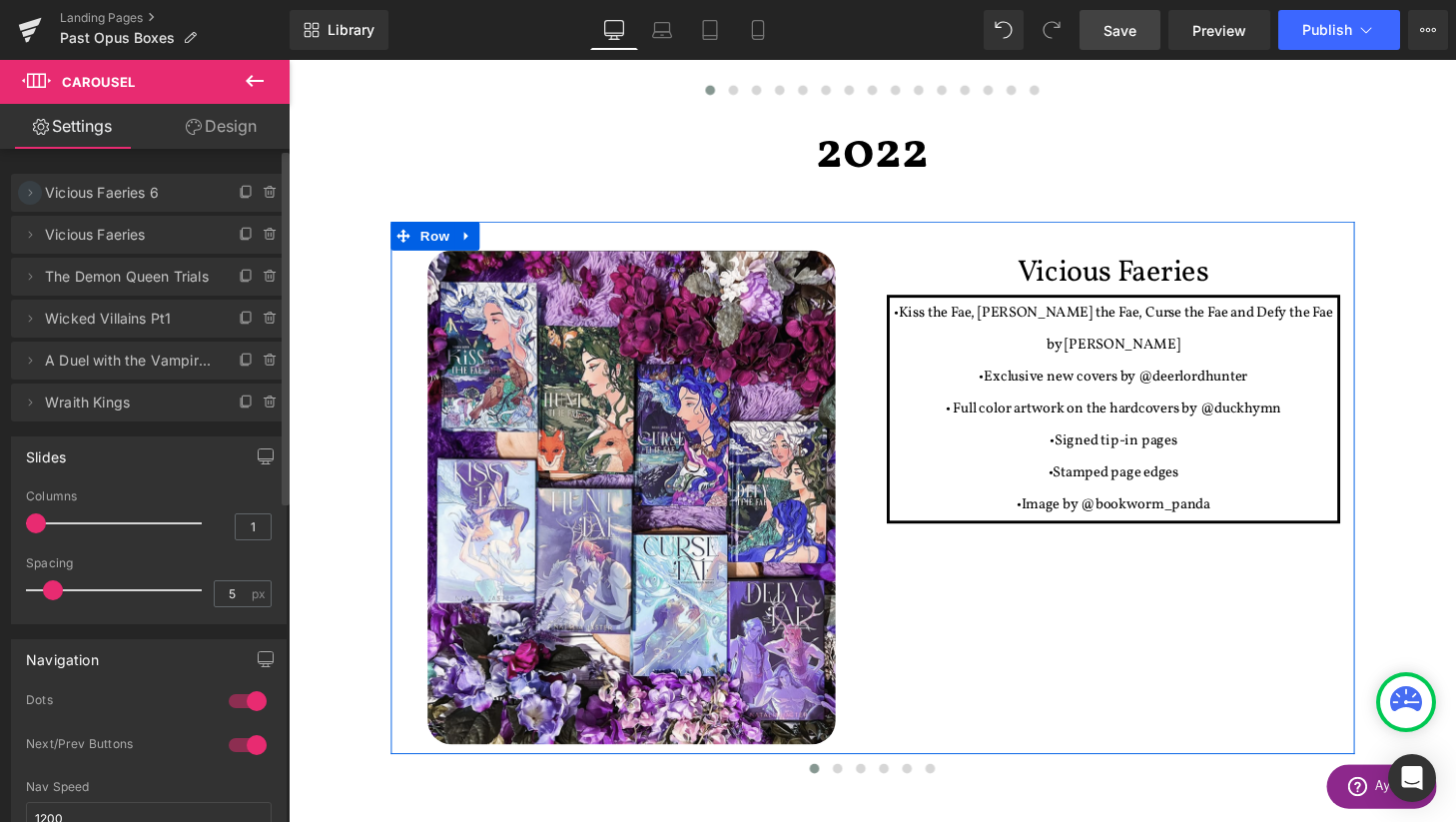 click 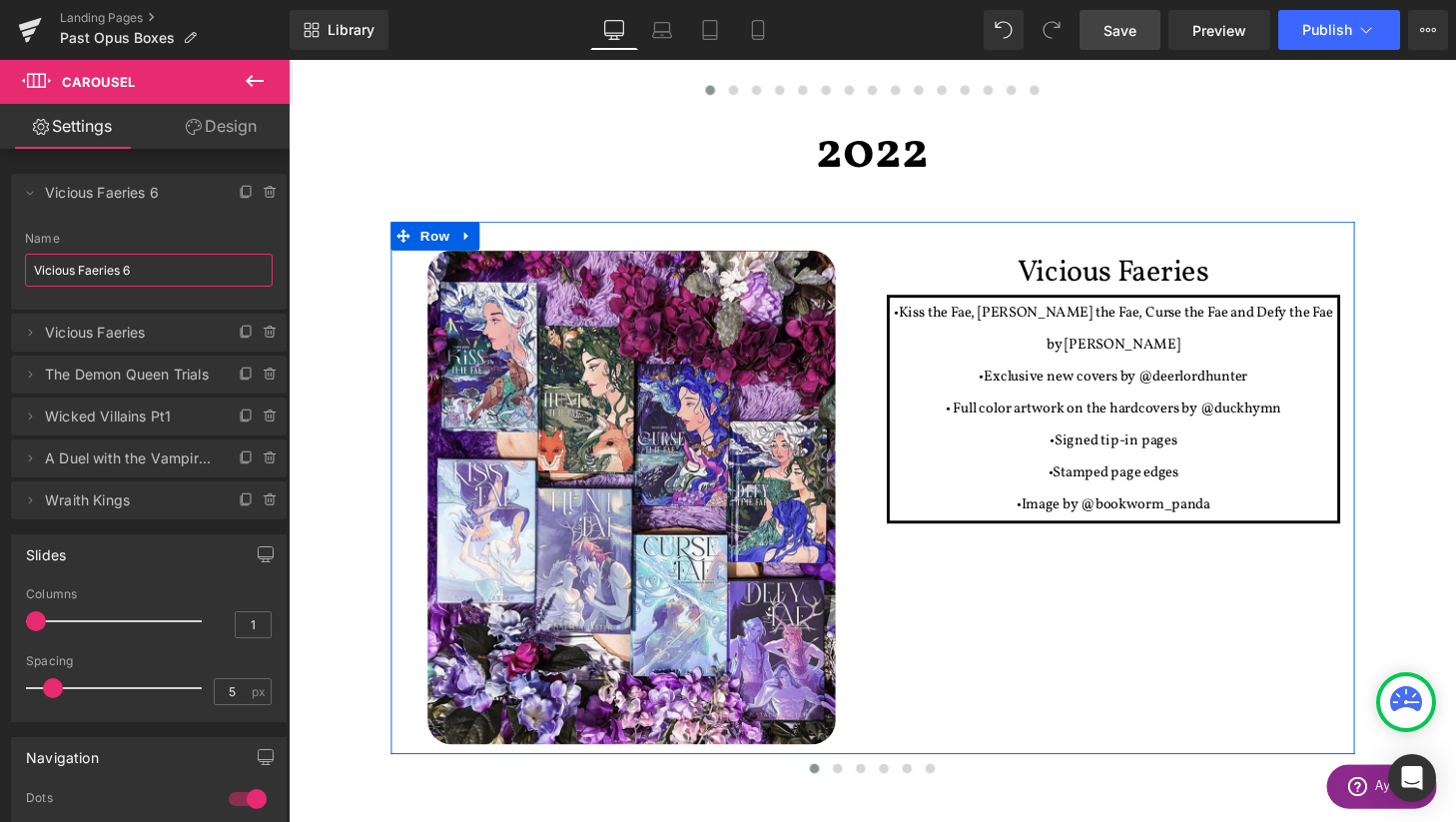 drag, startPoint x: 151, startPoint y: 271, endPoint x: -31, endPoint y: 271, distance: 182 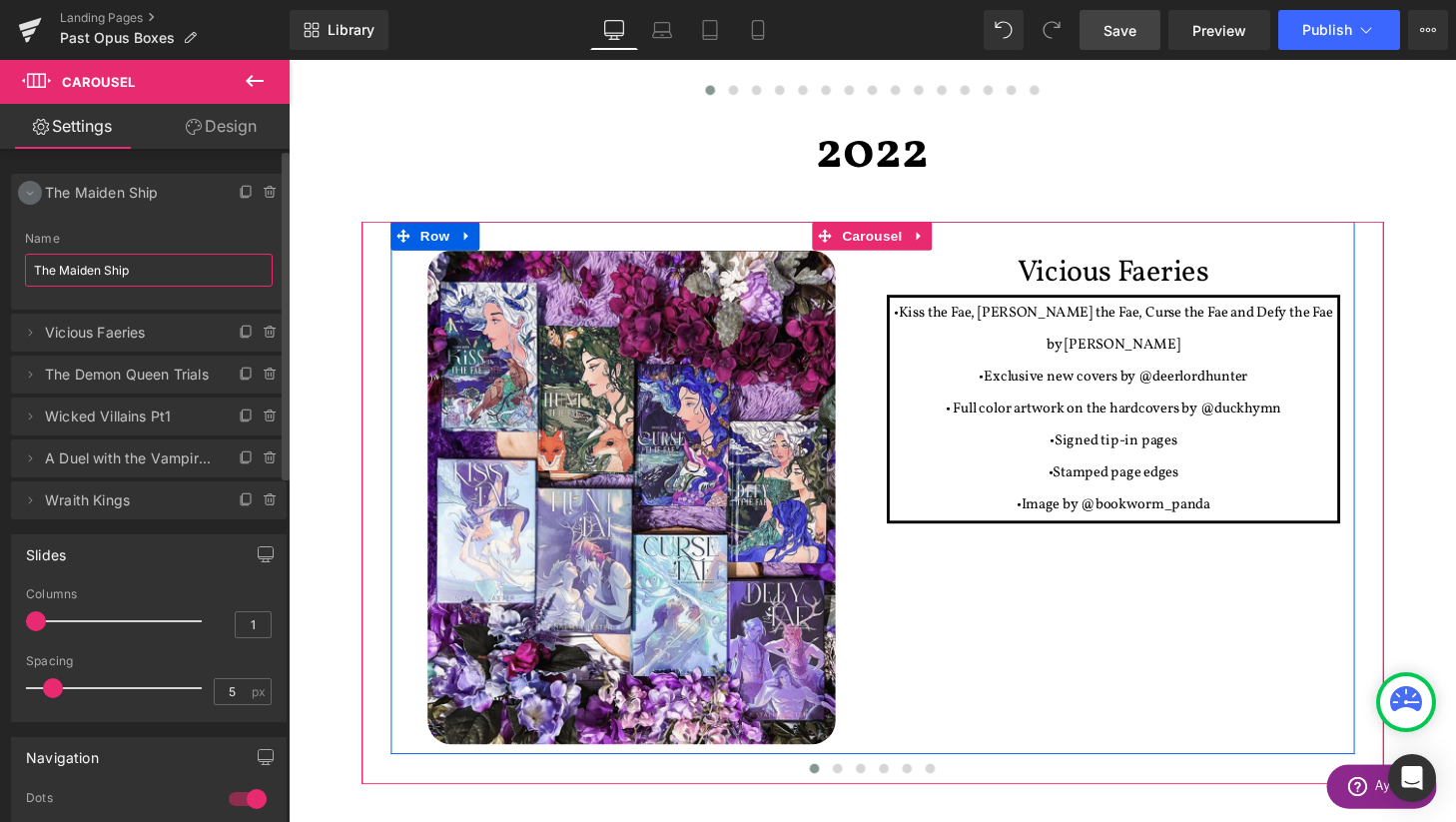 type on "The Maiden Ship" 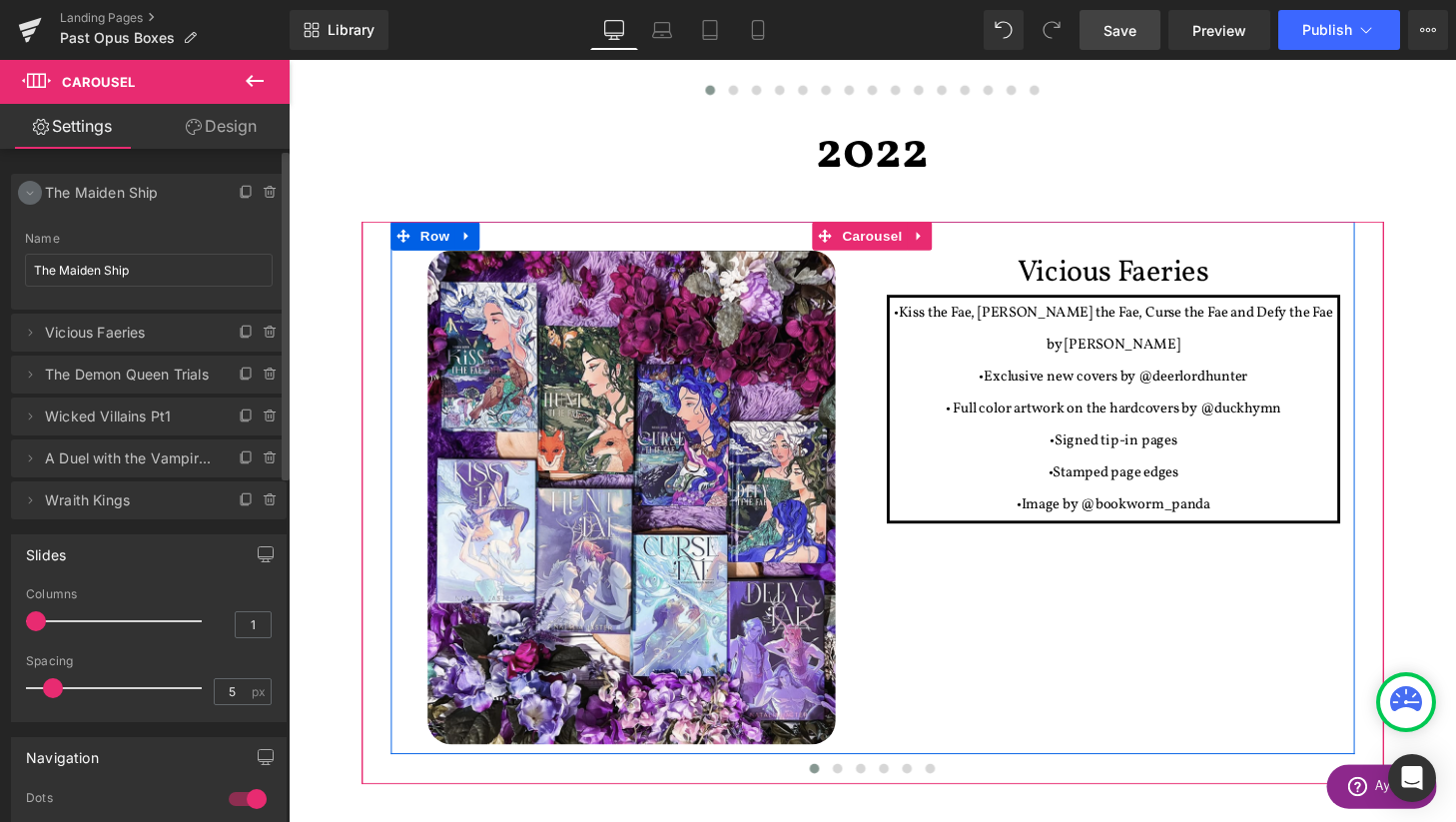 click 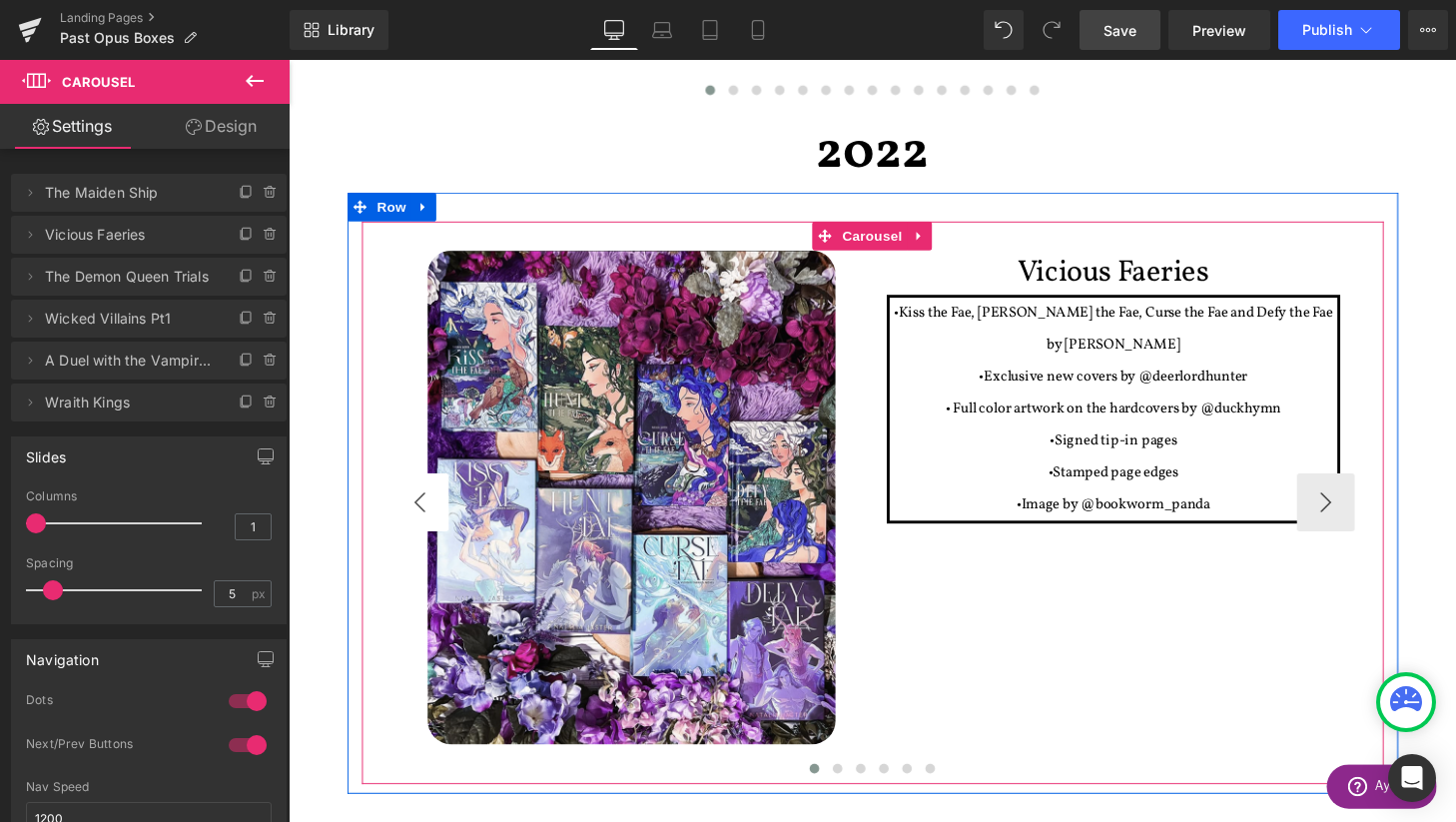 click on "‹" at bounding box center [424, 517] 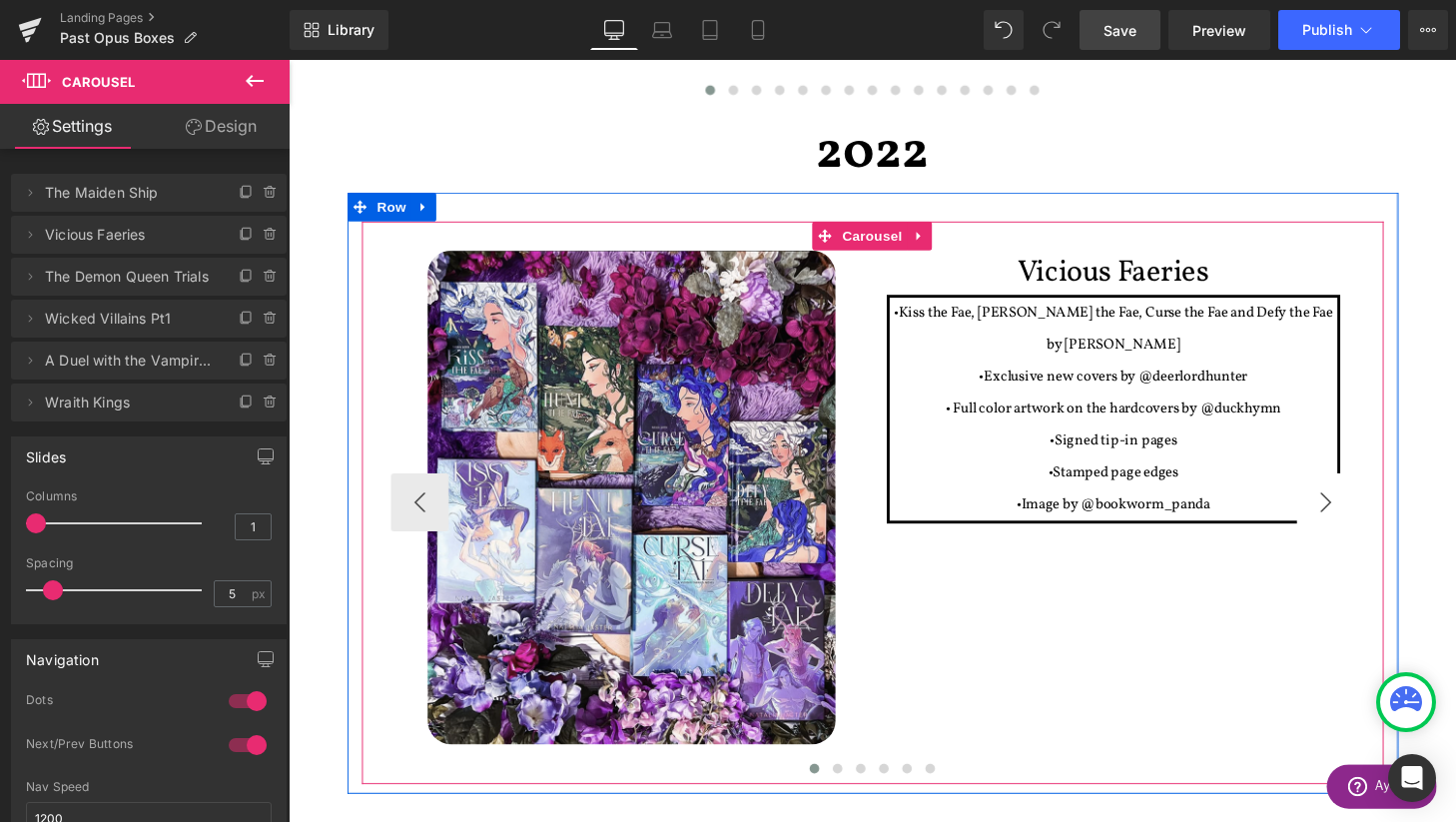 click on "›" at bounding box center (1362, 517) 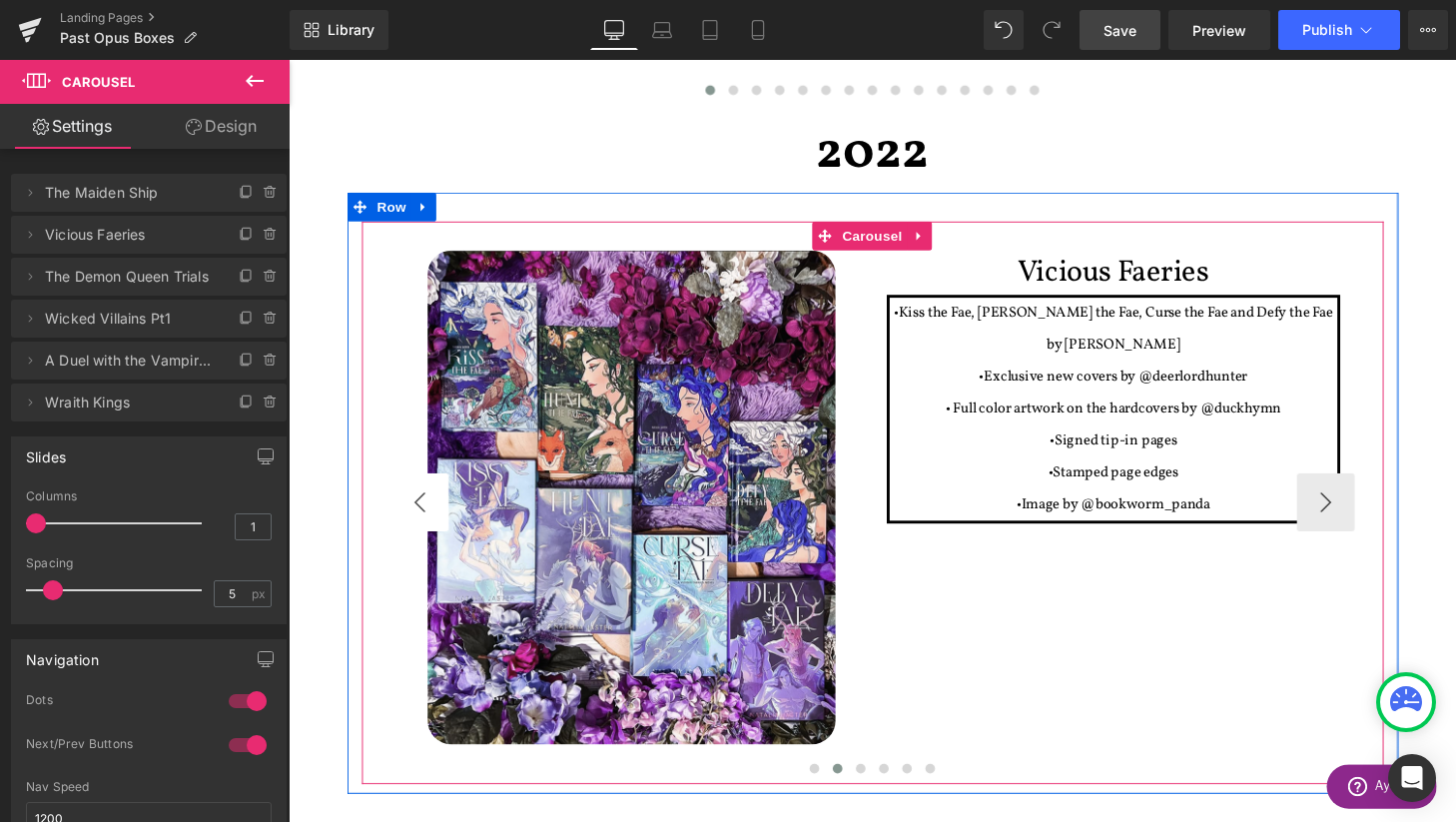 click on "‹" at bounding box center [424, 517] 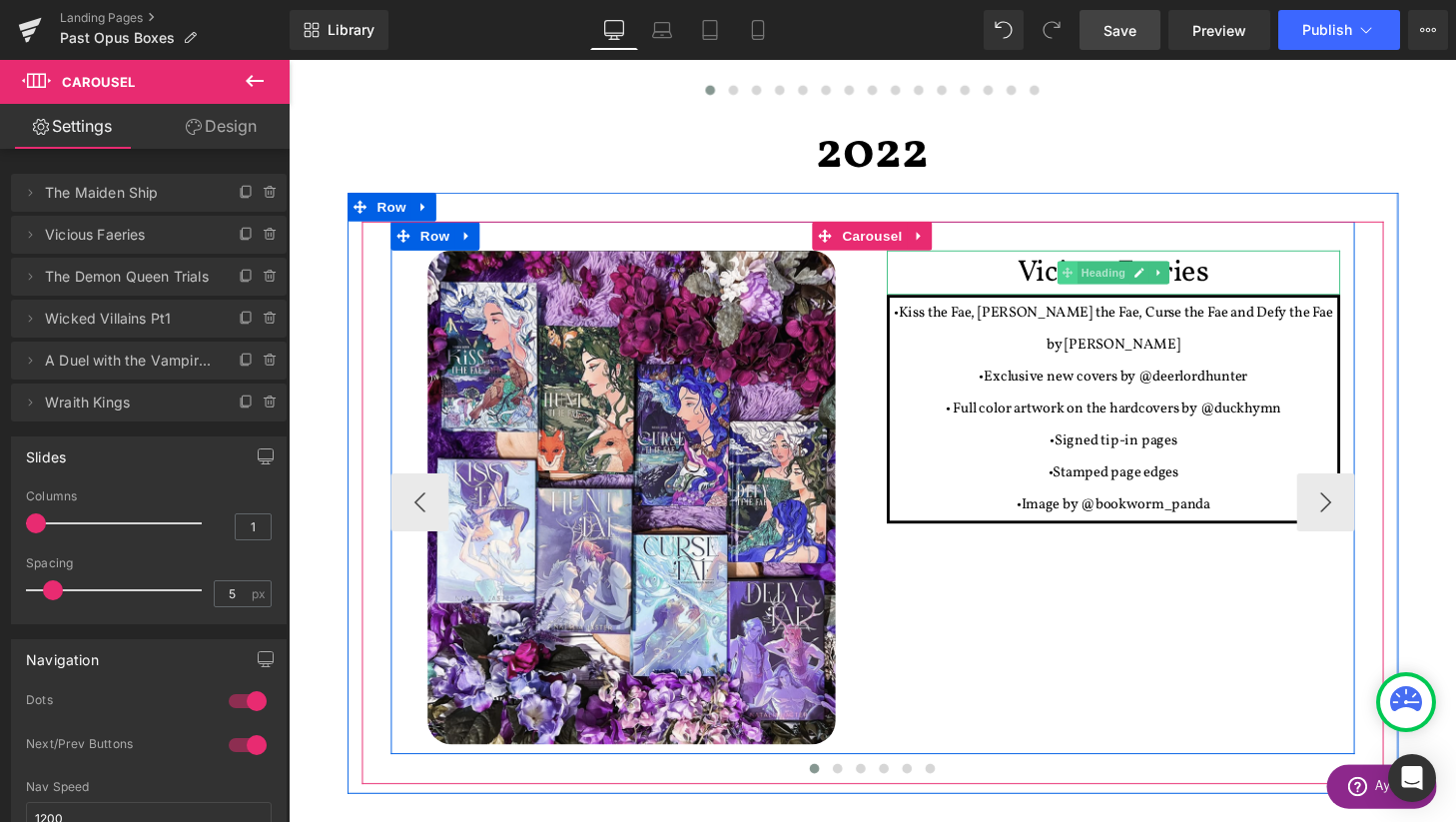 click at bounding box center [1094, 280] 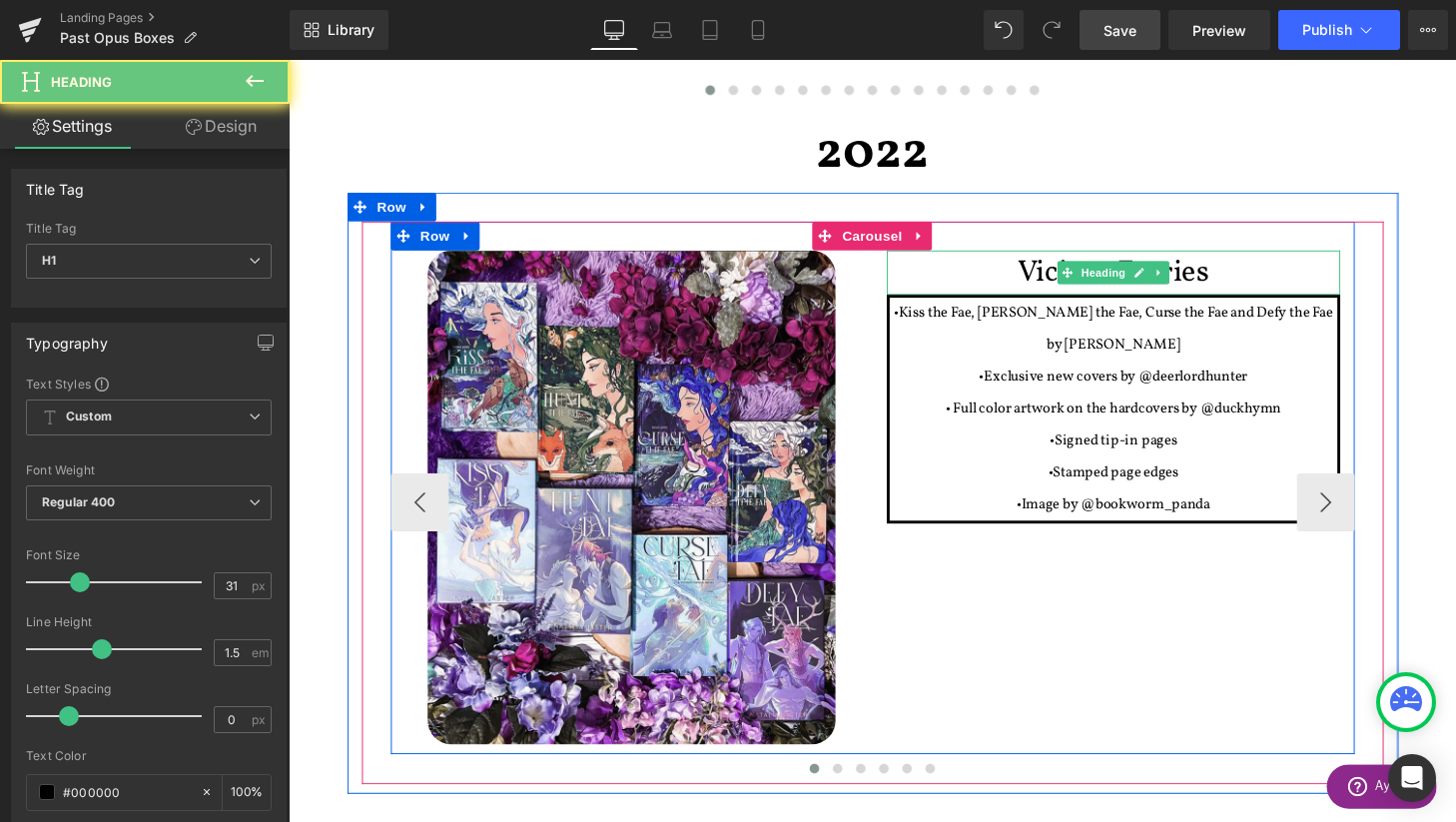 click on "Vicious Faeries" at bounding box center (1142, 280) 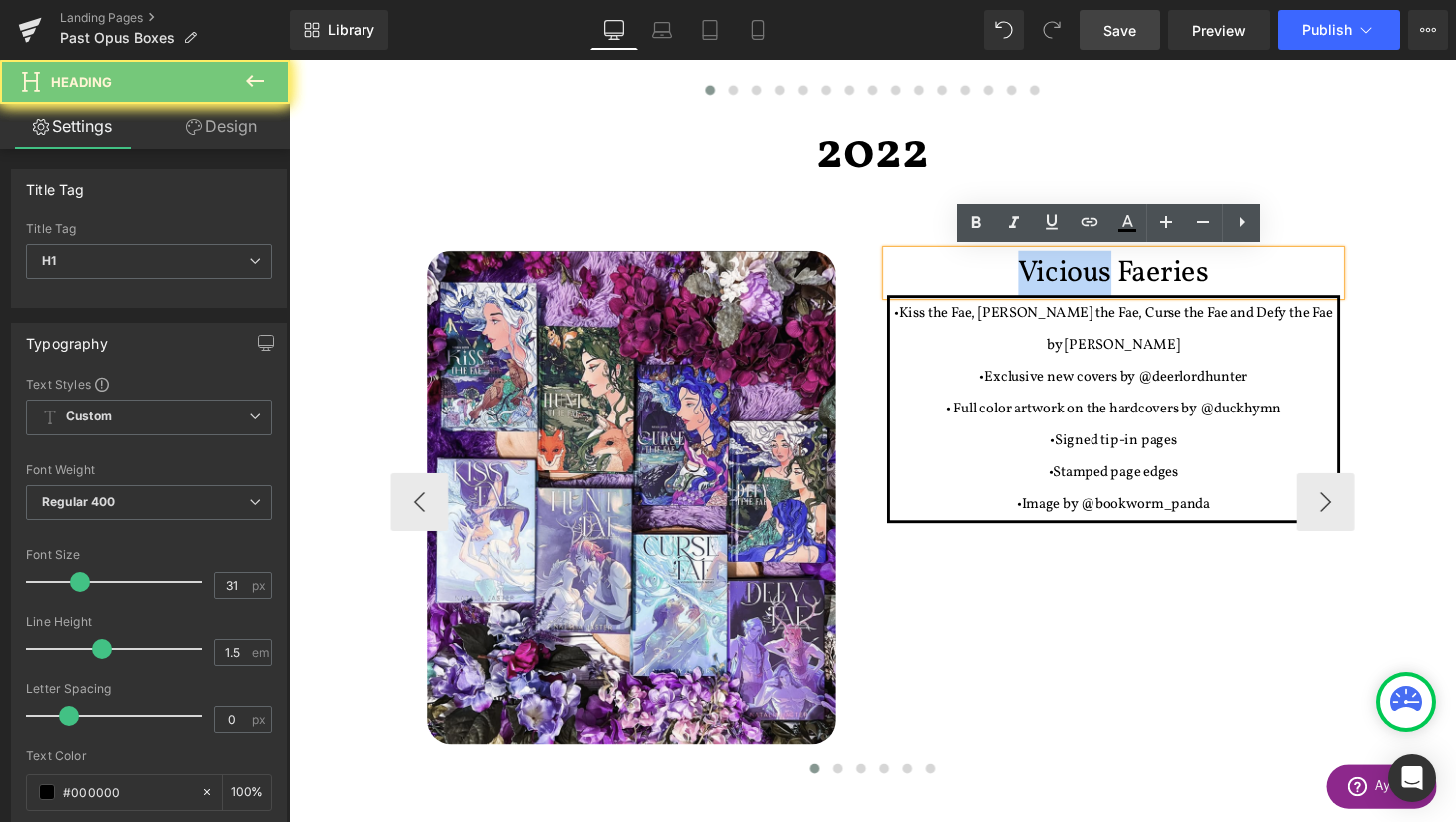 click on "Vicious Faeries" at bounding box center (1142, 280) 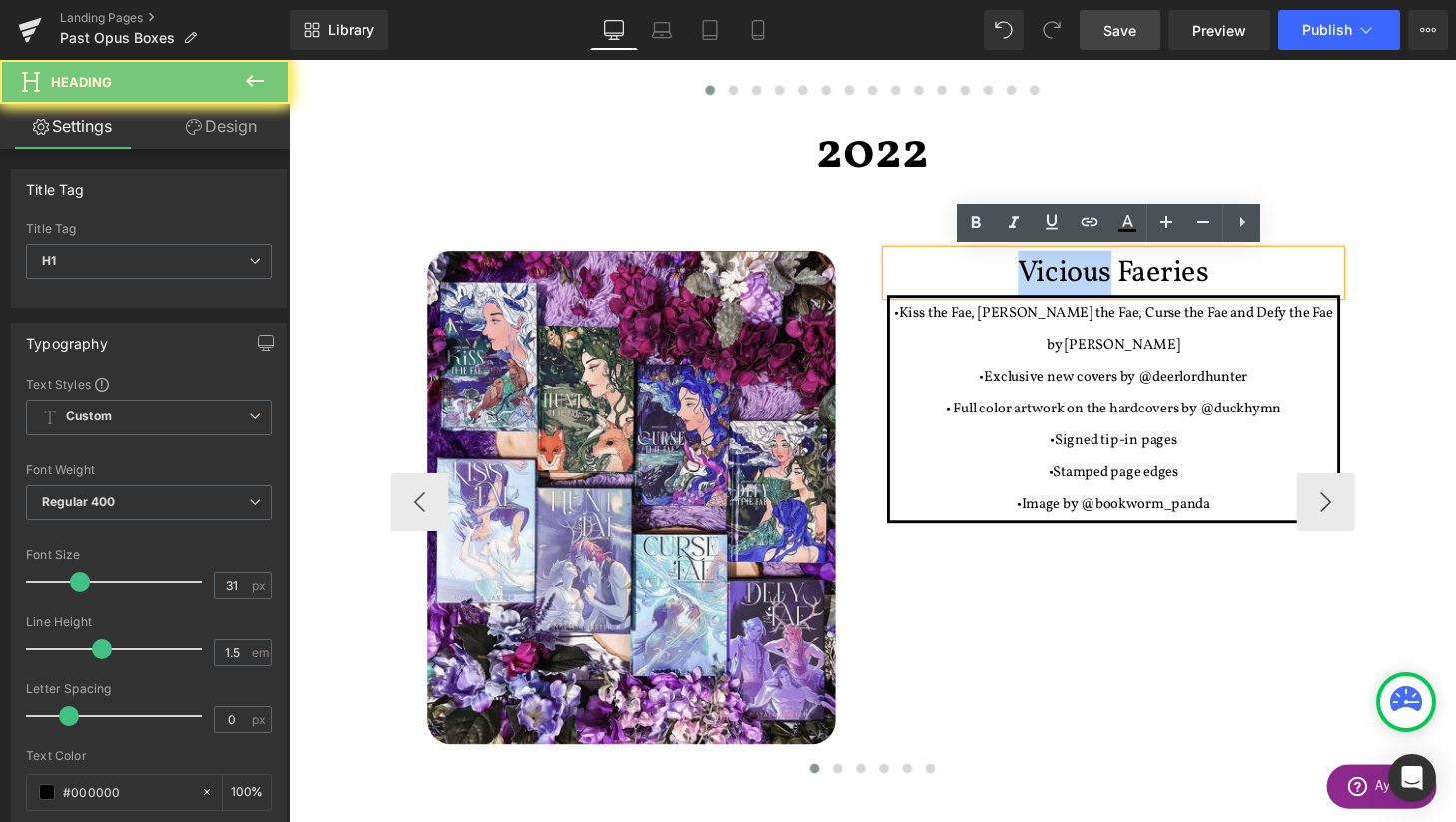 click on "Vicious Faeries" at bounding box center [1142, 280] 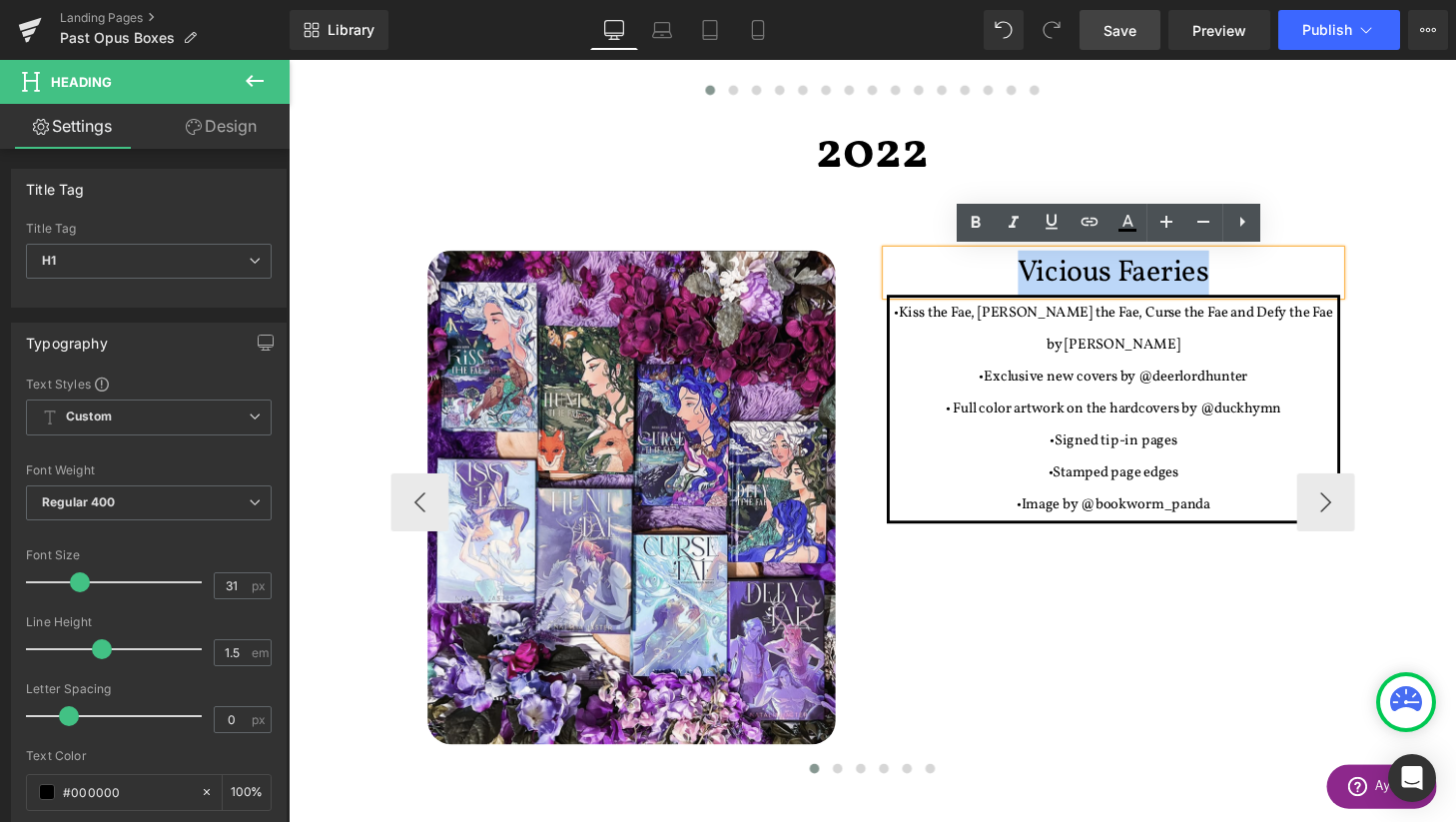 type 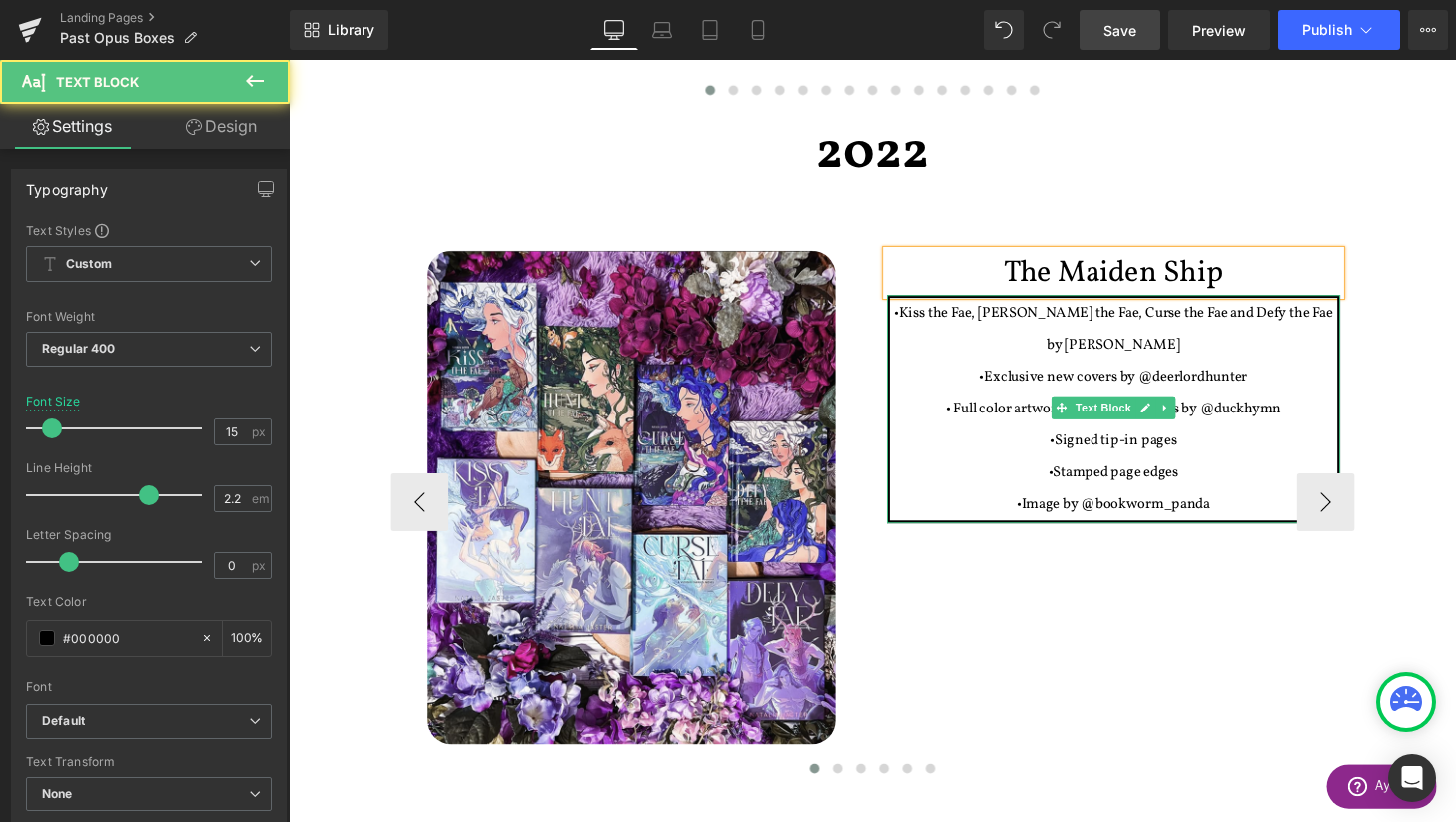 click on "•Image by @bookworm_panda" at bounding box center [1141, 519] 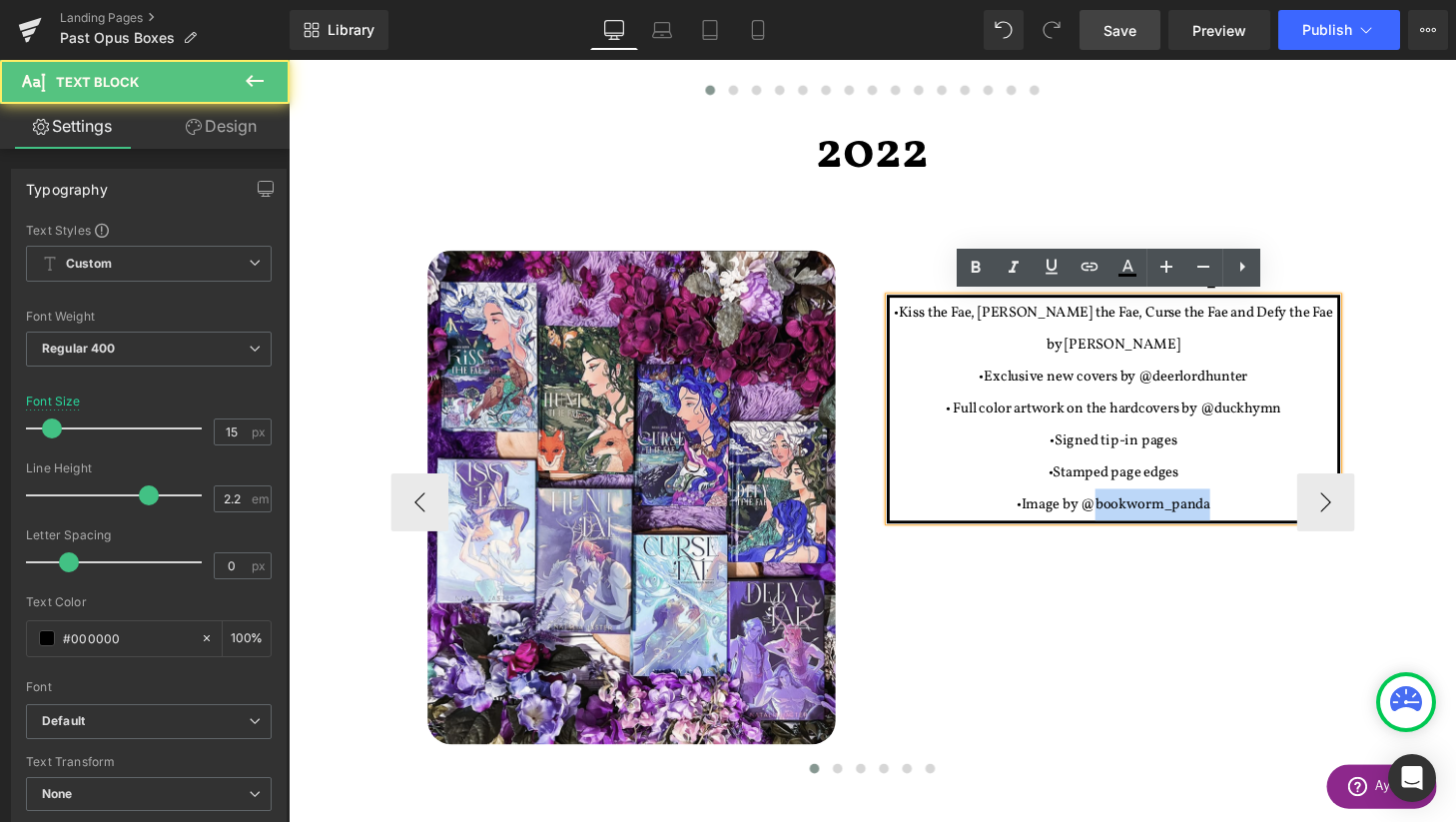 click on "•Image by @bookworm_panda" at bounding box center [1141, 519] 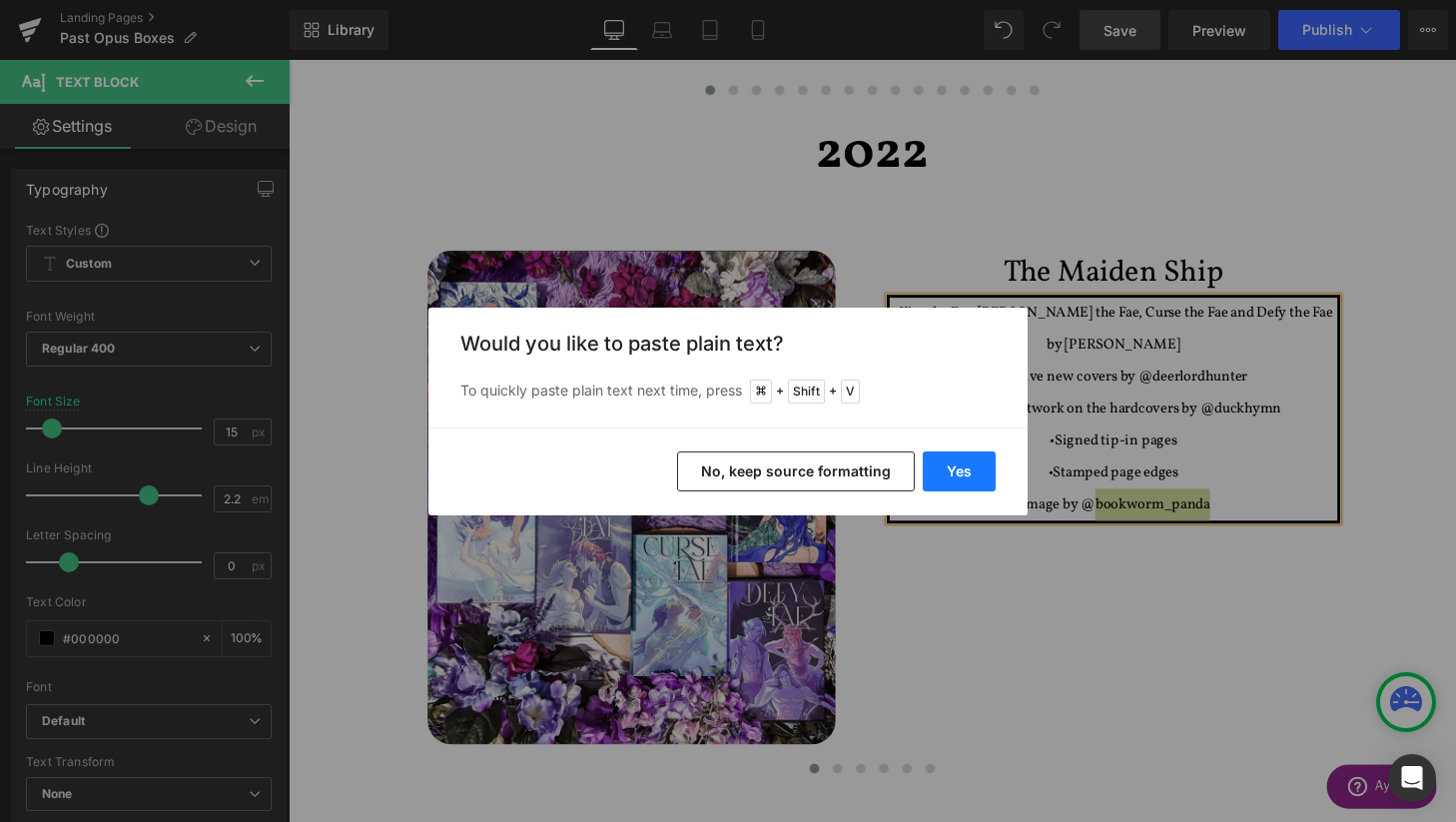 click on "Yes" at bounding box center (959, 471) 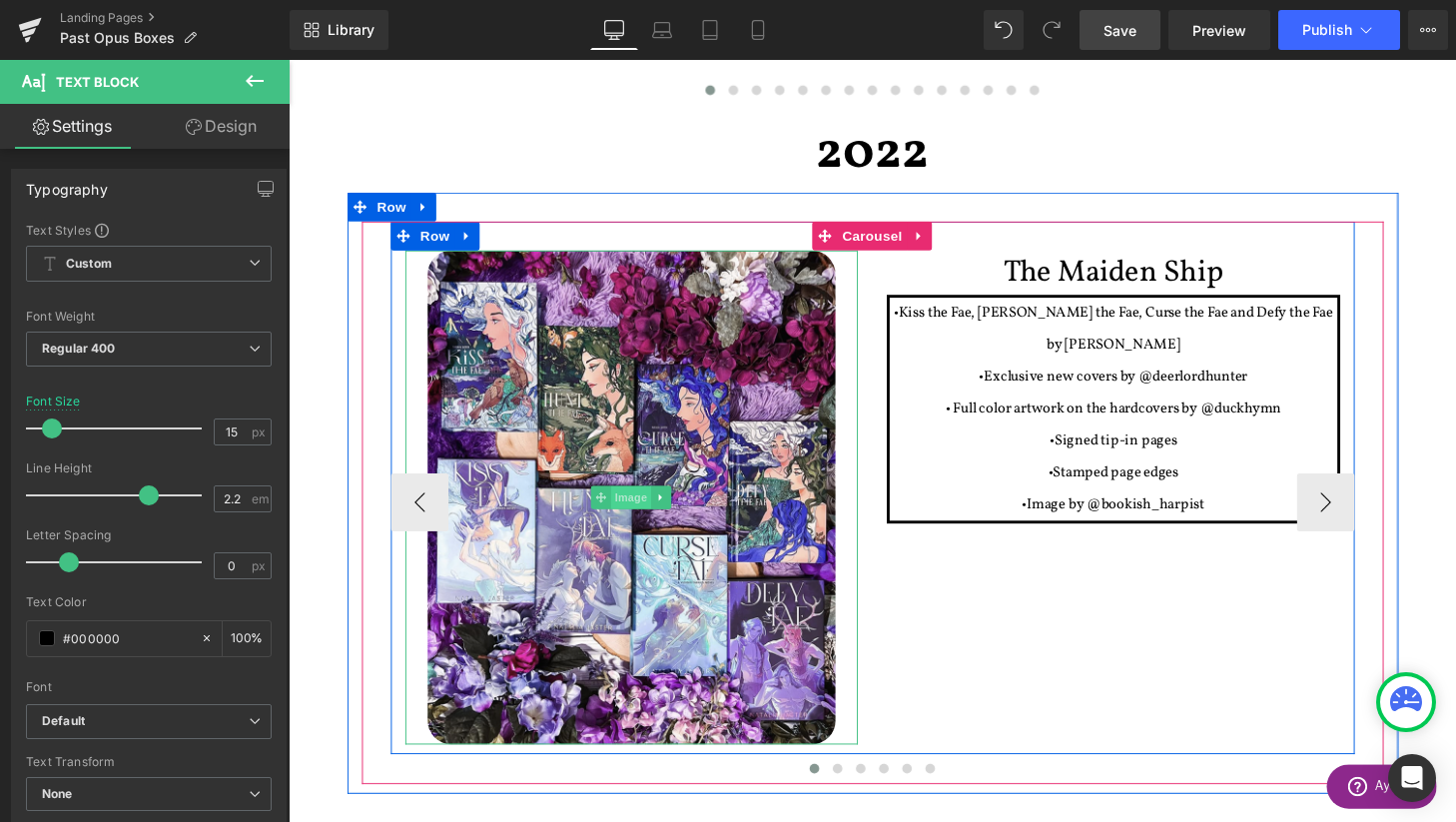 click on "Image" at bounding box center (643, 512) 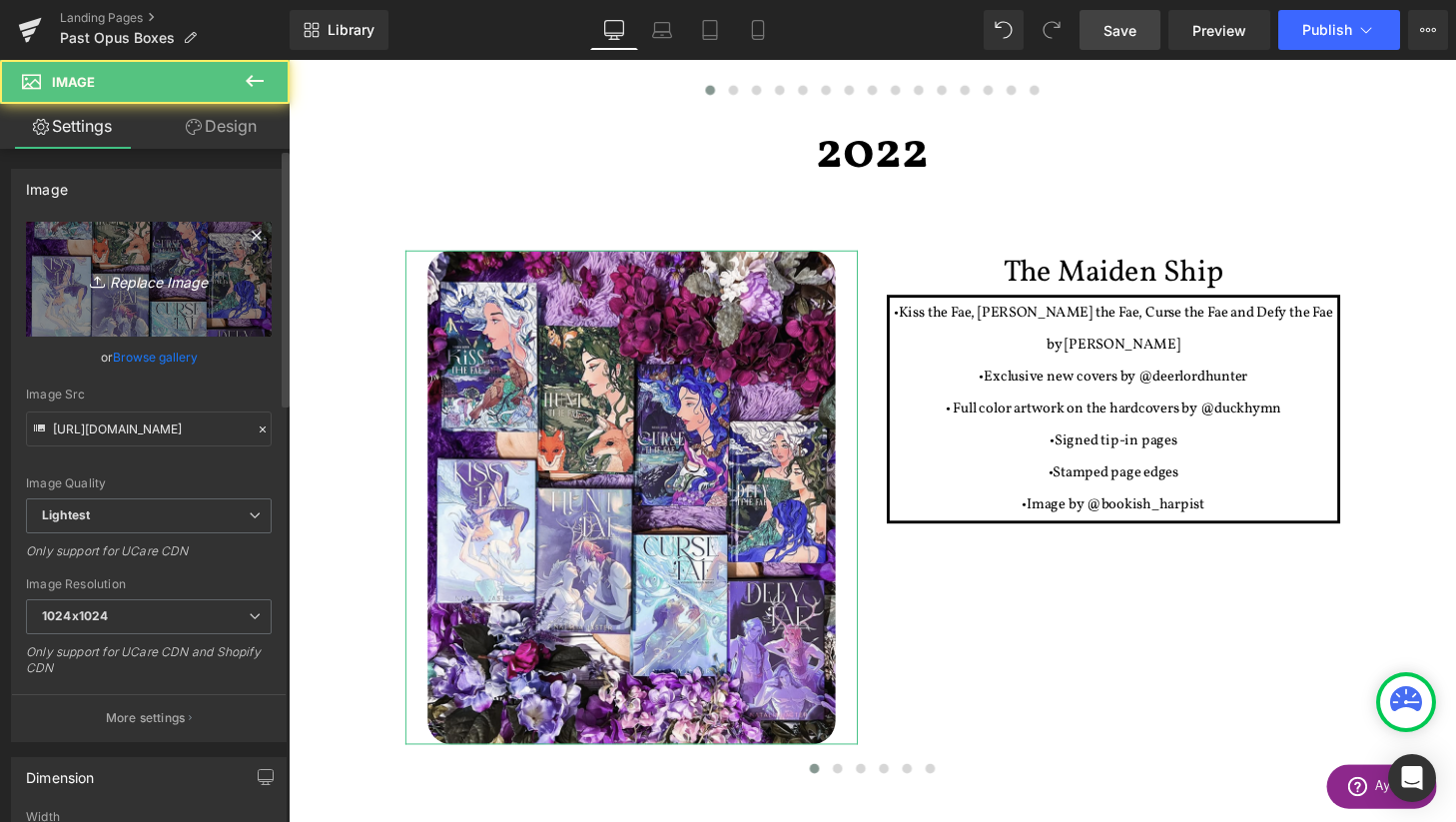 click on "Replace Image" at bounding box center [149, 279] 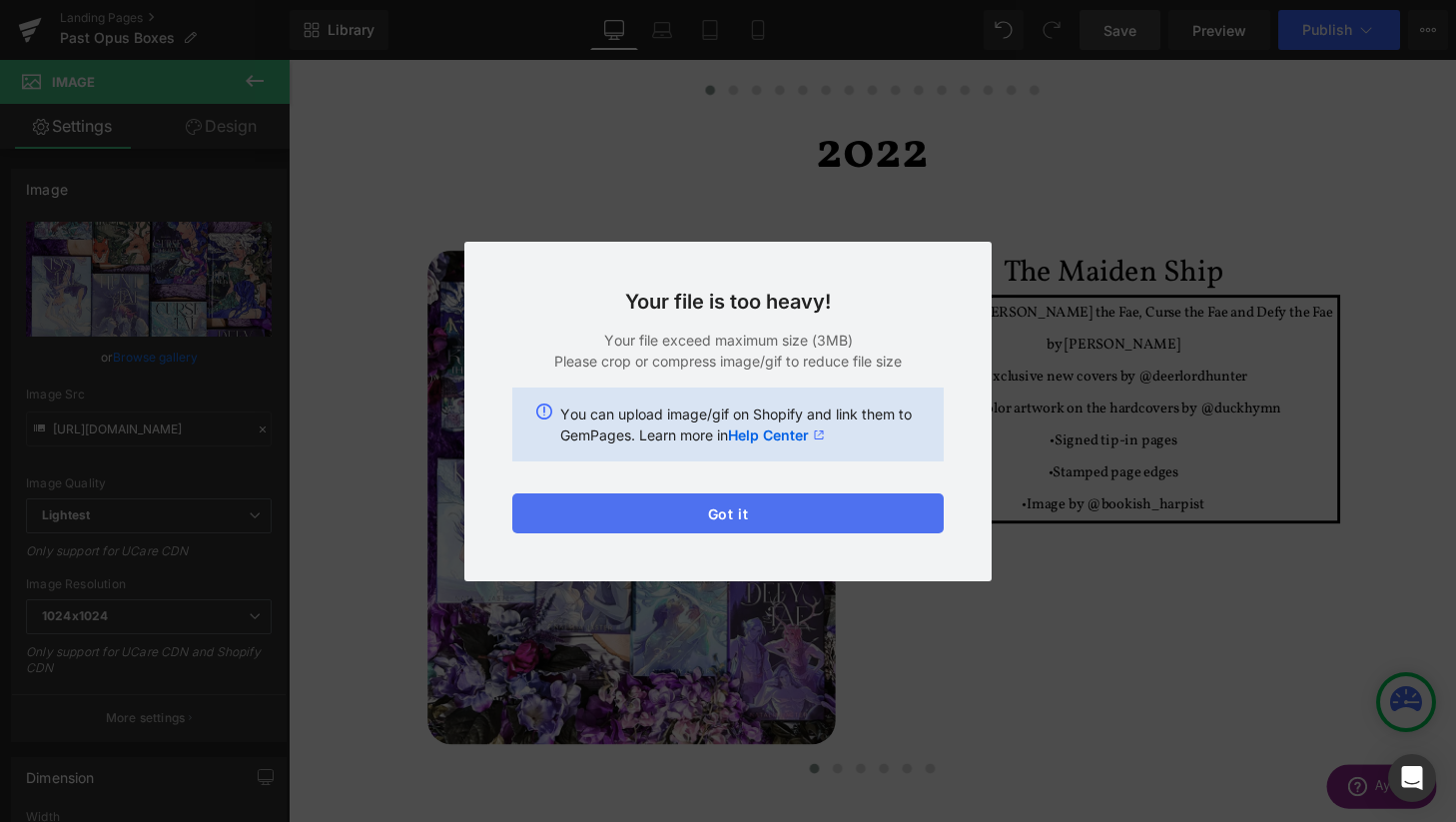 click on "Got it" at bounding box center (728, 513) 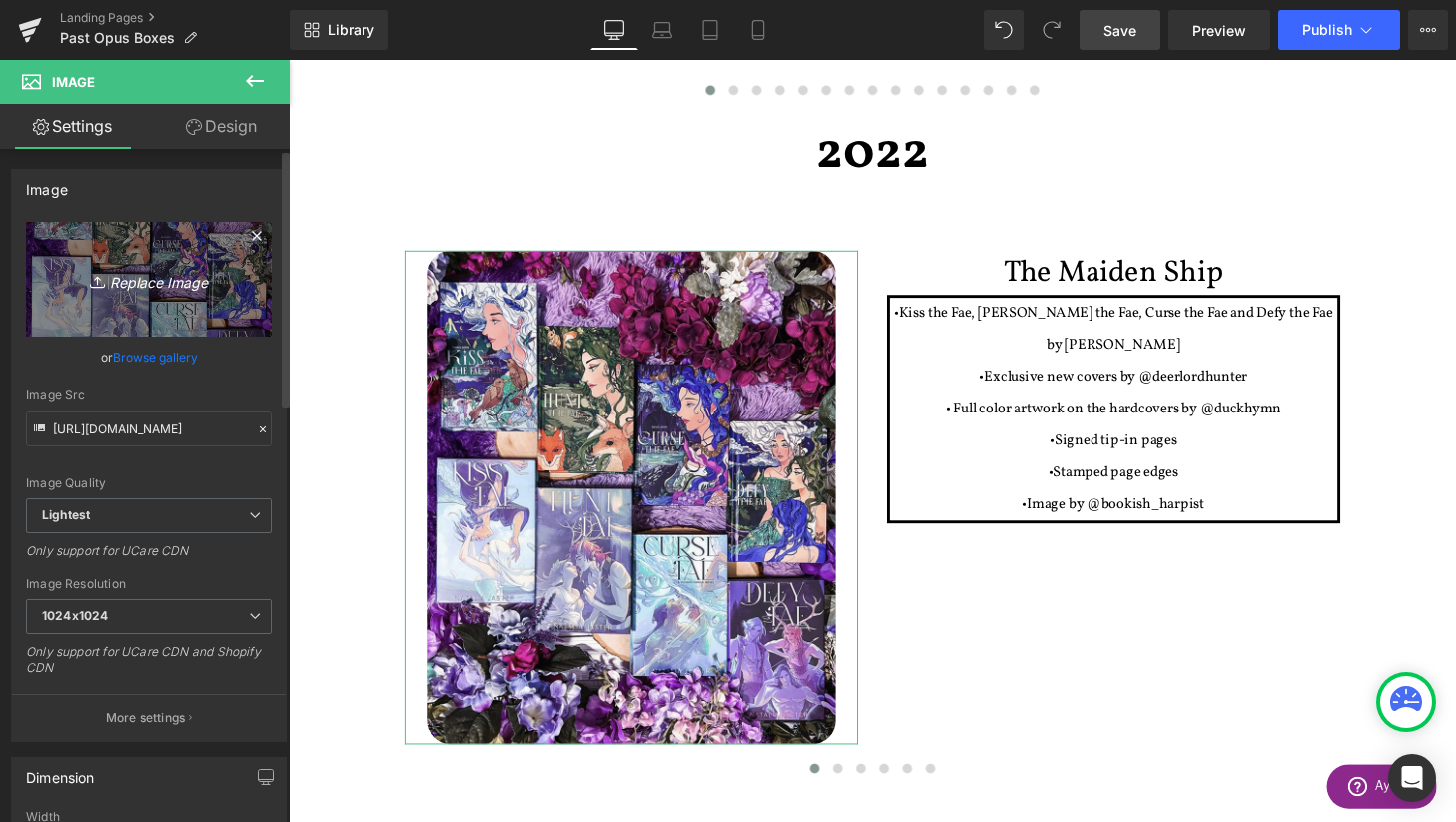 click on "Replace Image" at bounding box center (149, 279) 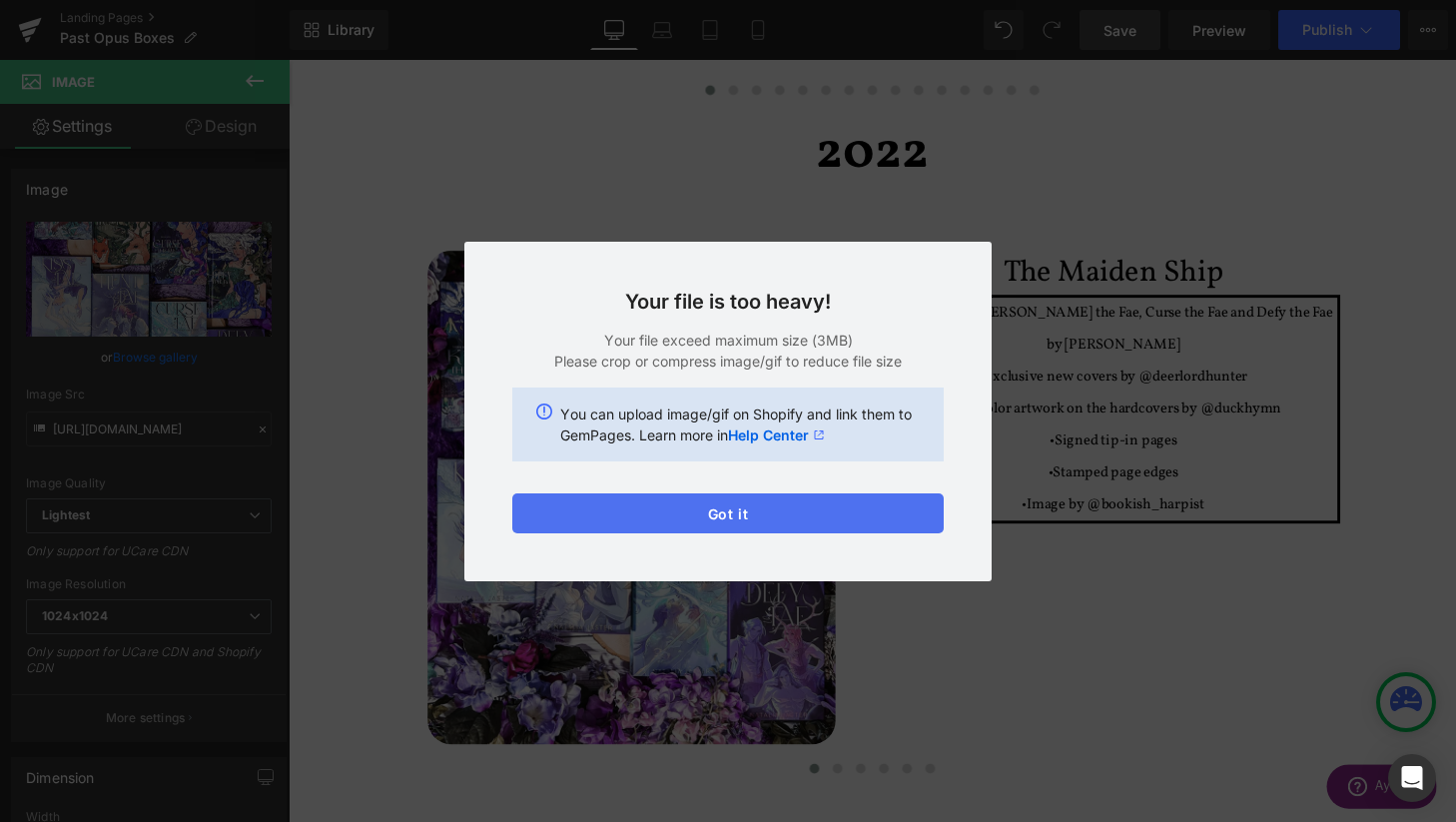 click on "Got it" at bounding box center (728, 513) 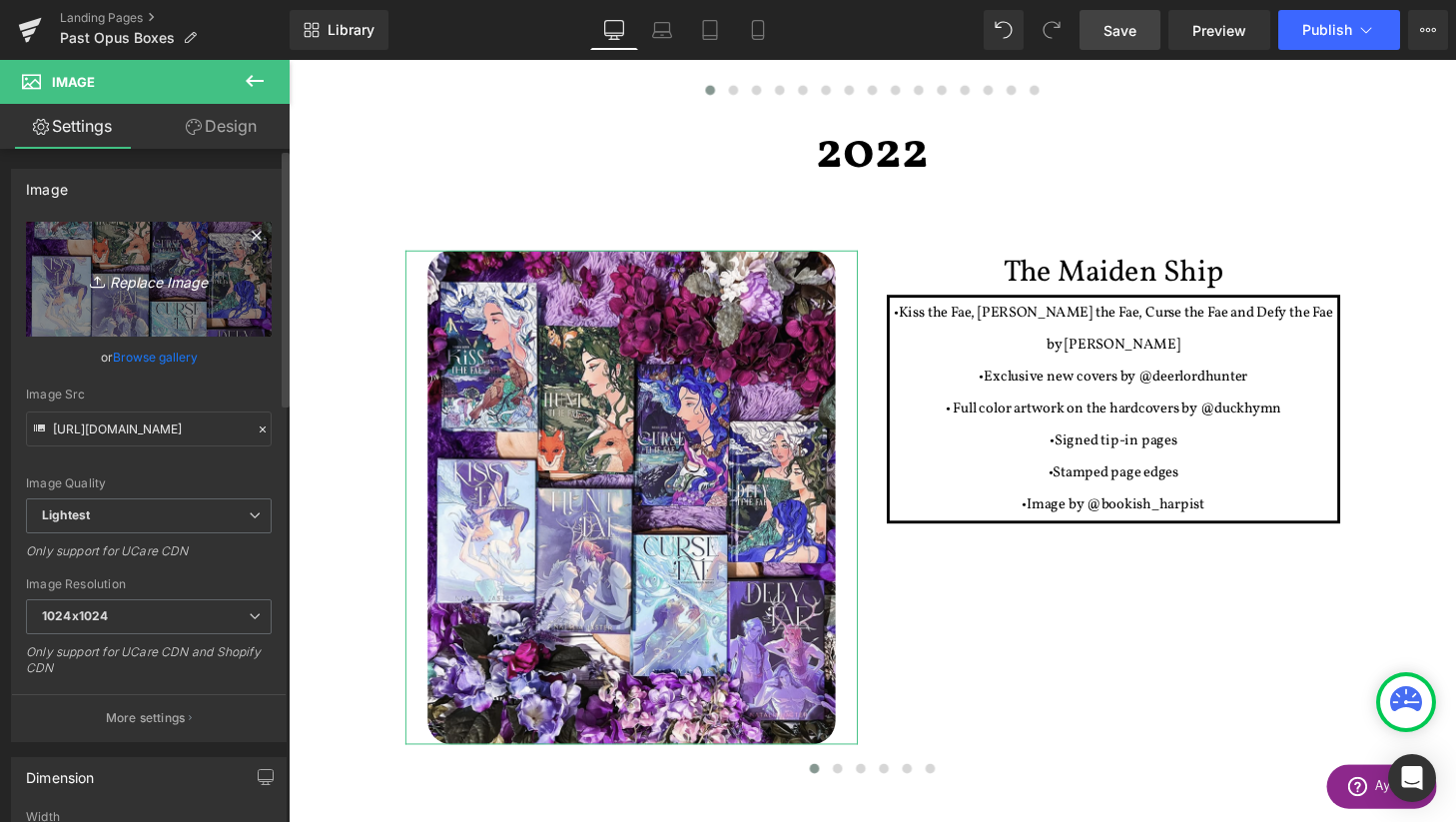 click on "Replace Image" at bounding box center (149, 279) 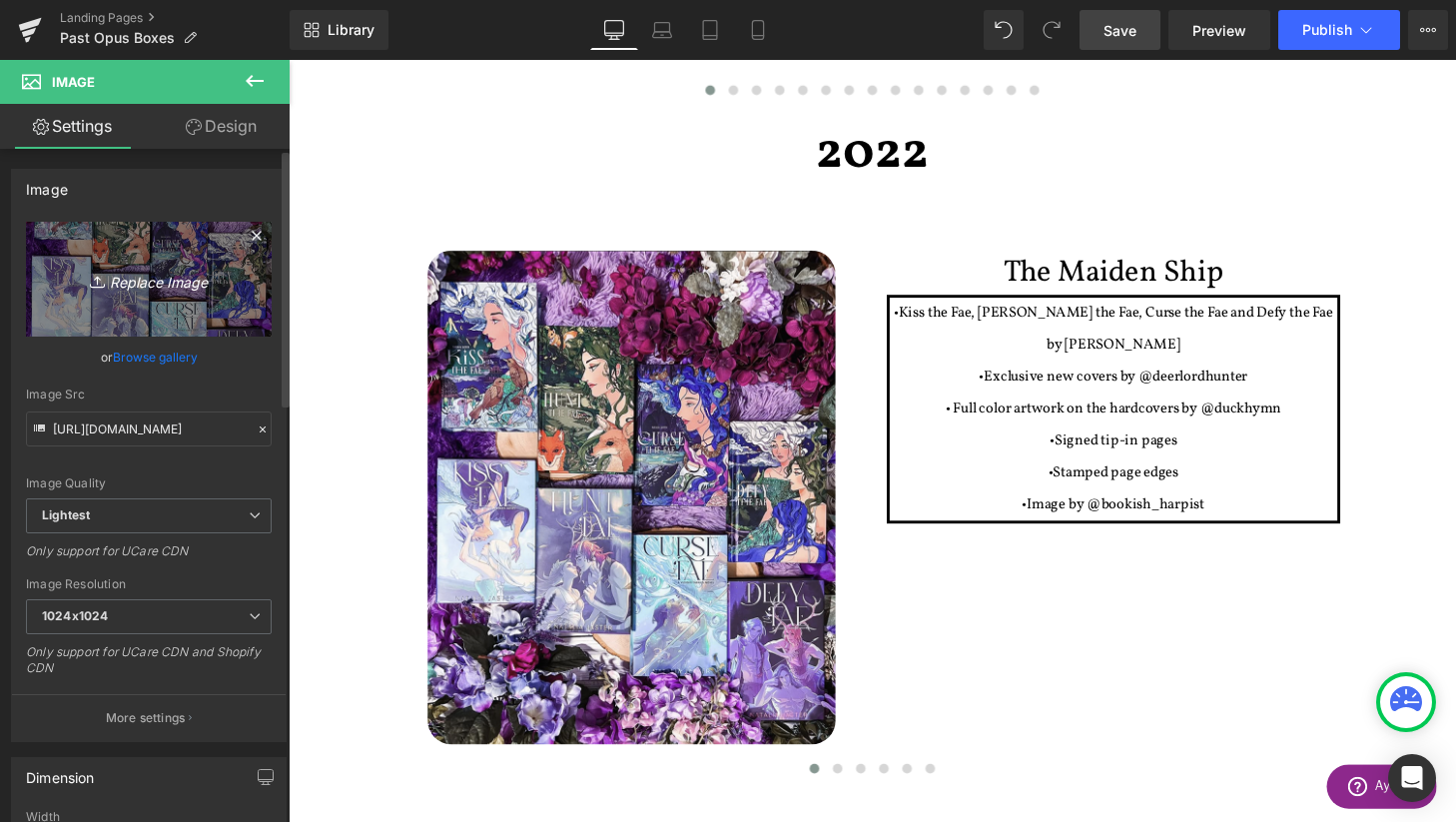 type 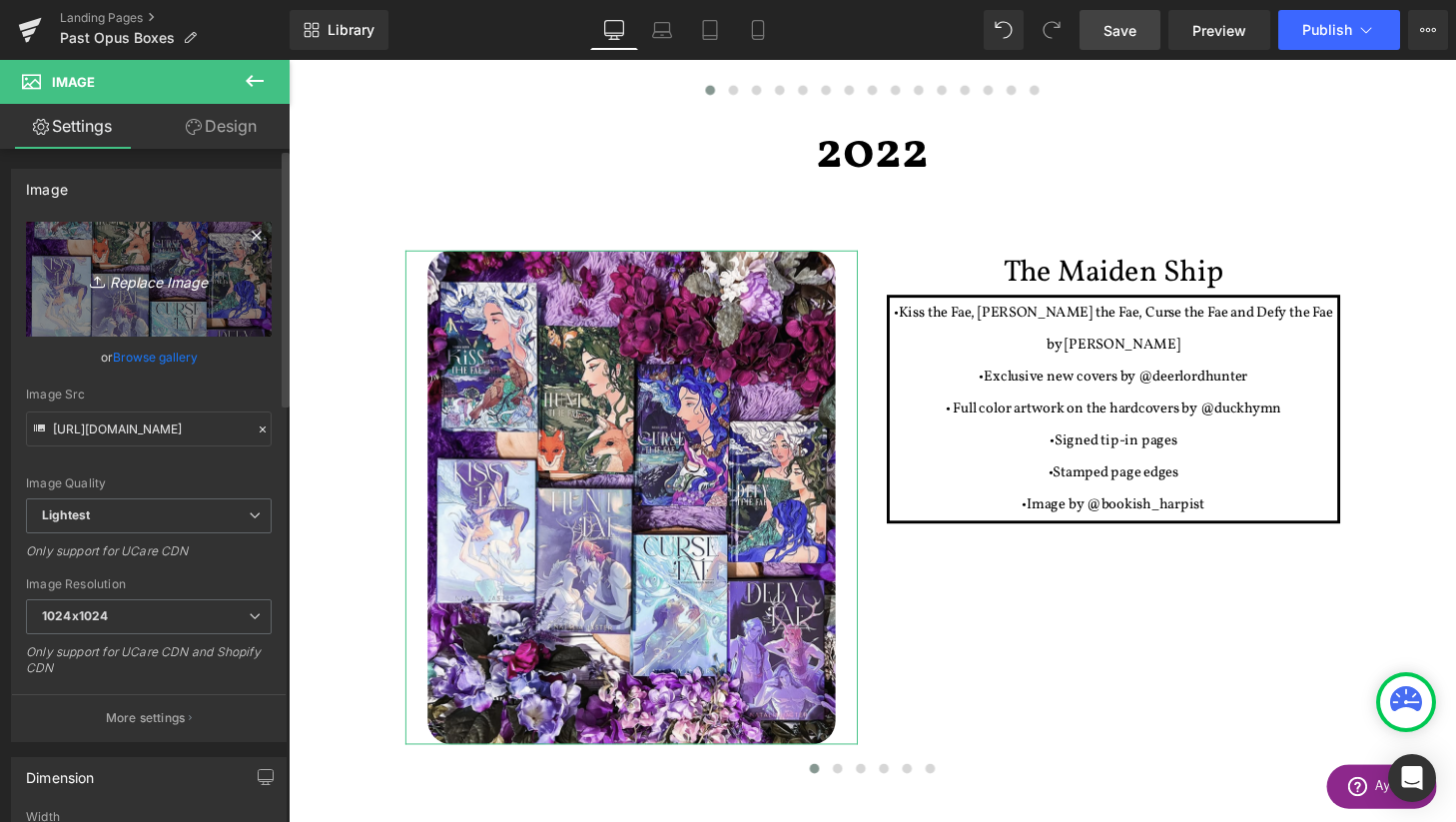 click on "Replace Image" at bounding box center (149, 279) 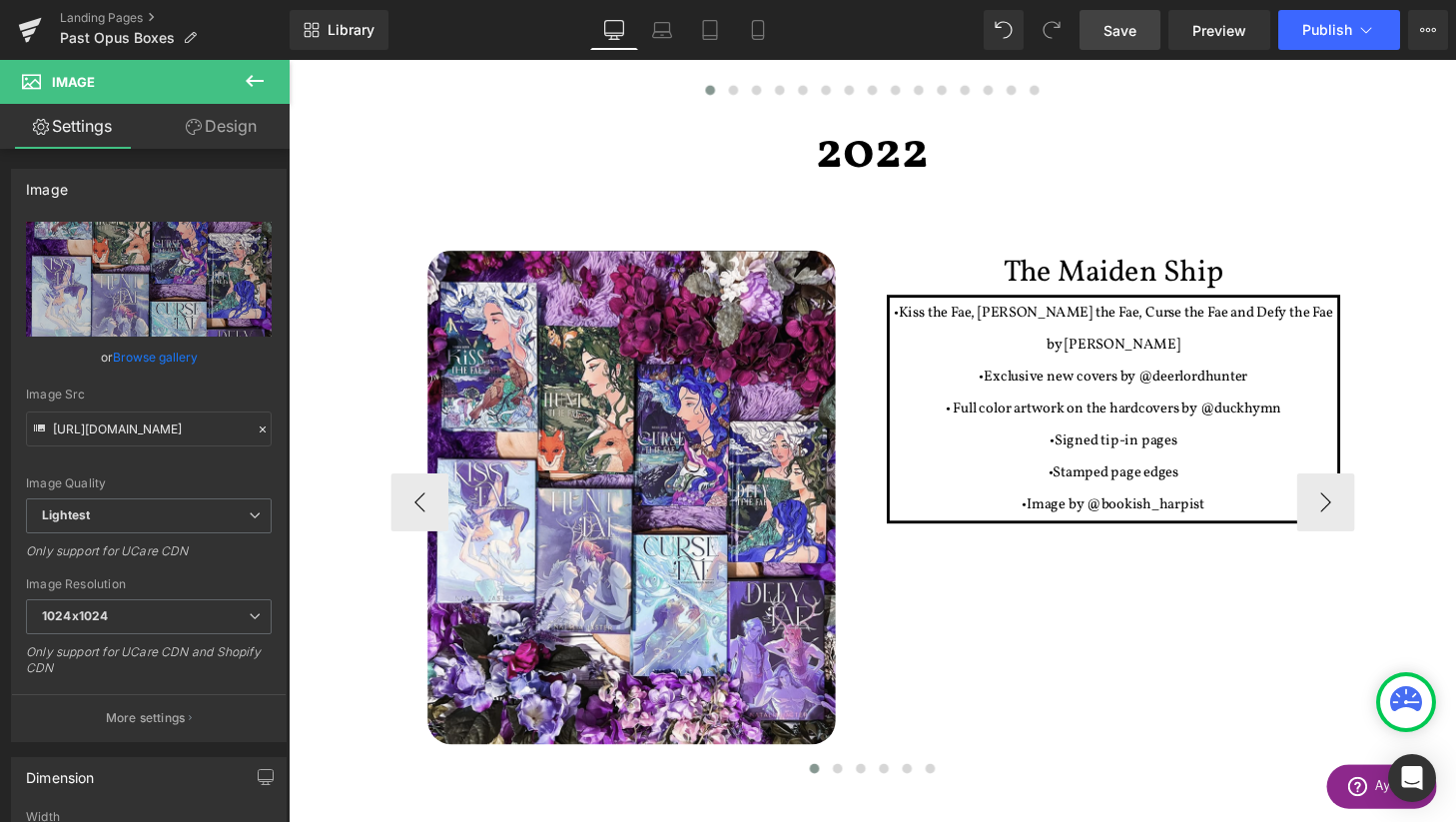 type on "C:\fakepath\Captura de pantalla [DATE] a las 14.48.38 copia.png" 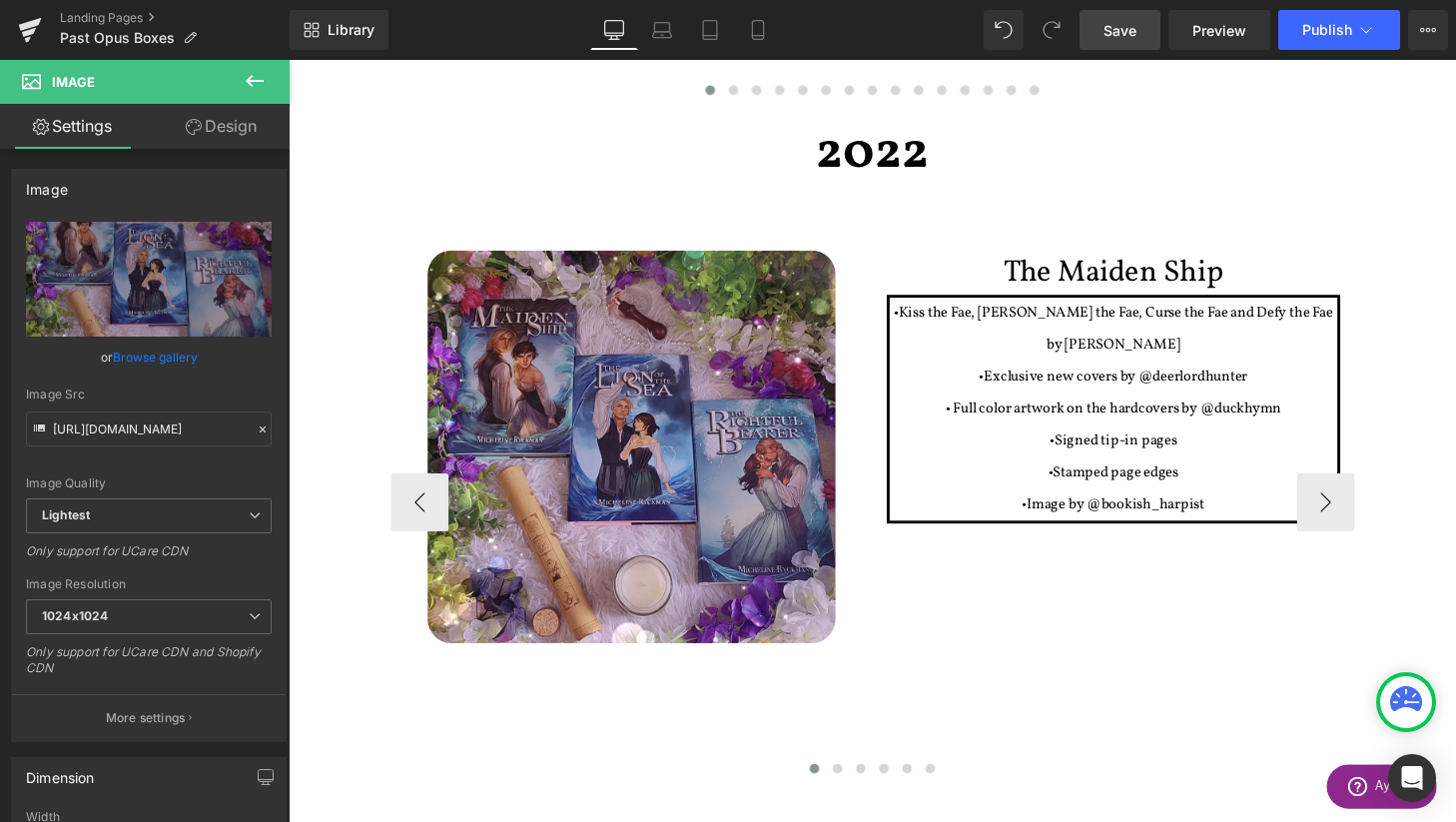type on "[URL][DOMAIN_NAME]" 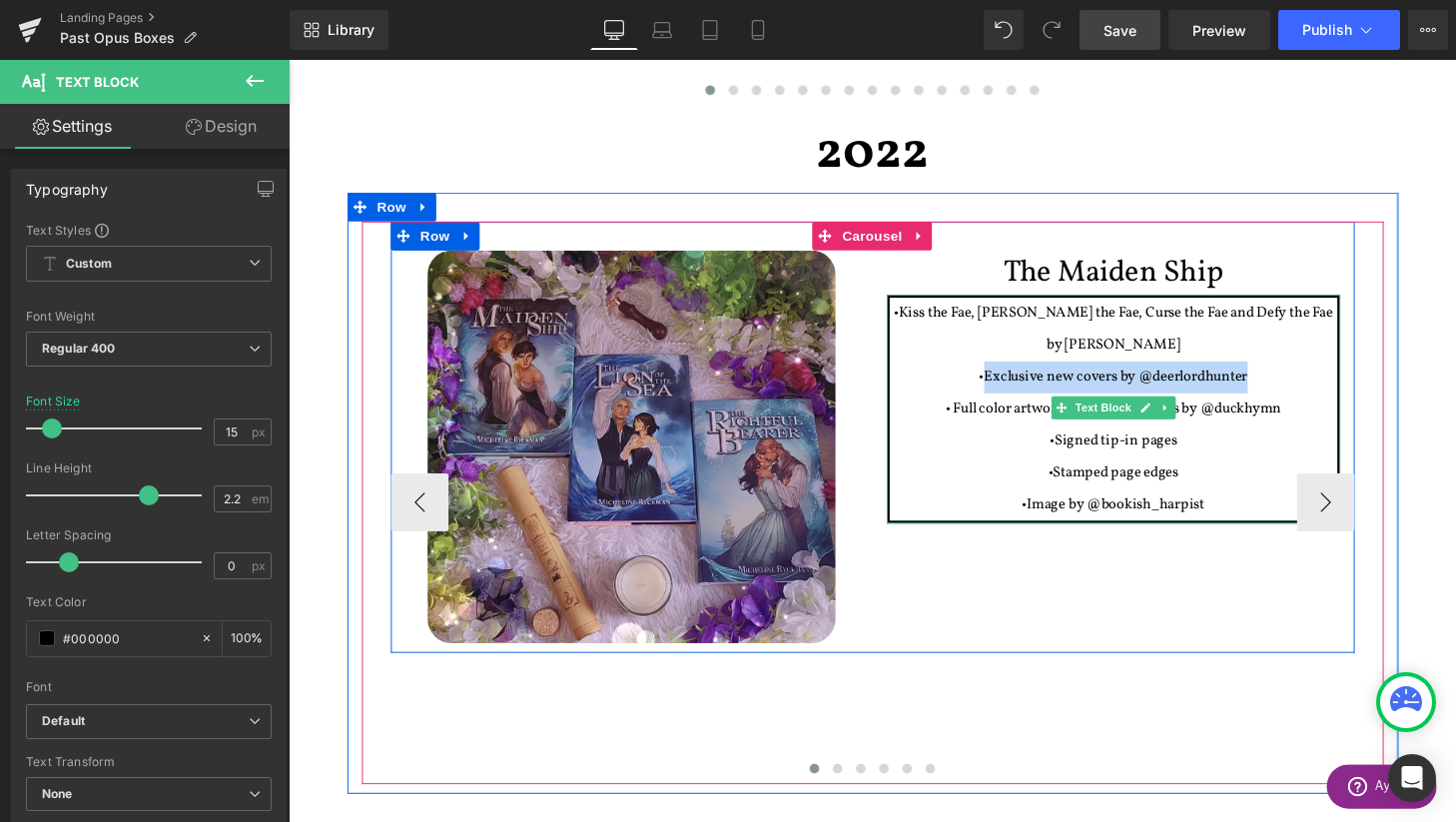 drag, startPoint x: 1300, startPoint y: 382, endPoint x: 1011, endPoint y: 386, distance: 289.0277 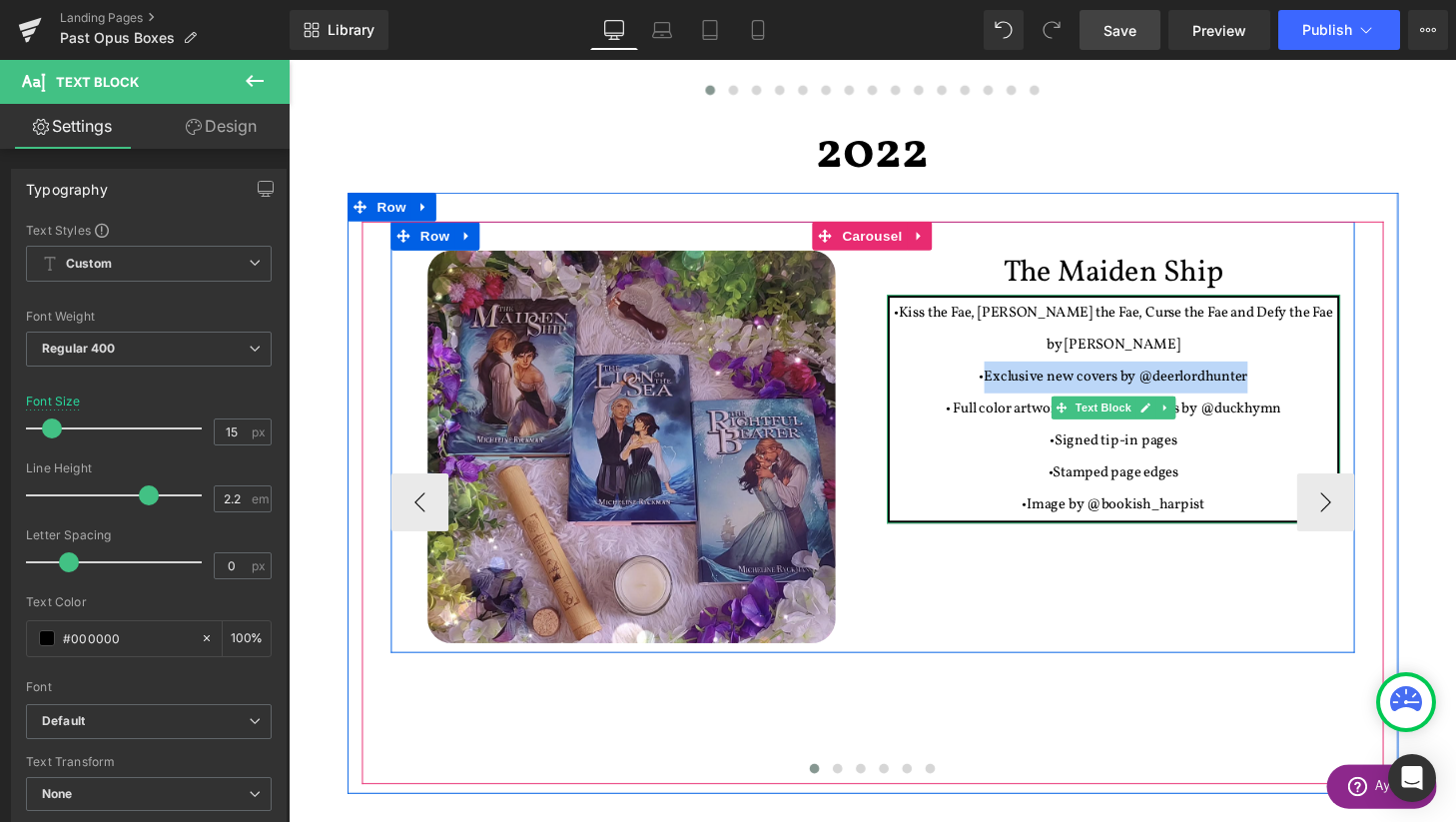 click on "•Exclusive new covers by @deerlordhunter" at bounding box center [1142, 388] 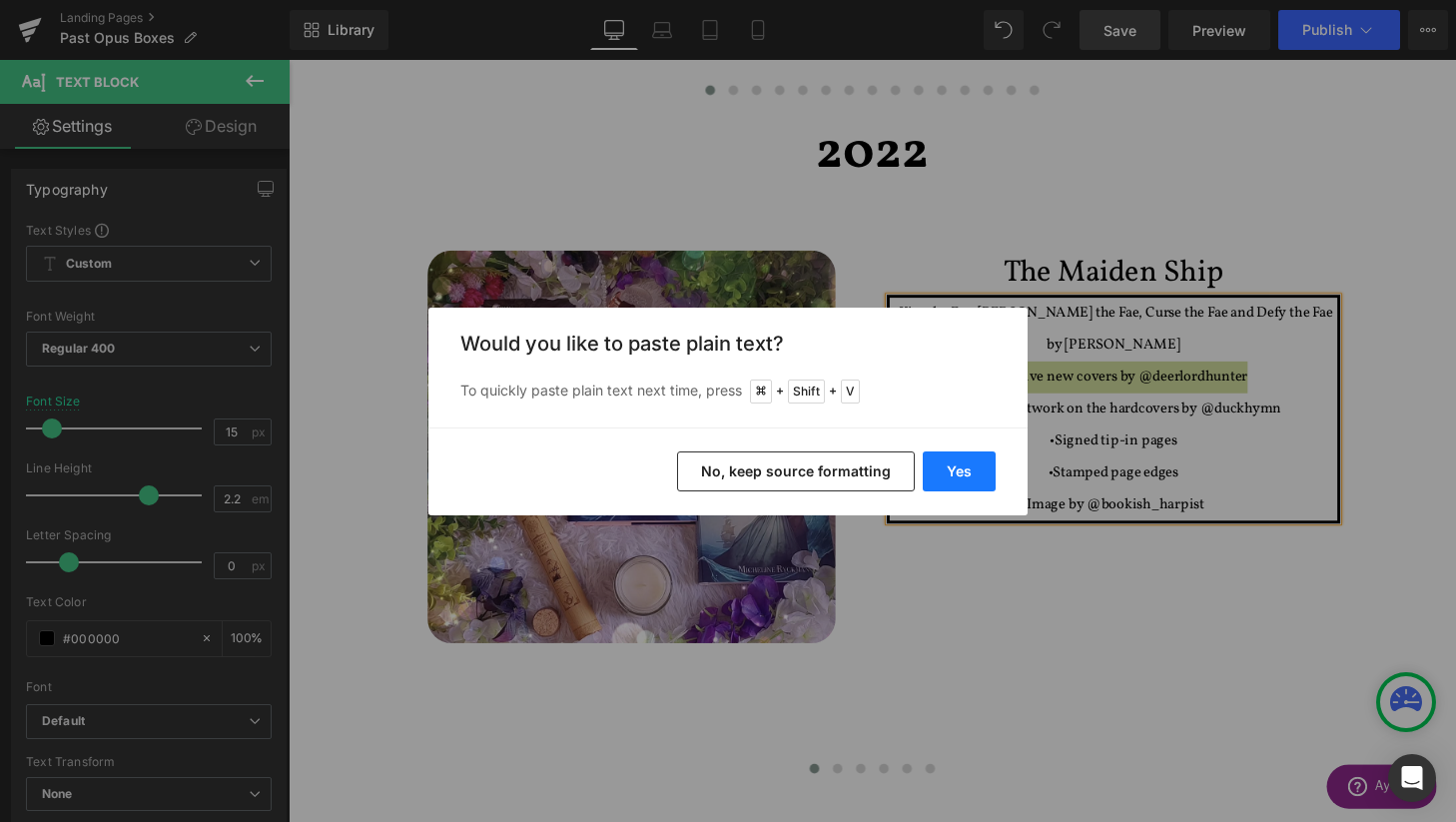 click on "Yes" at bounding box center (959, 471) 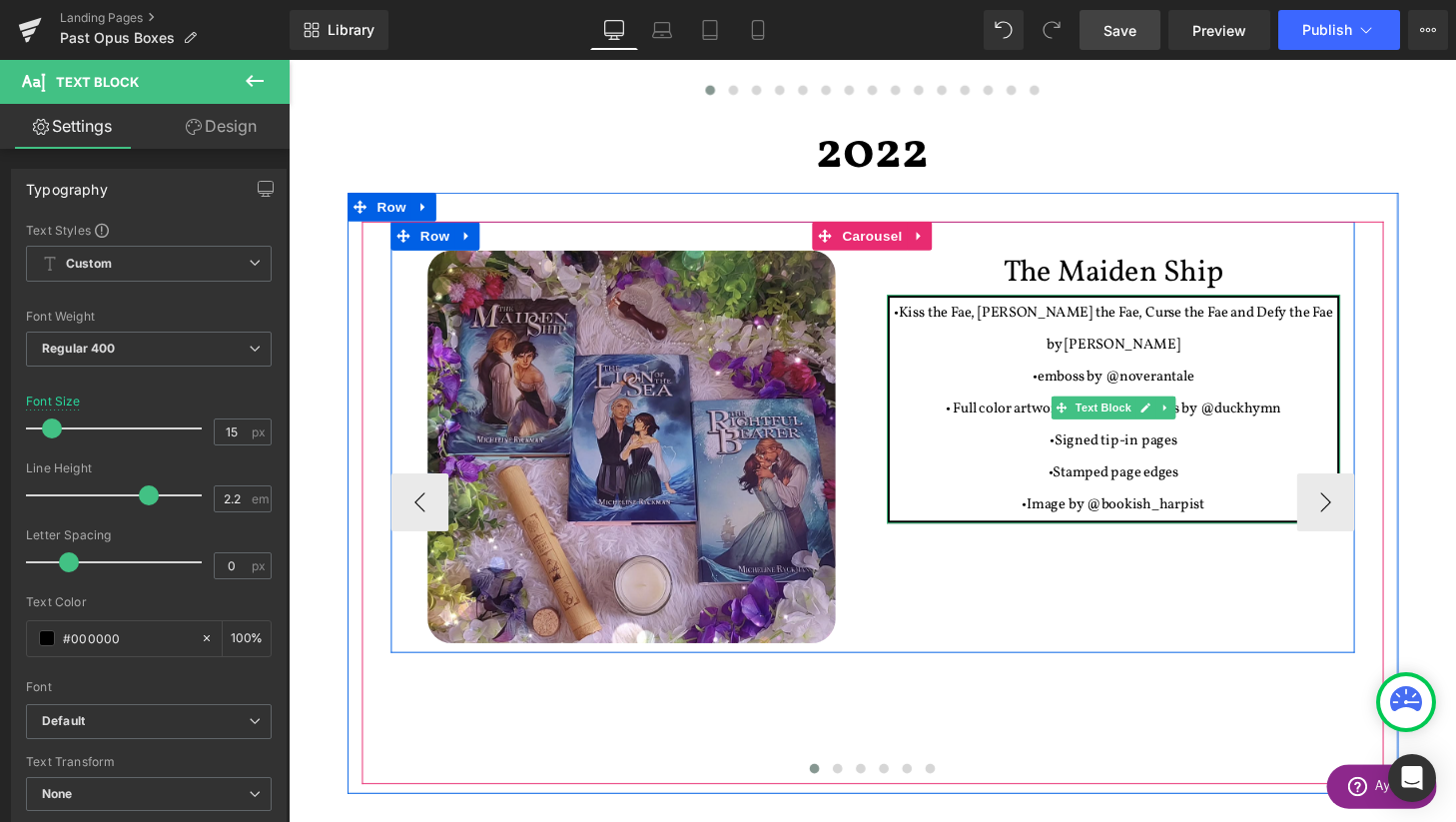 click on "•emboss by @noverantale" at bounding box center (1142, 388) 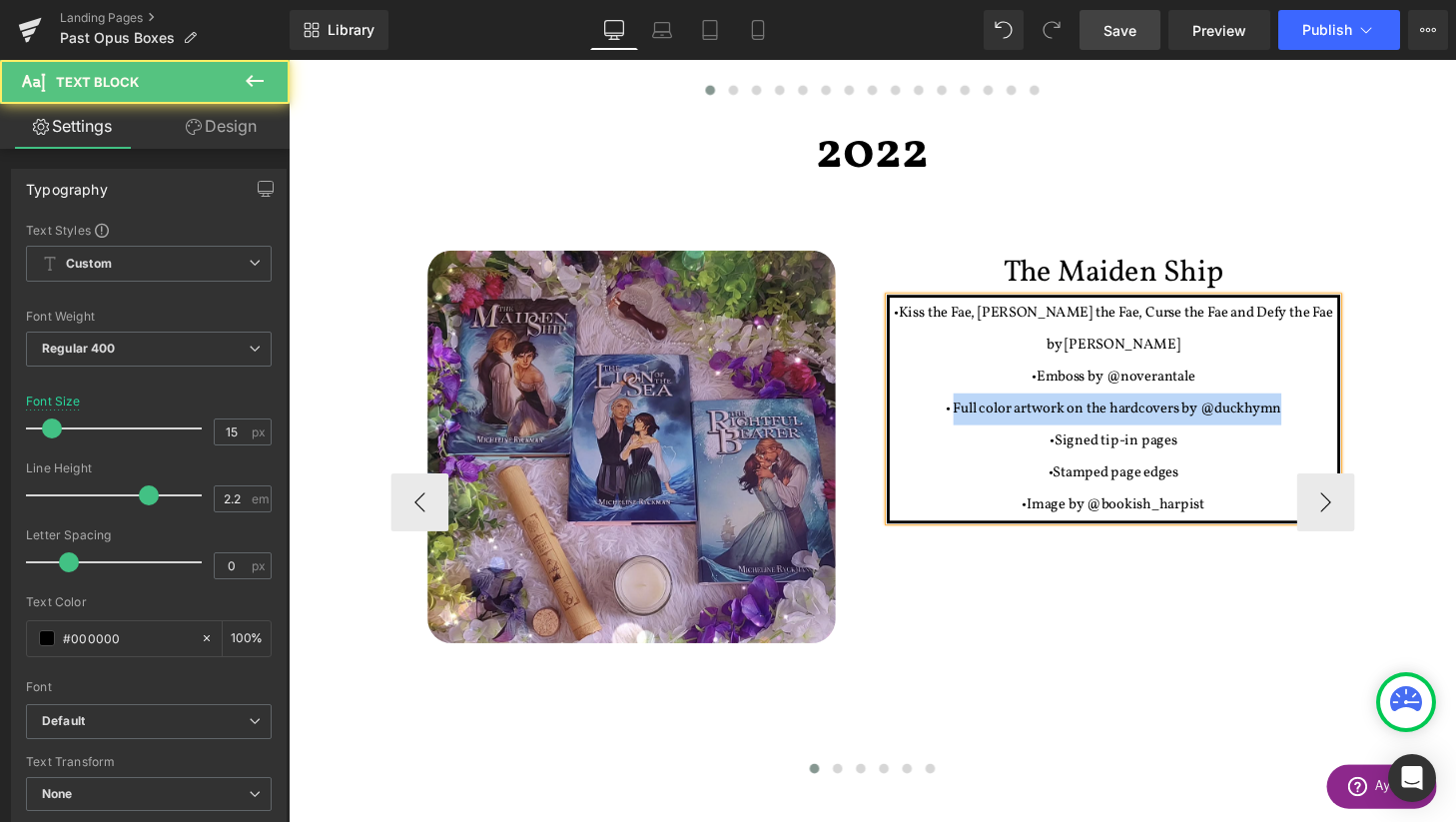 drag, startPoint x: 1331, startPoint y: 424, endPoint x: 975, endPoint y: 423, distance: 356.0014 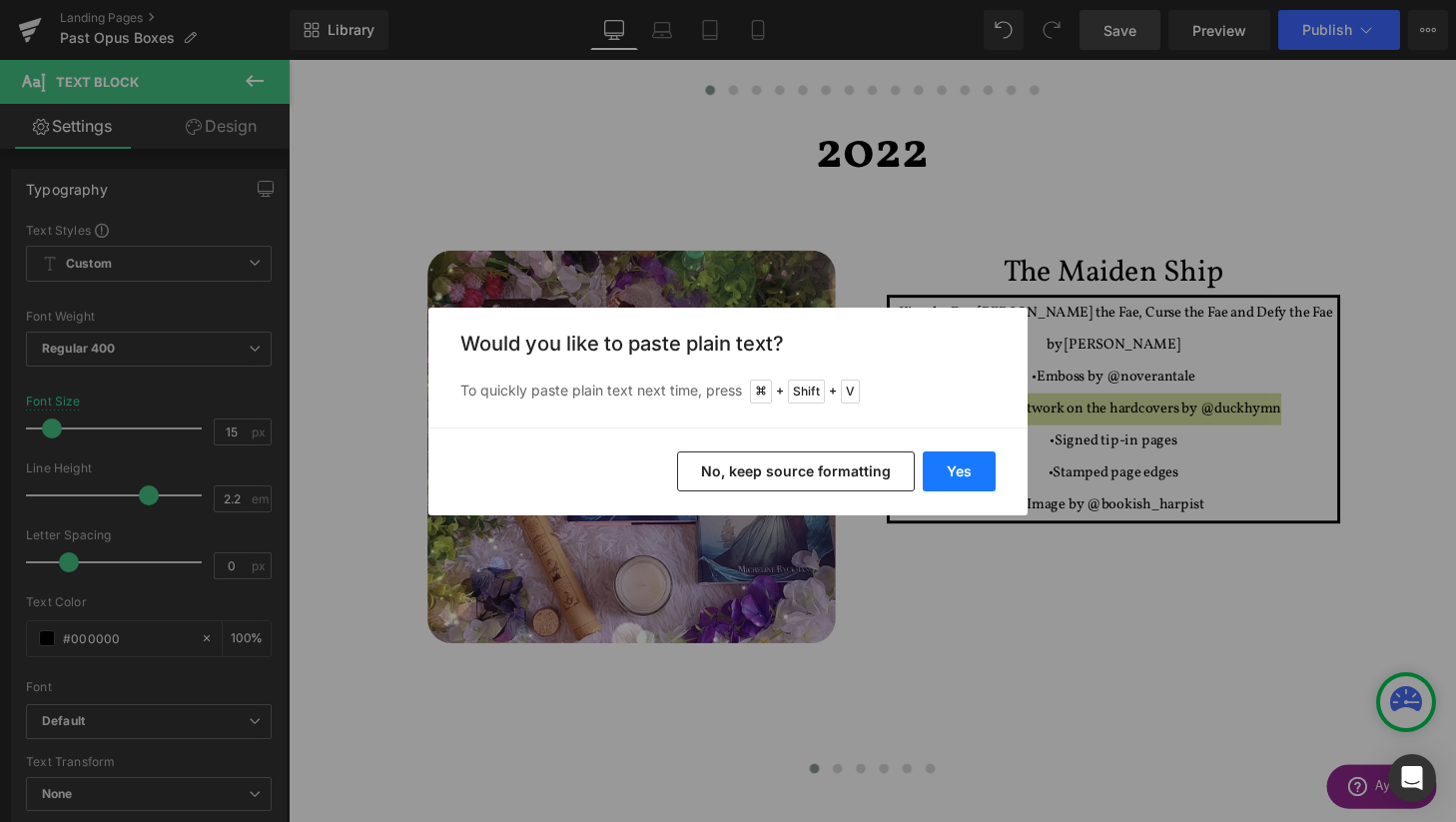 click on "Yes" at bounding box center [959, 471] 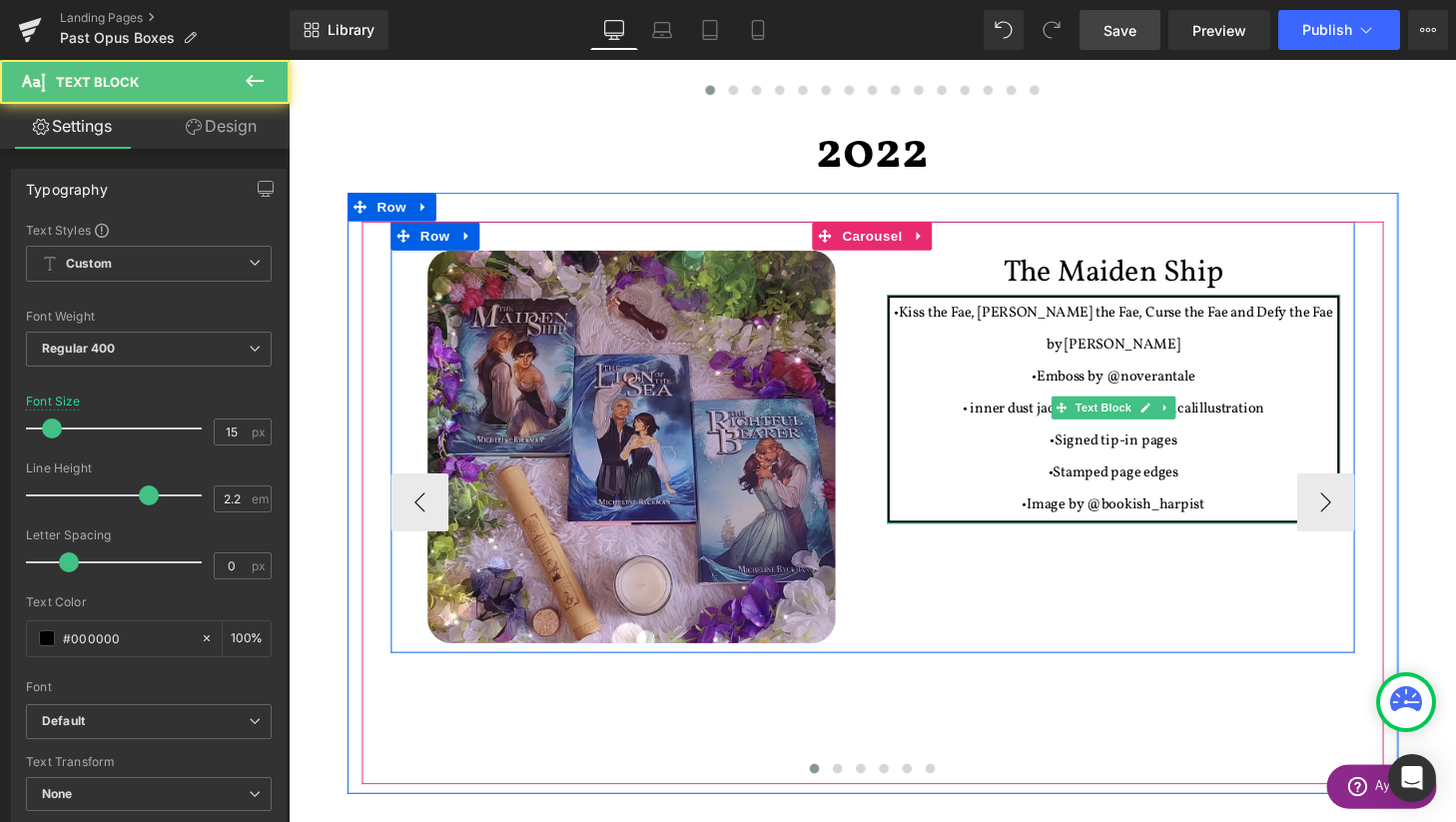 click on "• inner dust jacket art by @whimsicalillustration" at bounding box center [1142, 420] 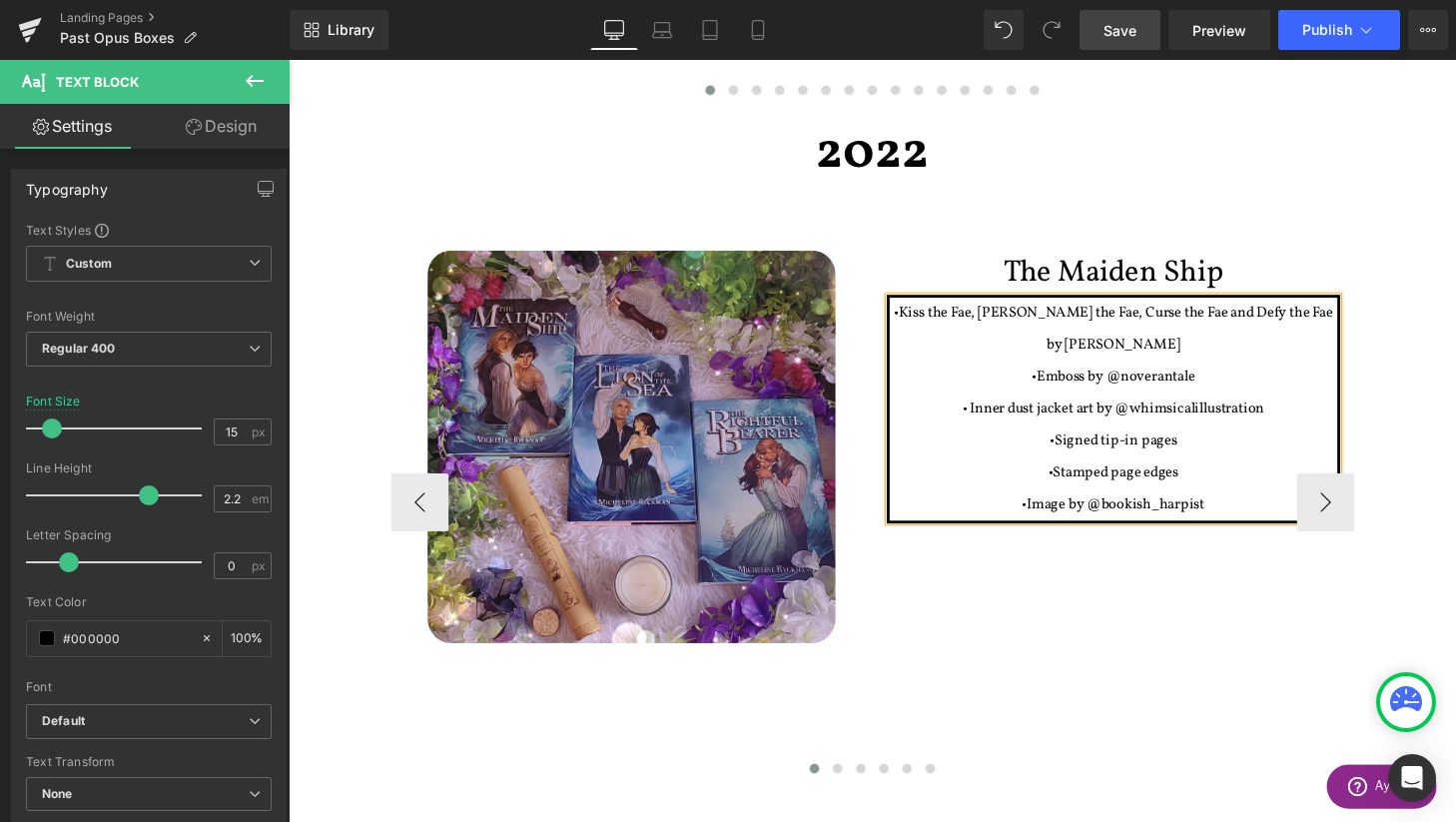 click on "• Inner dust jacket art by @whimsicalillustration" at bounding box center (1142, 420) 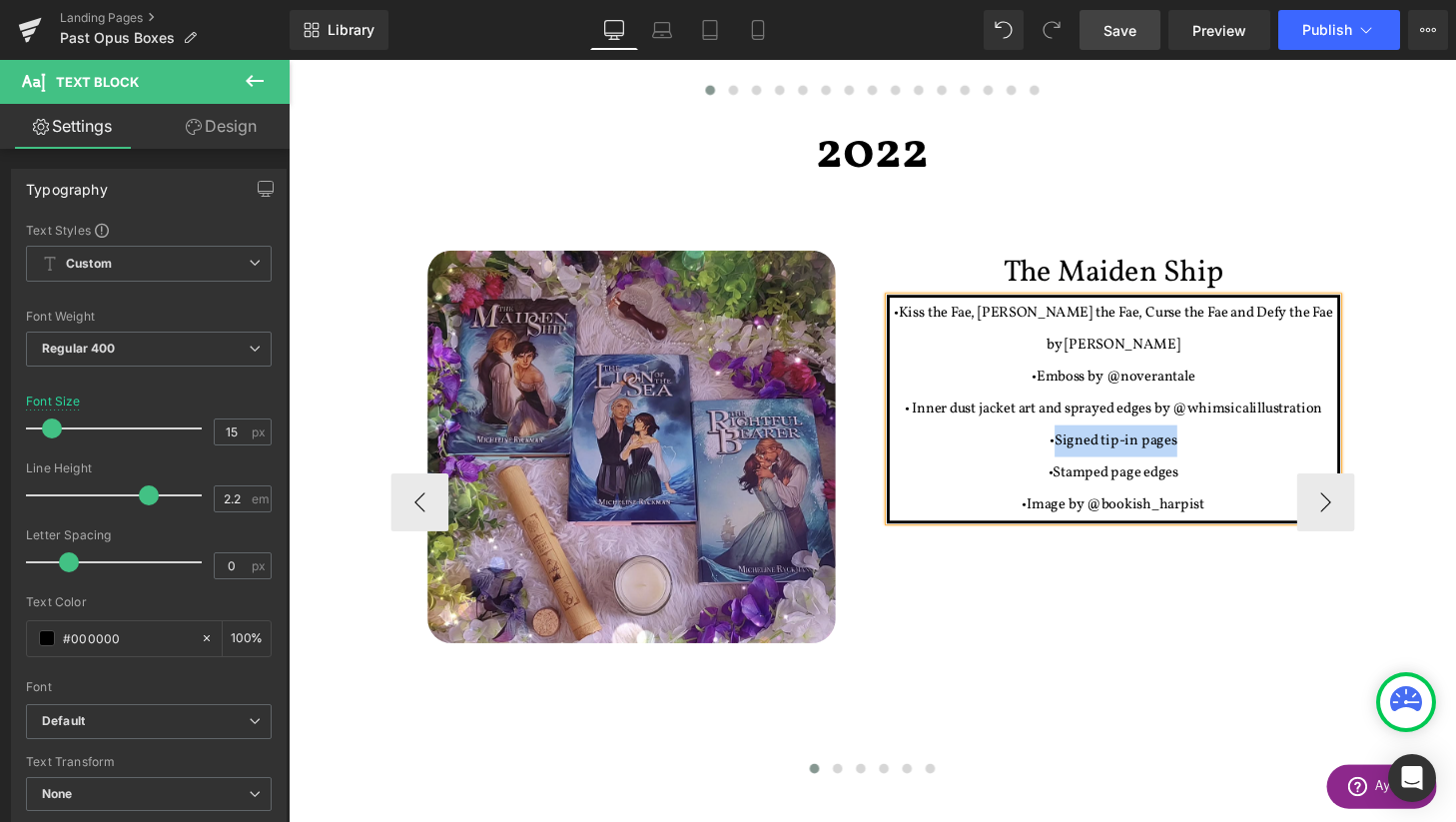 drag, startPoint x: 1220, startPoint y: 455, endPoint x: 1085, endPoint y: 452, distance: 135.03333 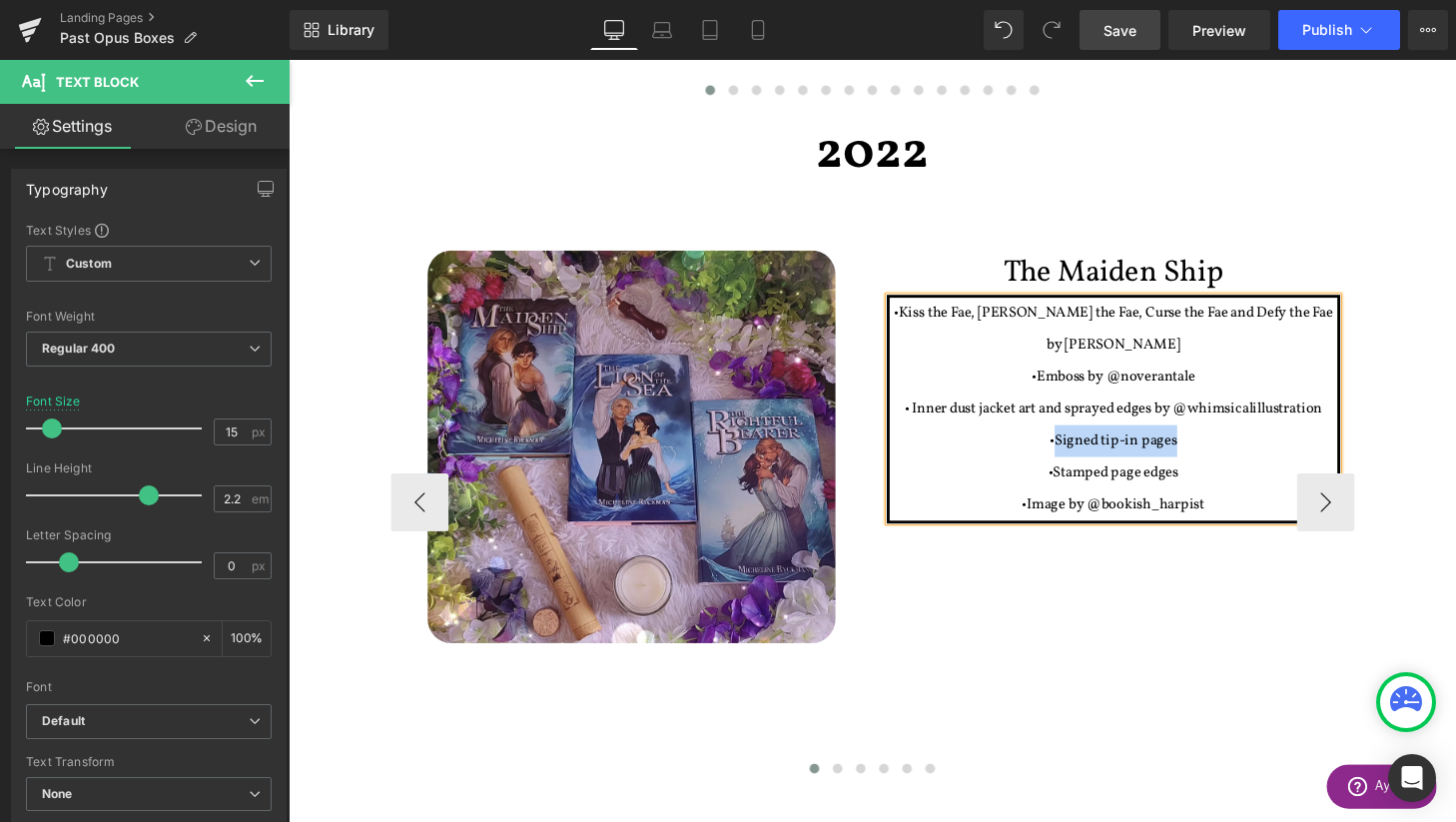 click on "•Signed tip-in pages" at bounding box center [1142, 453] 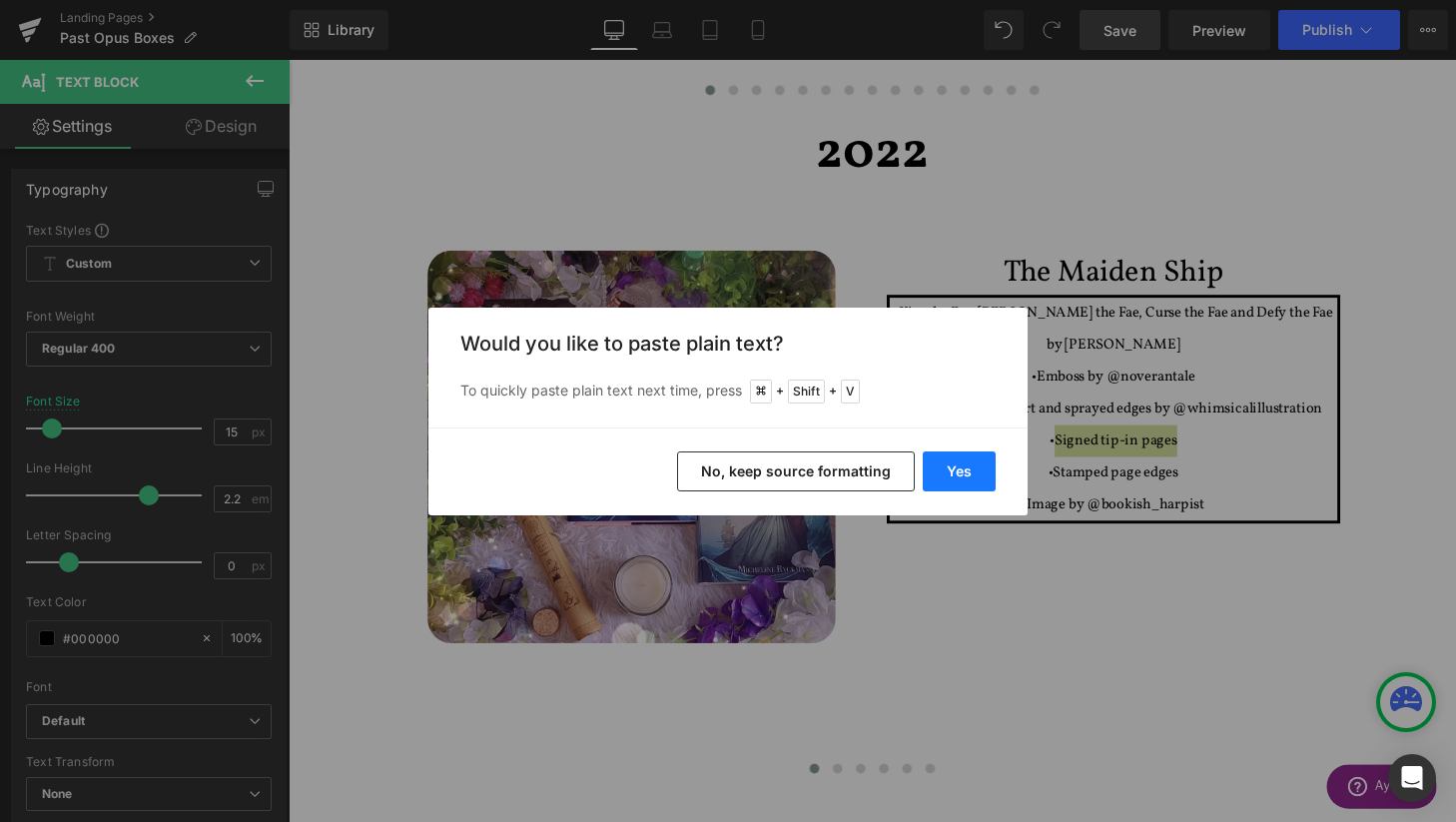click on "Yes" at bounding box center [959, 471] 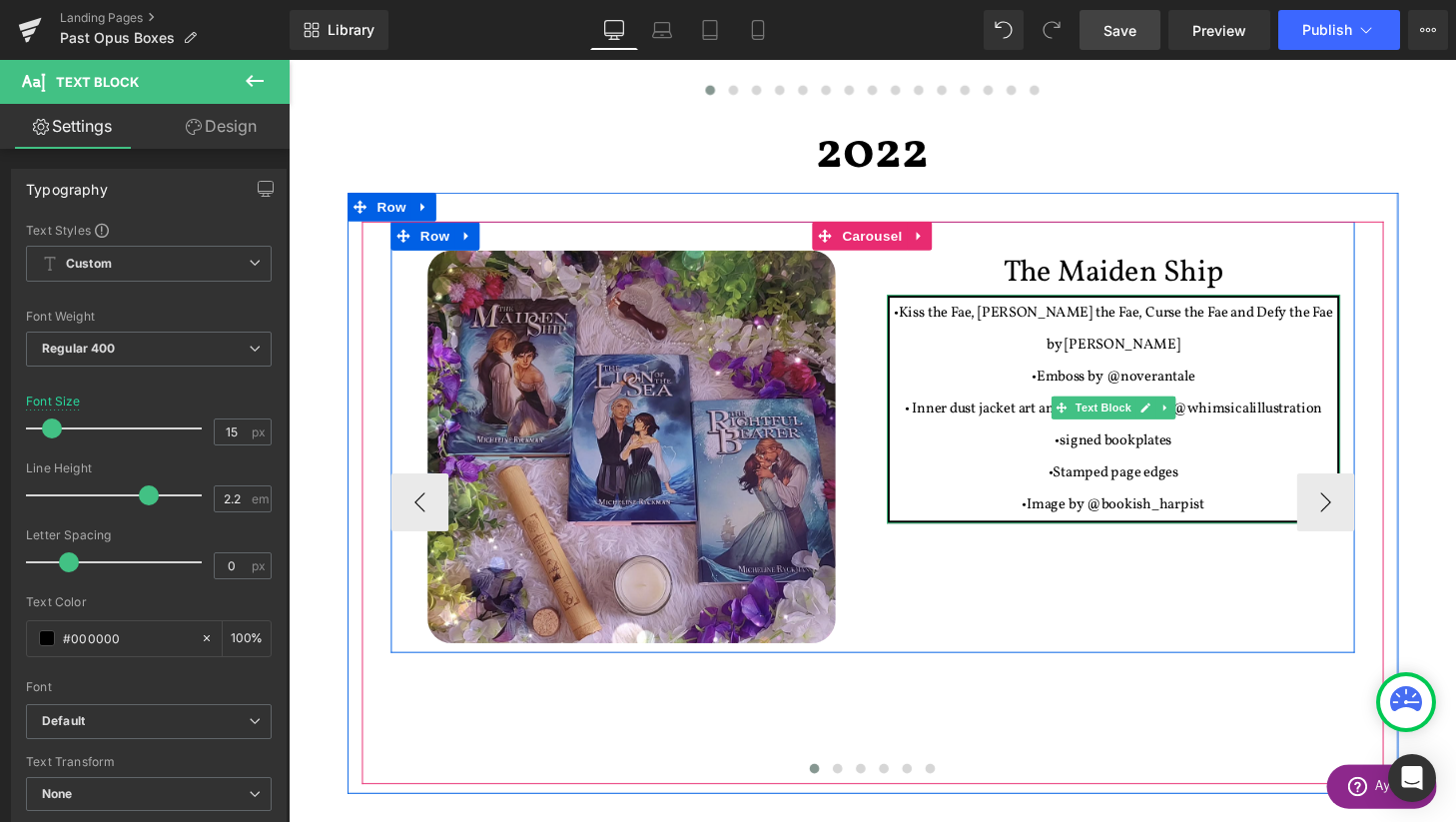 click on "•signed bookplates" at bounding box center (1141, 453) 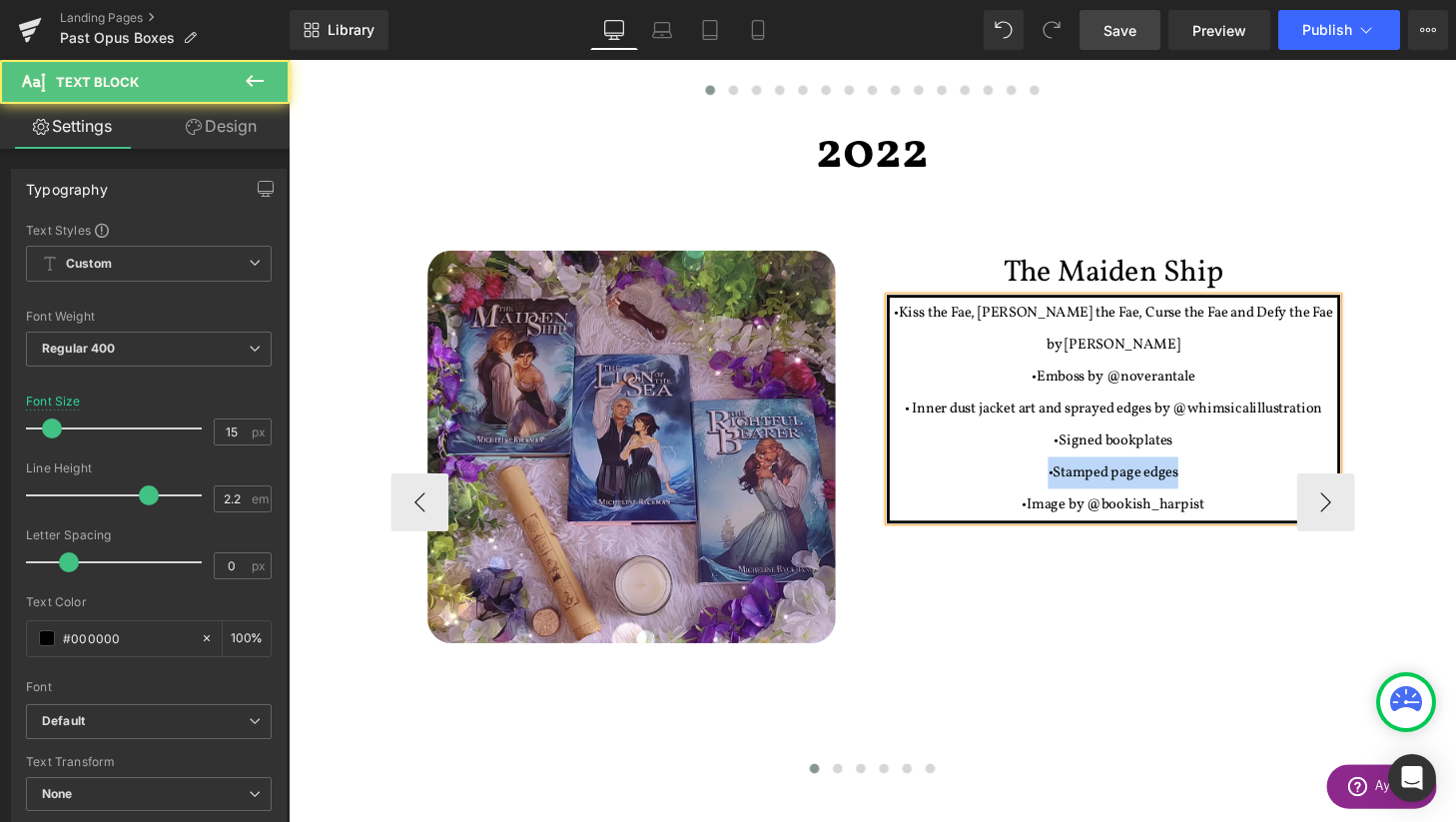 drag, startPoint x: 1225, startPoint y: 496, endPoint x: 1042, endPoint y: 495, distance: 183.00273 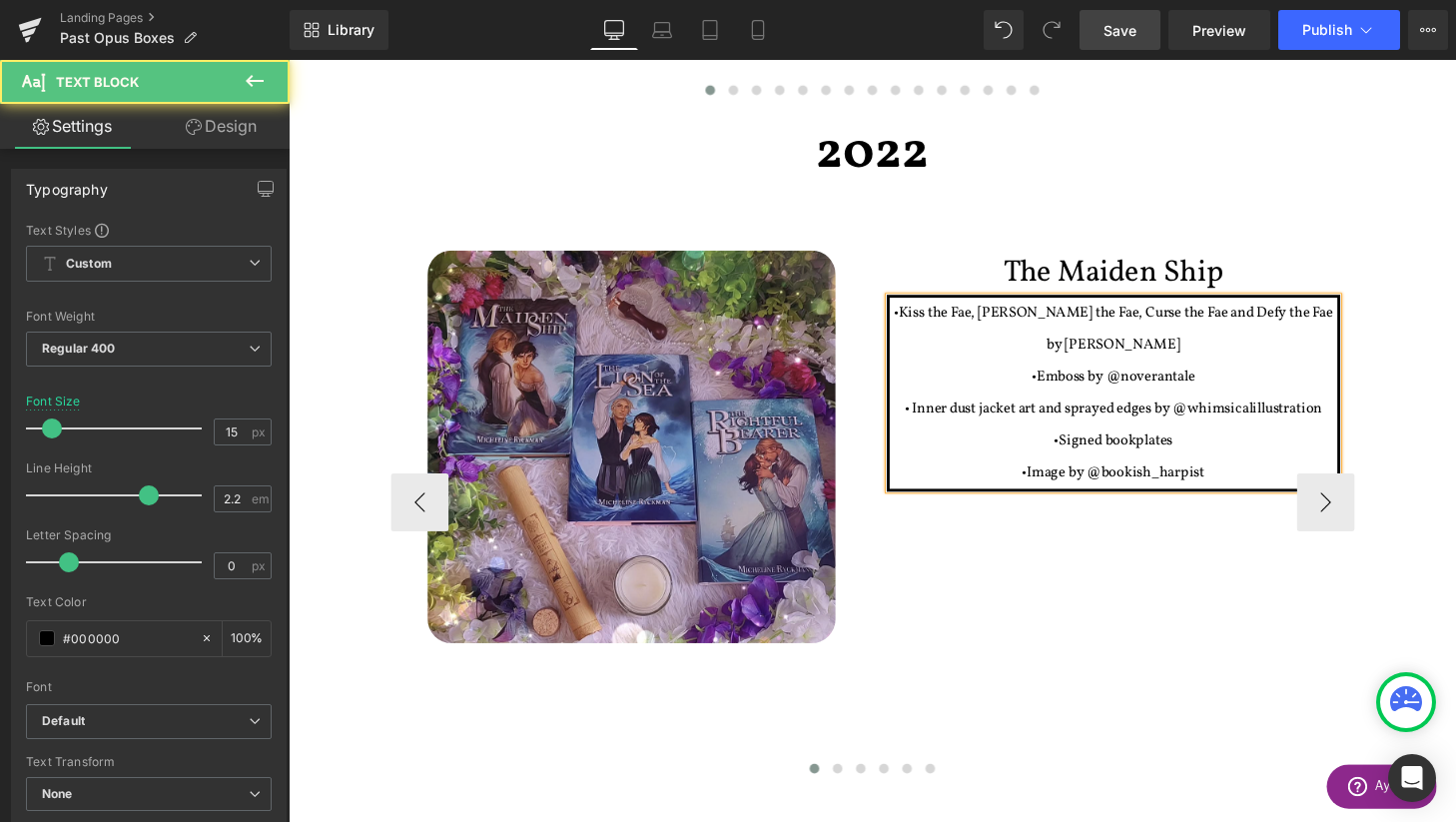drag, startPoint x: 928, startPoint y: 315, endPoint x: 1097, endPoint y: 342, distance: 171.14321 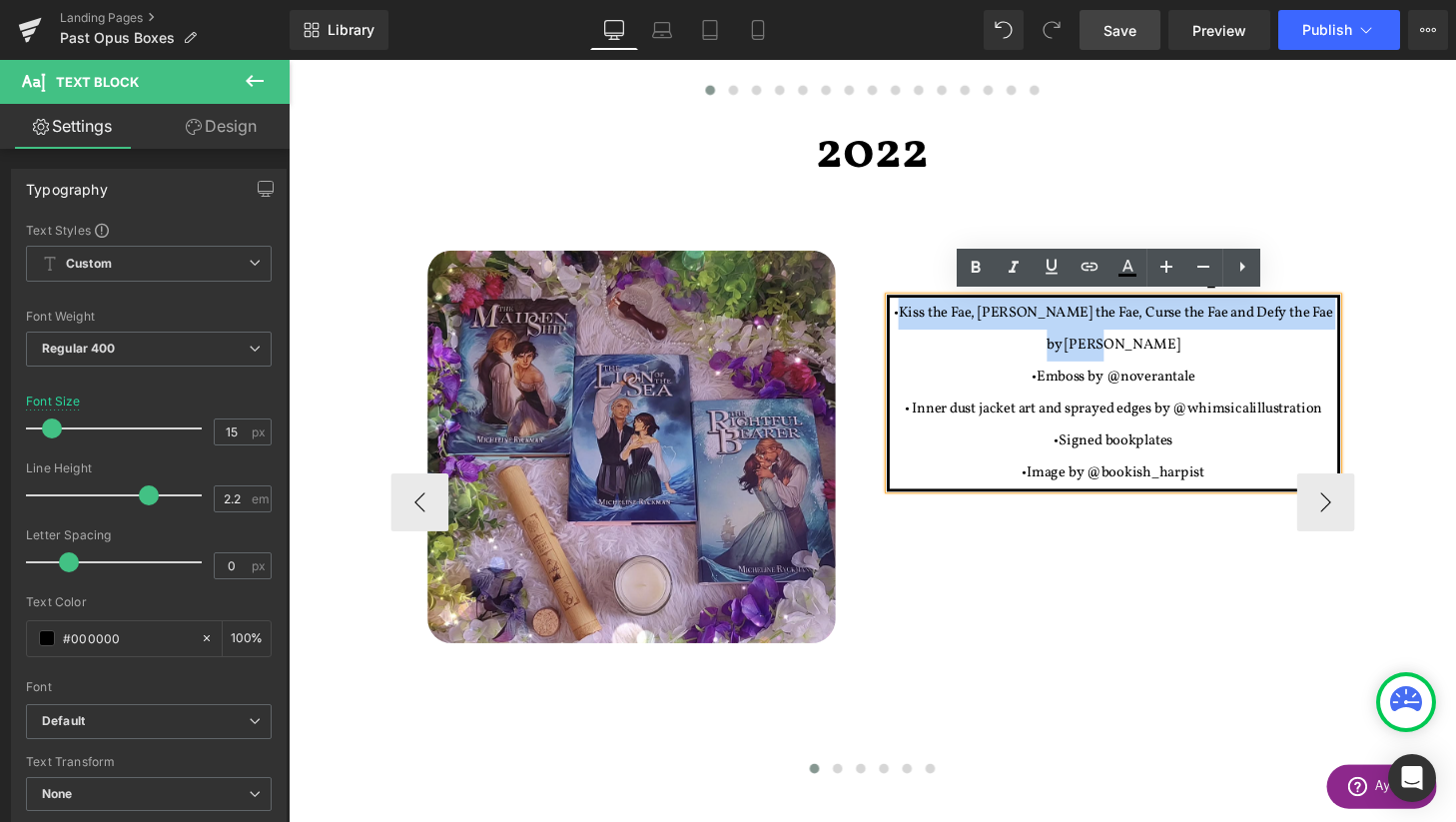 drag, startPoint x: 1175, startPoint y: 353, endPoint x: 926, endPoint y: 321, distance: 251.0478 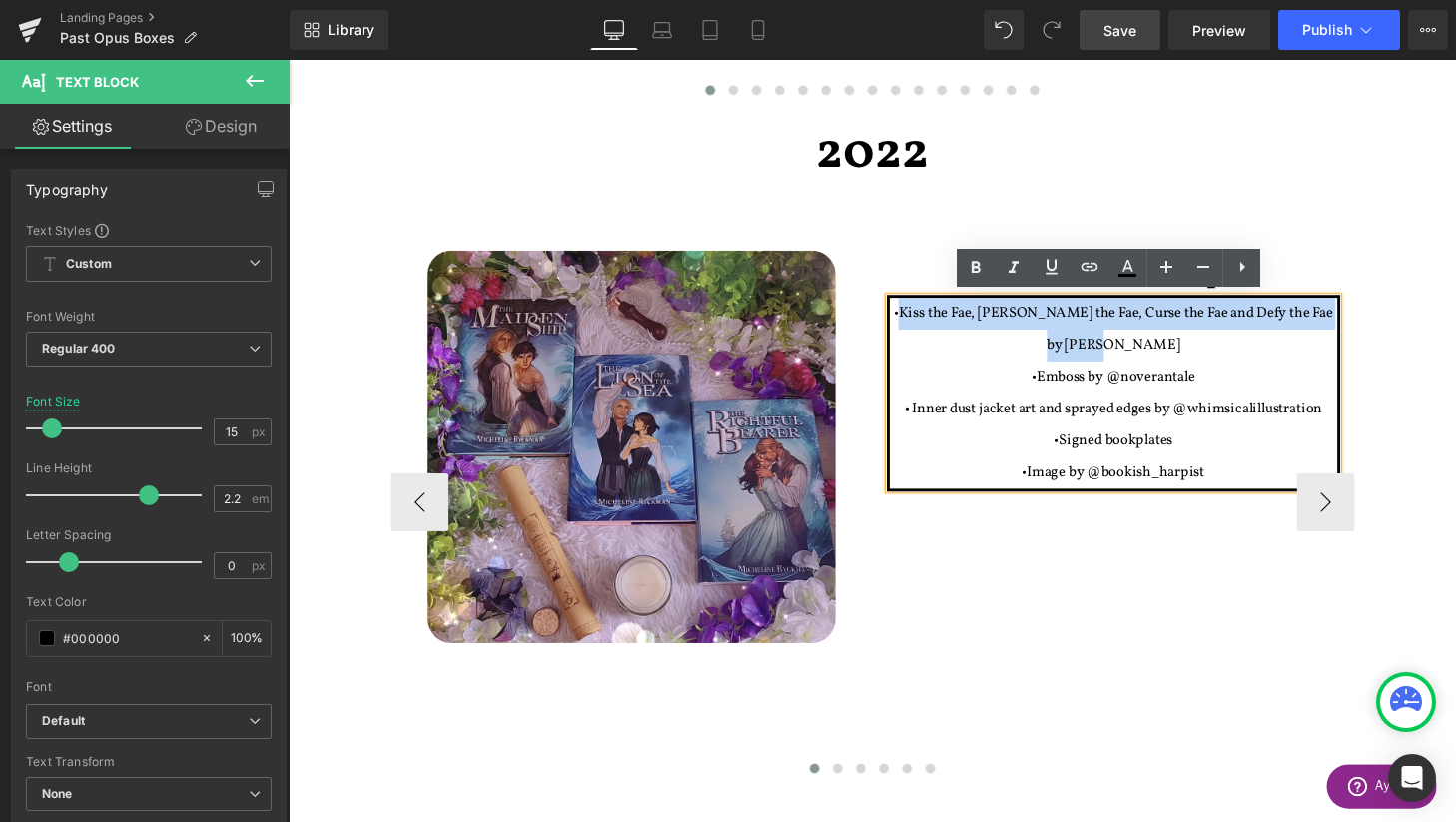 click on "•Kiss the Fae, [PERSON_NAME] the Fae, Curse the Fae and Defy the Fae by [PERSON_NAME]" at bounding box center (1142, 339) 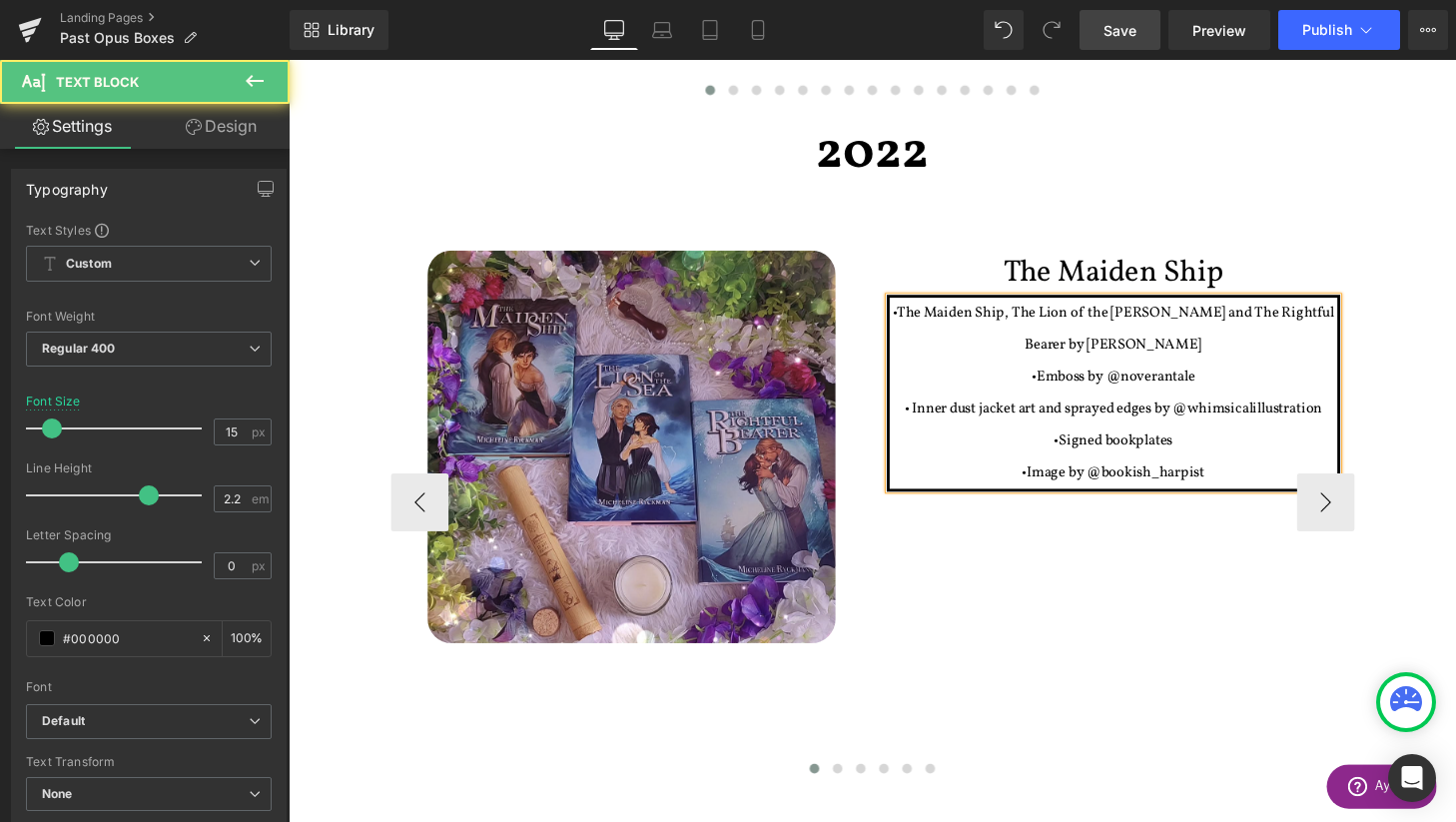 click on "•The Maiden Ship, The Lion of the [PERSON_NAME] and The Rightful Bearer by [PERSON_NAME]" at bounding box center (1142, 339) 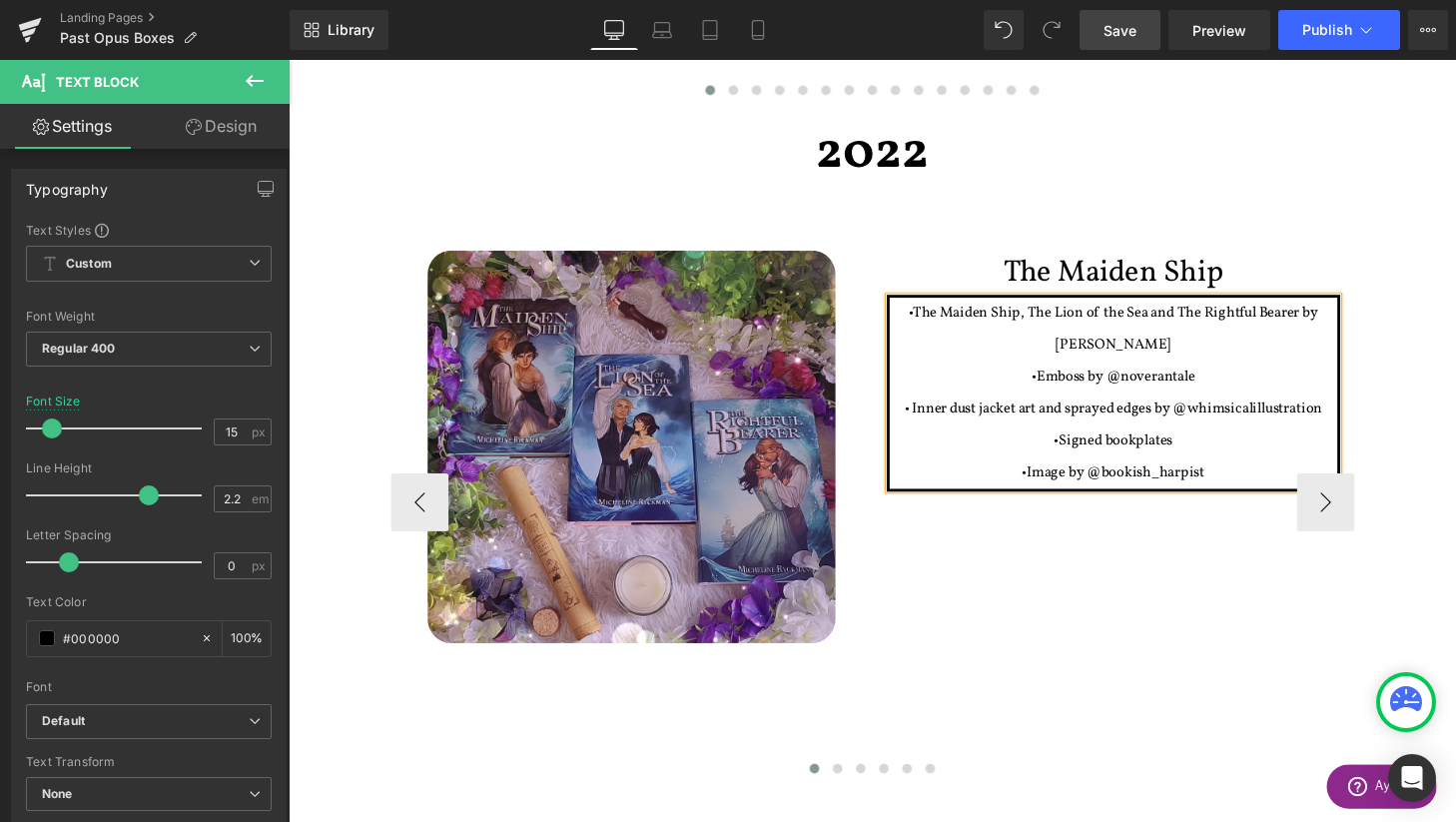 click on "Image         The Maiden Ship Heading         •The Maiden Ship, The Lion of the Sea and The Rightful Bearer by [PERSON_NAME] •Emboss by @noverantale • Inner dust jacket art and sprayed edges by @whimsicalillustration •Signed bookplates •Image by @bookish_harpist Text Block         Row" at bounding box center [893, 450] 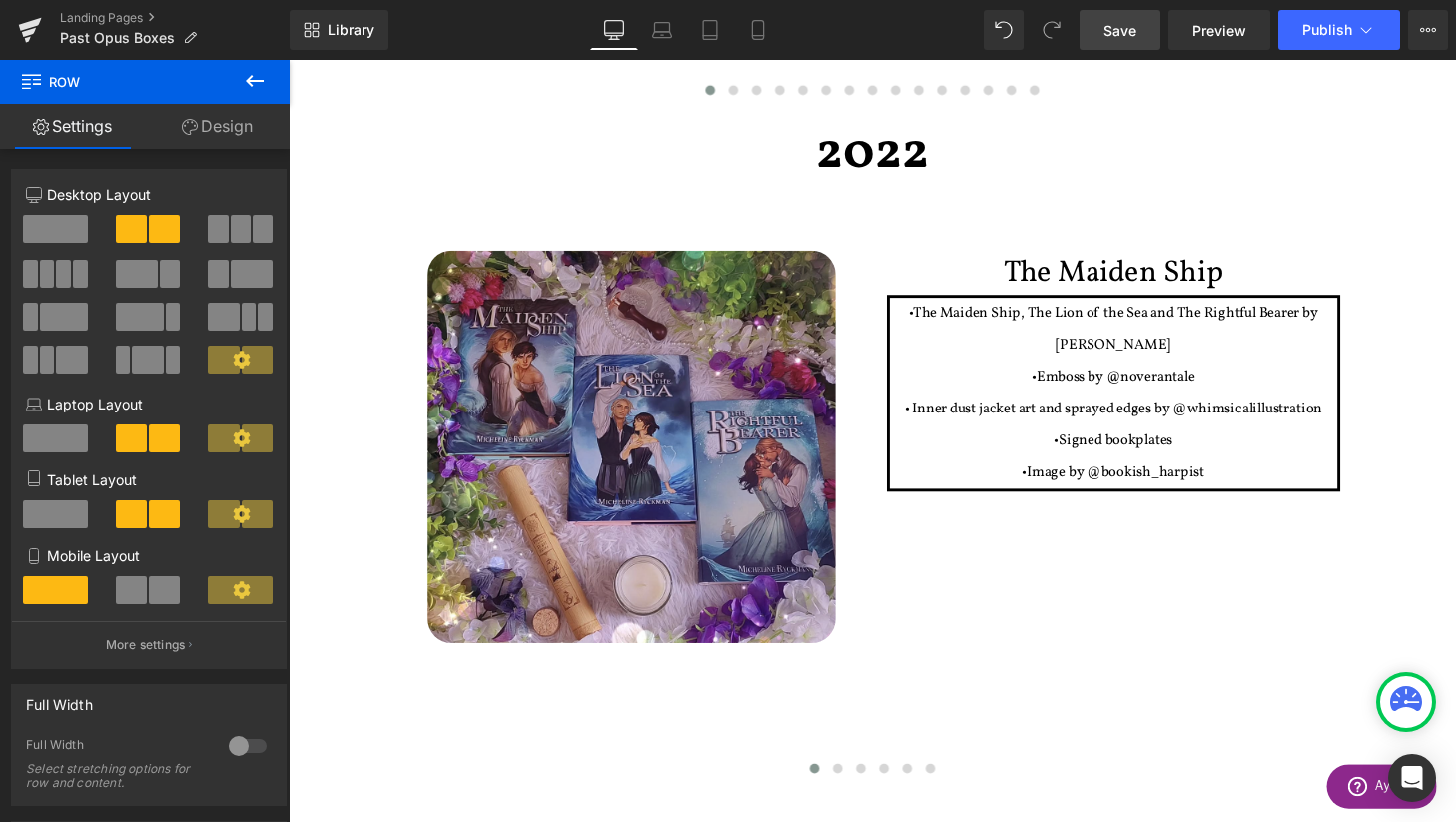 click on "Save" at bounding box center (1119, 30) 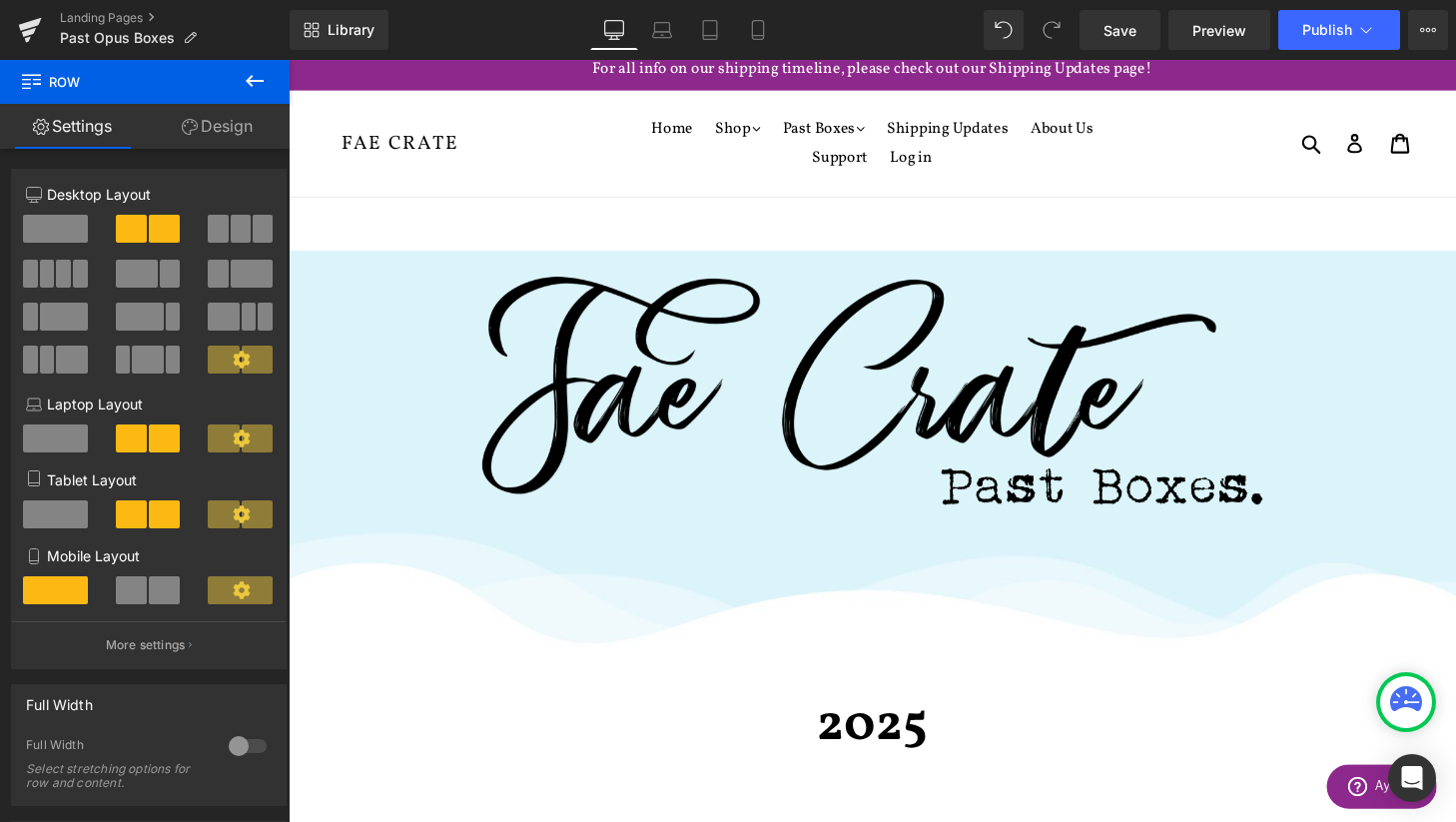 scroll, scrollTop: 5, scrollLeft: 0, axis: vertical 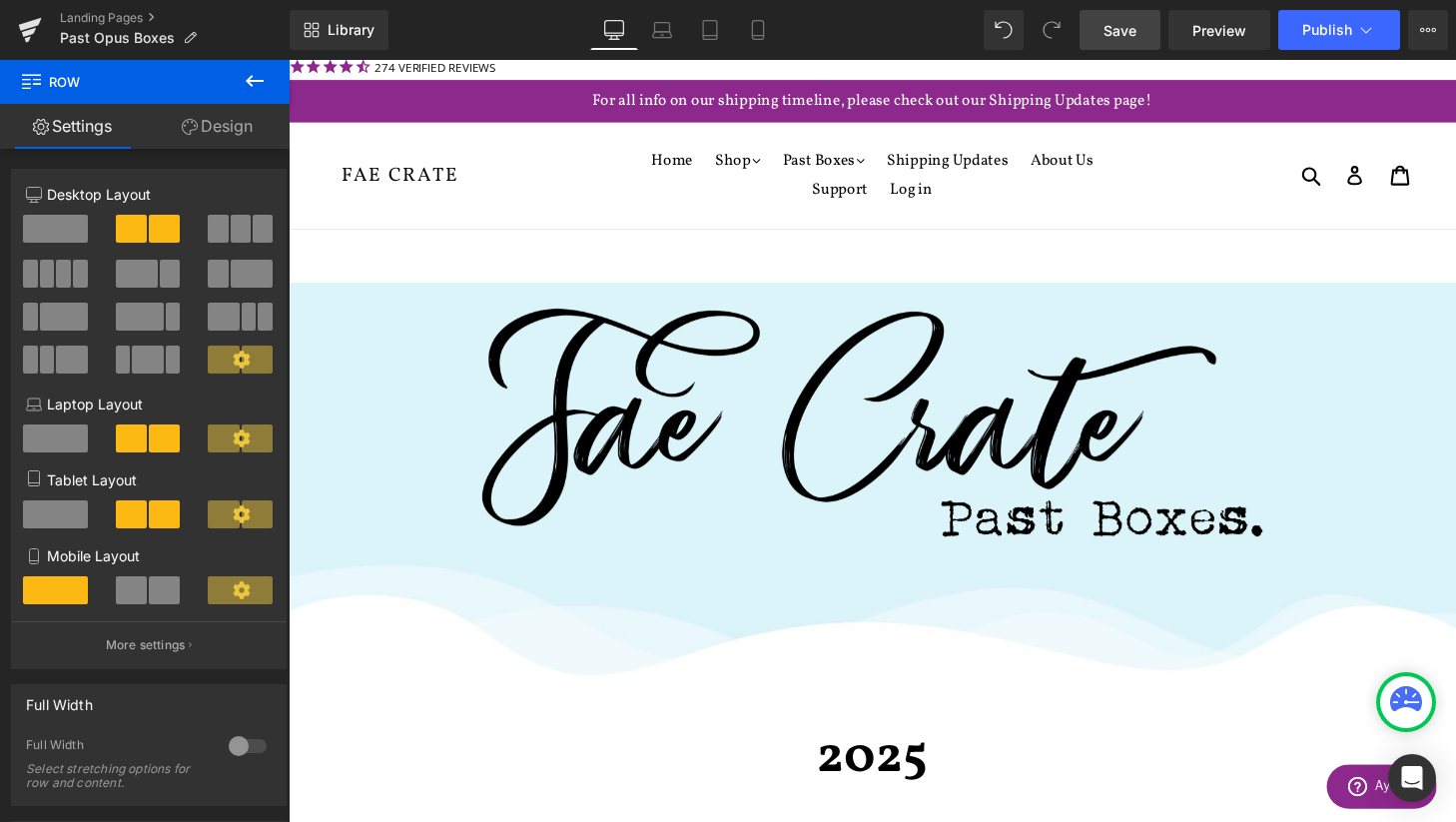 click on "Save" at bounding box center (1119, 30) 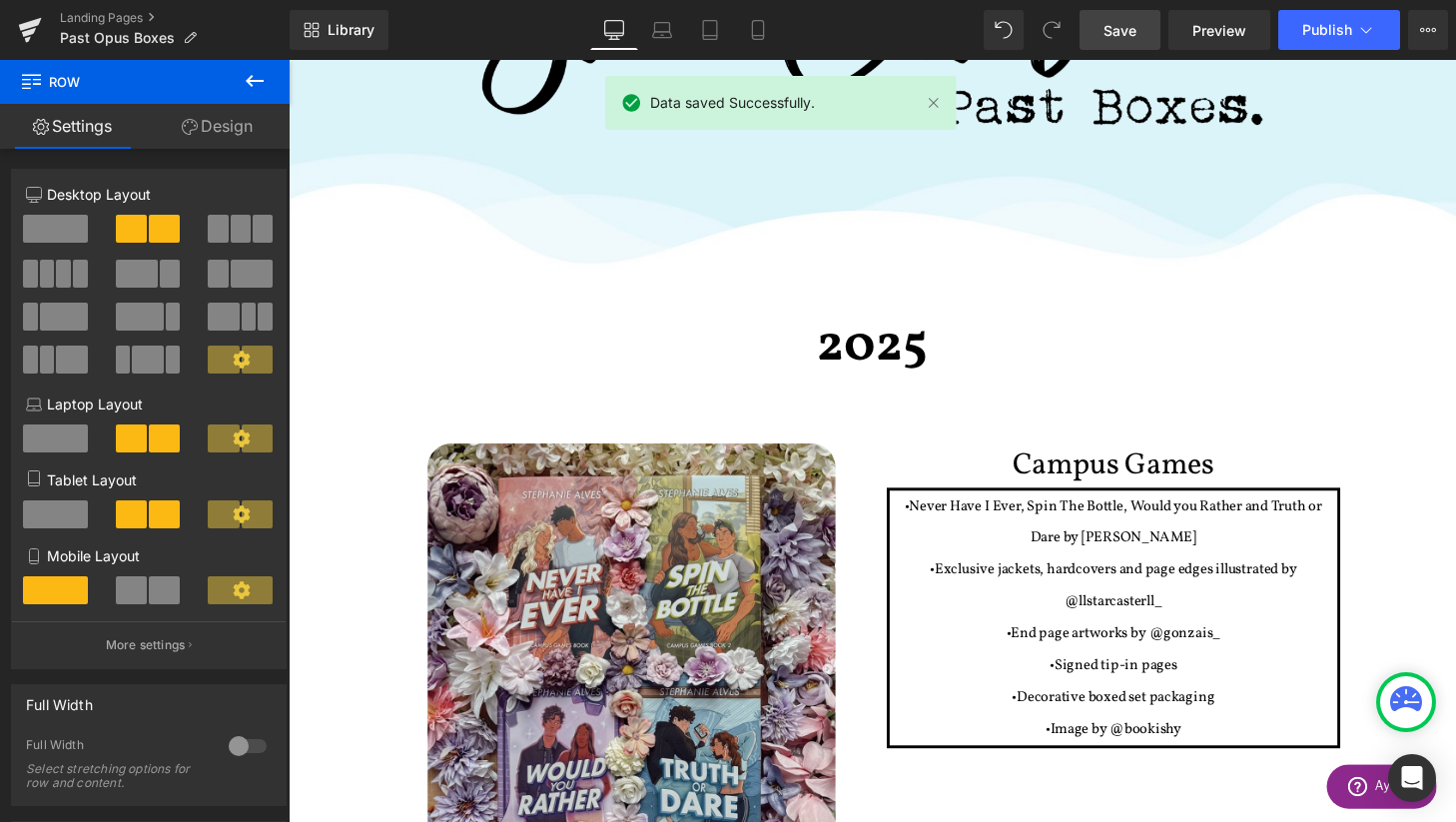 scroll, scrollTop: 0, scrollLeft: 0, axis: both 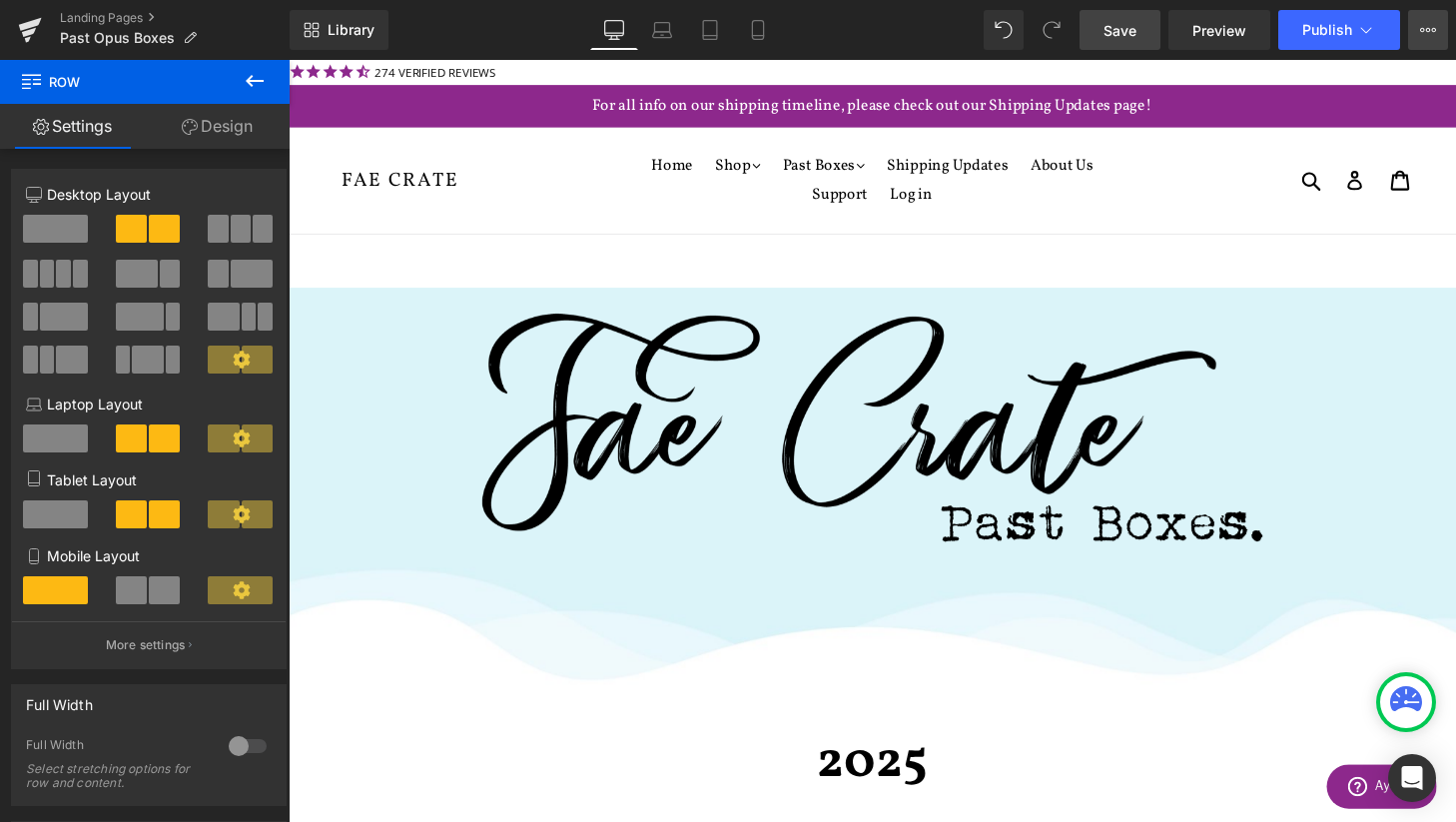click on "View Live Page View with current Template Save Template to Library Schedule Publish  Optimize  Publish Settings Shortcuts" at bounding box center [1428, 30] 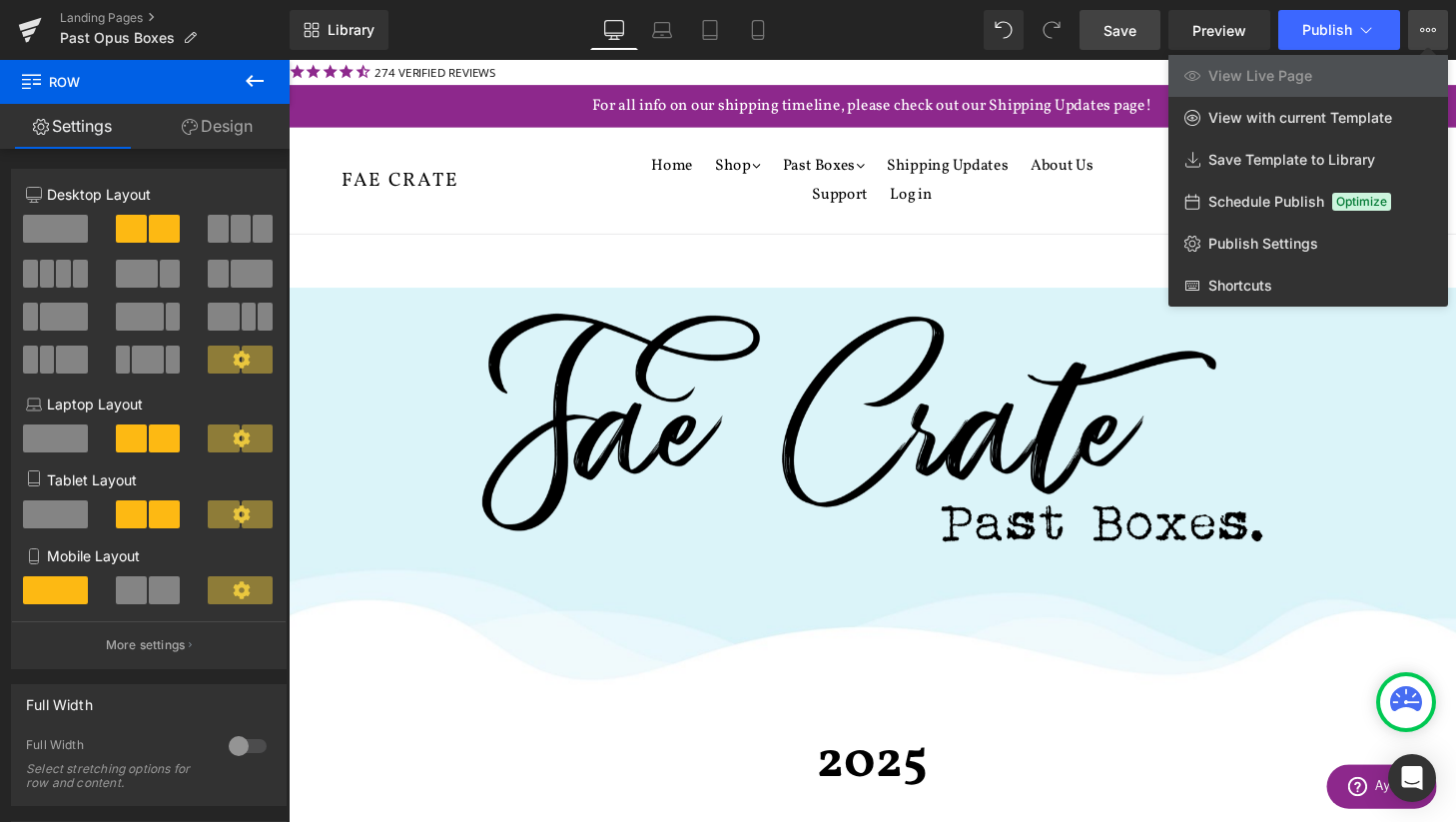 click 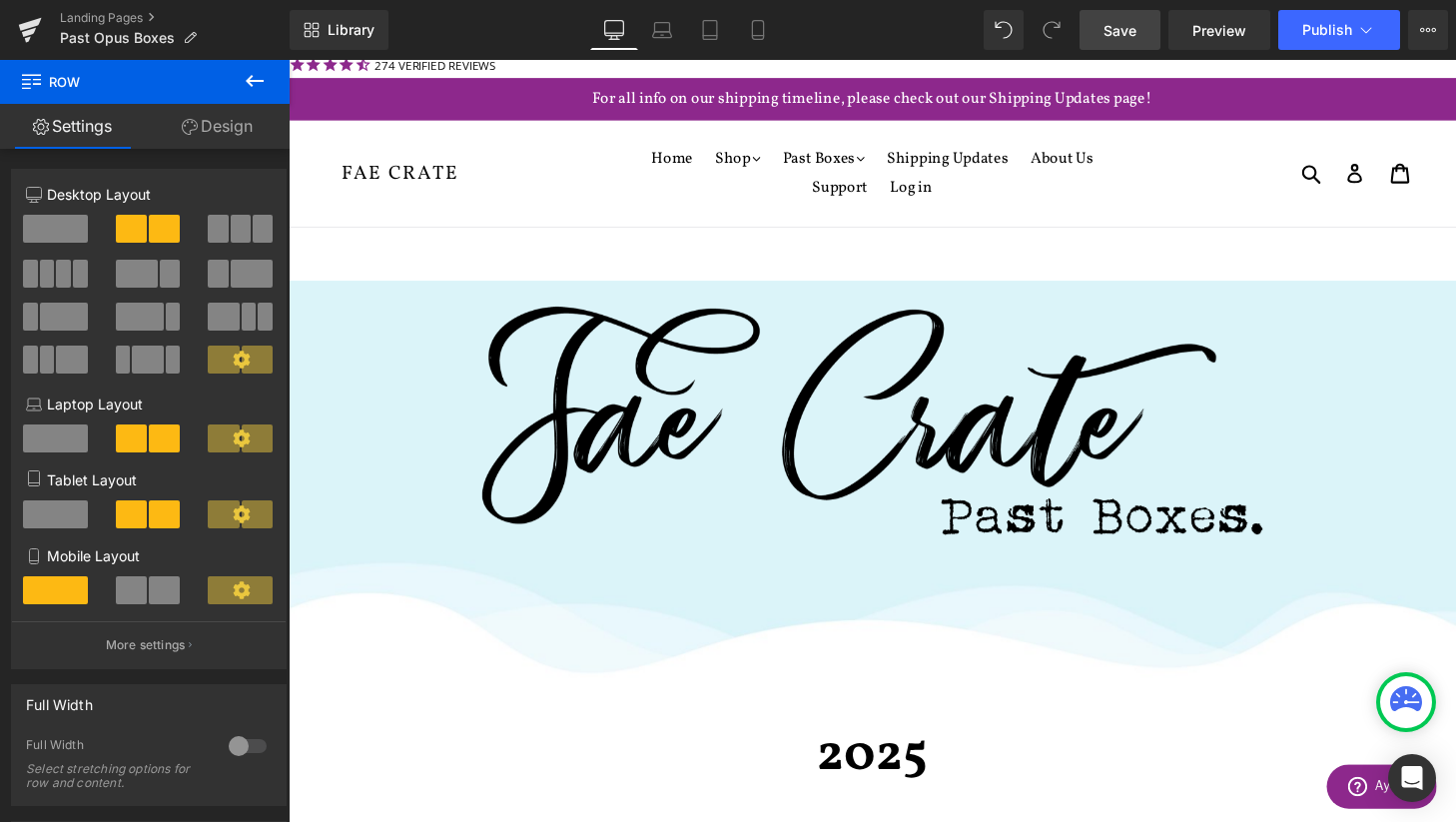 scroll, scrollTop: 0, scrollLeft: 0, axis: both 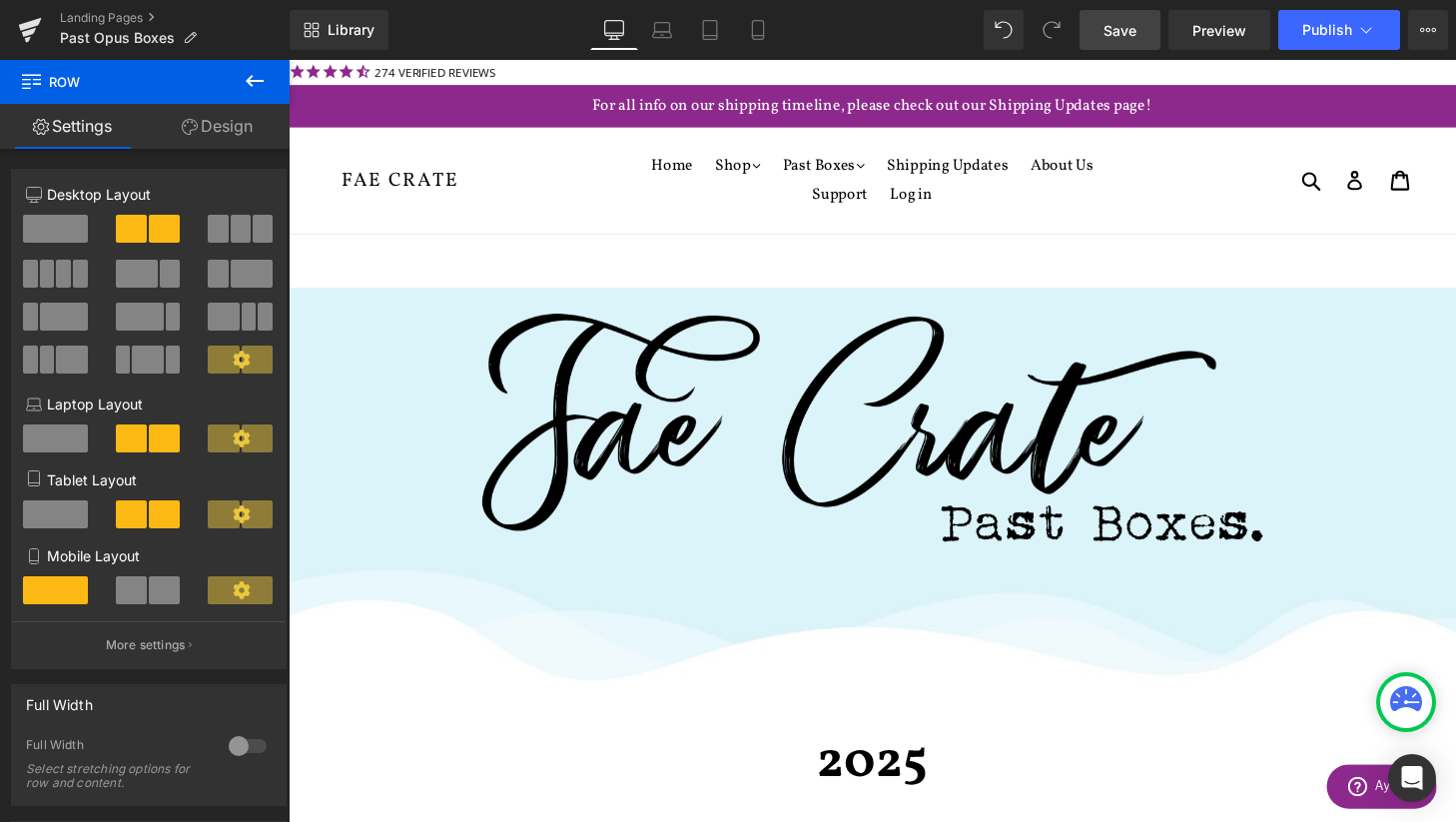 click on "Save" at bounding box center (1119, 30) 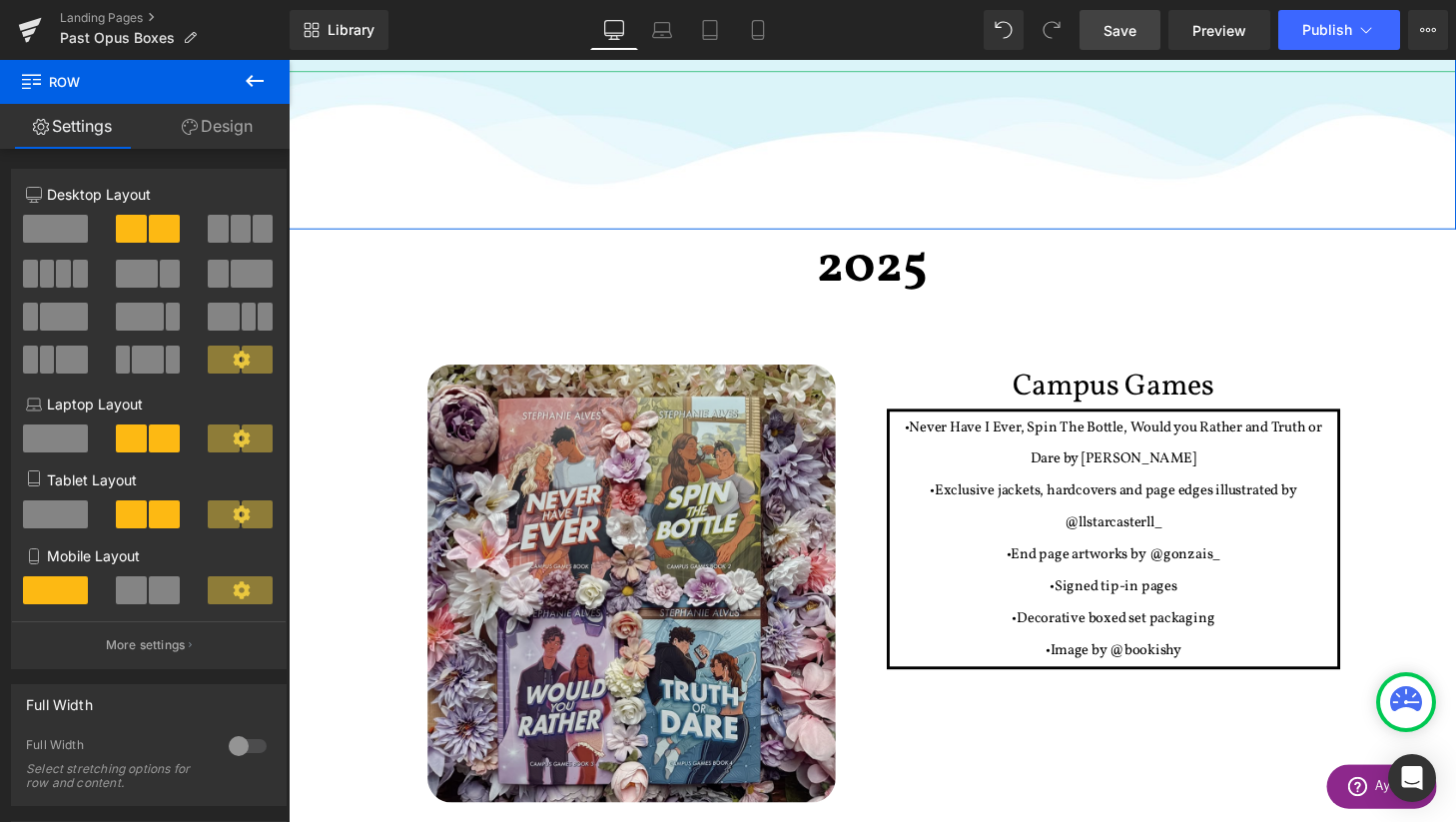 scroll, scrollTop: 722, scrollLeft: 0, axis: vertical 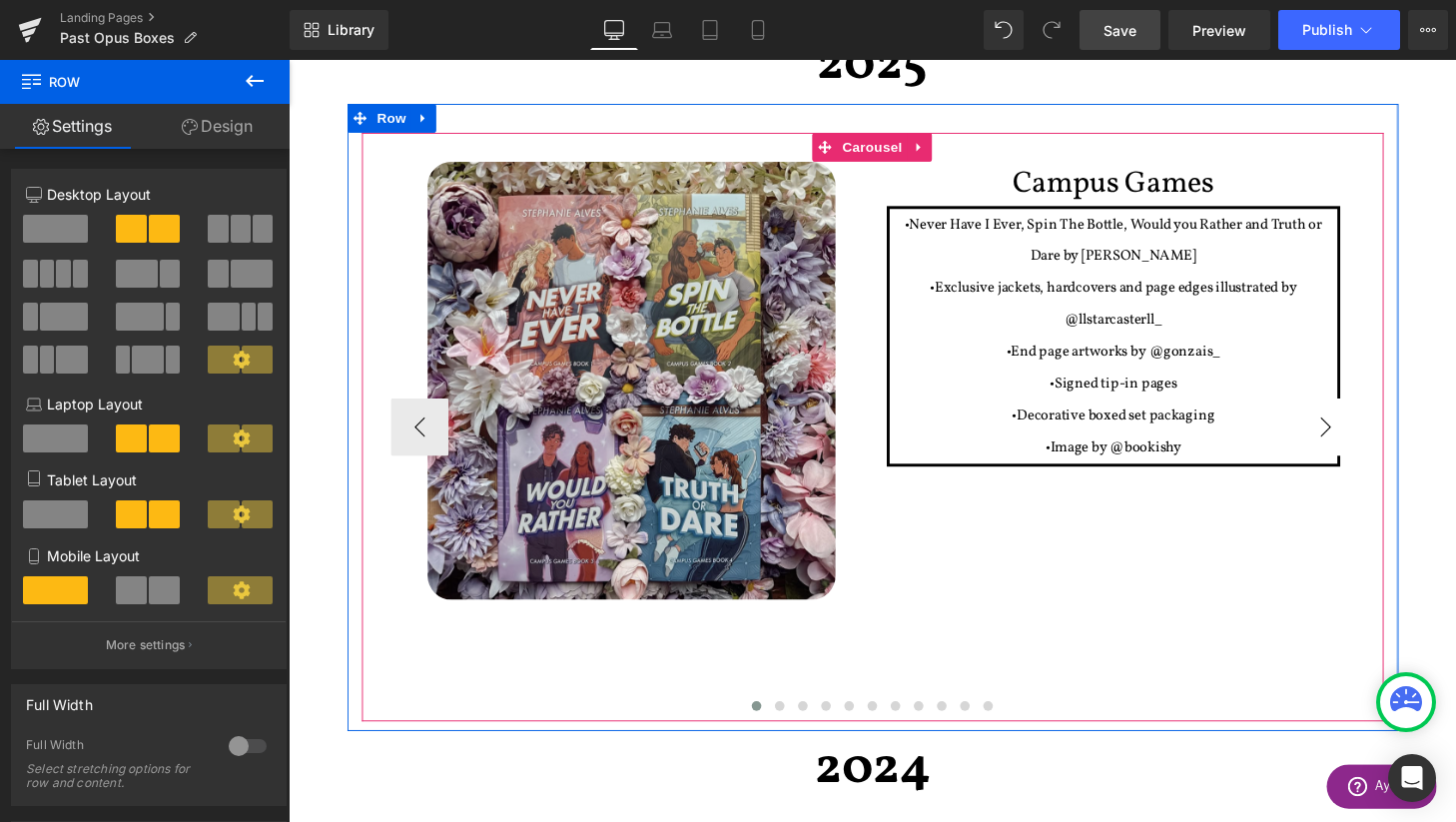 click on "›" at bounding box center [1362, 440] 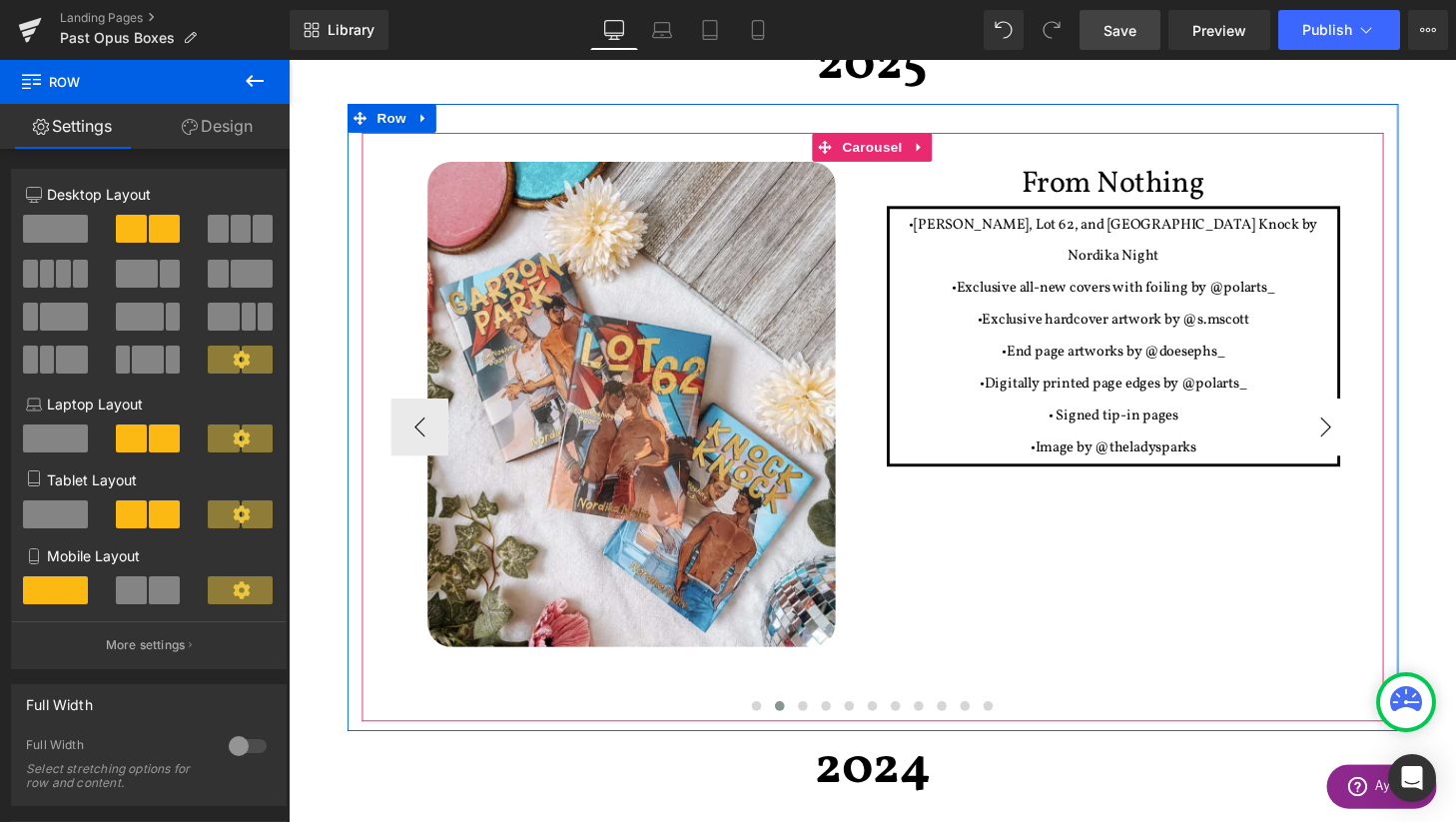 click on "›" at bounding box center (1362, 440) 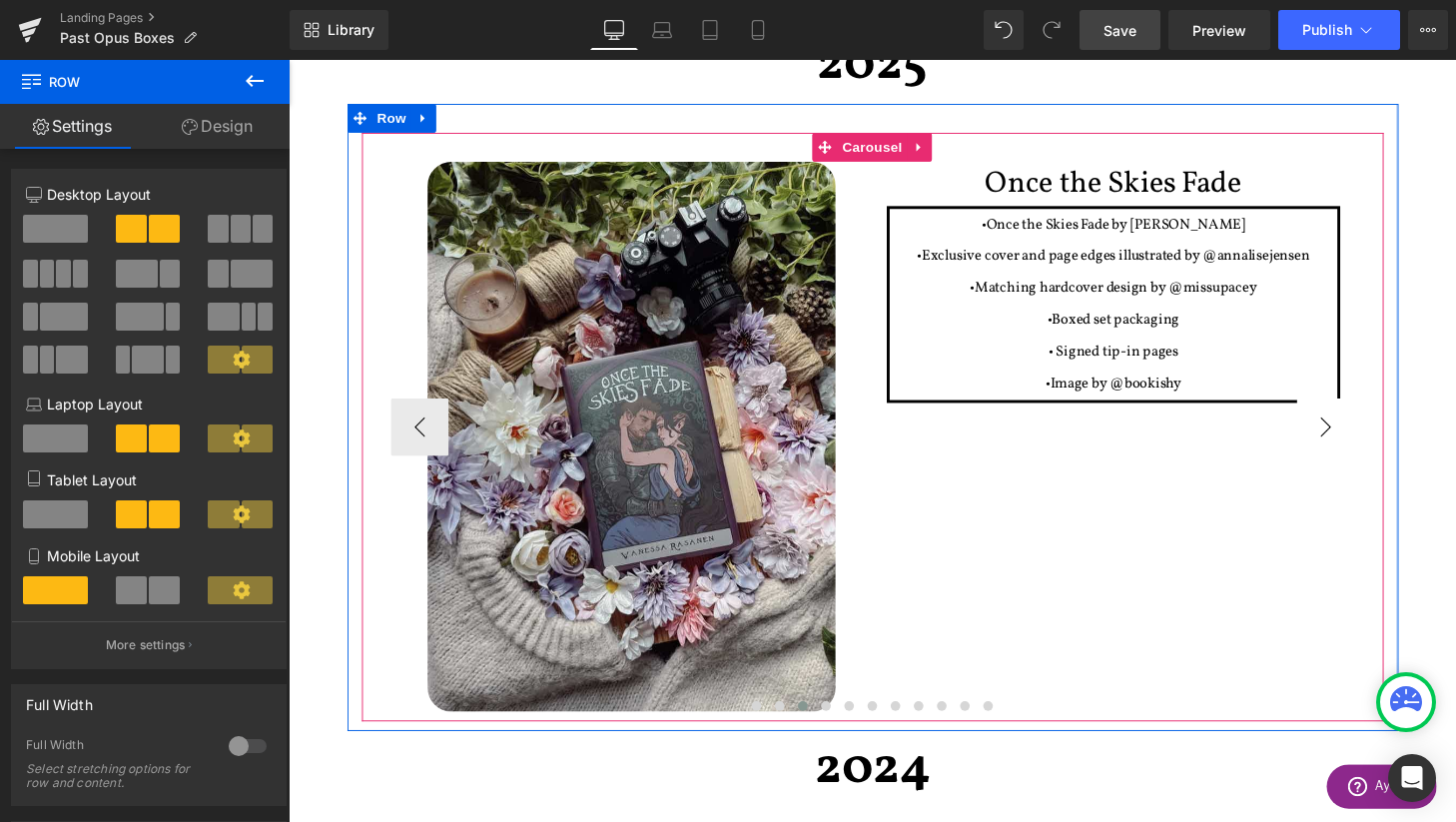 click on "›" at bounding box center [1362, 440] 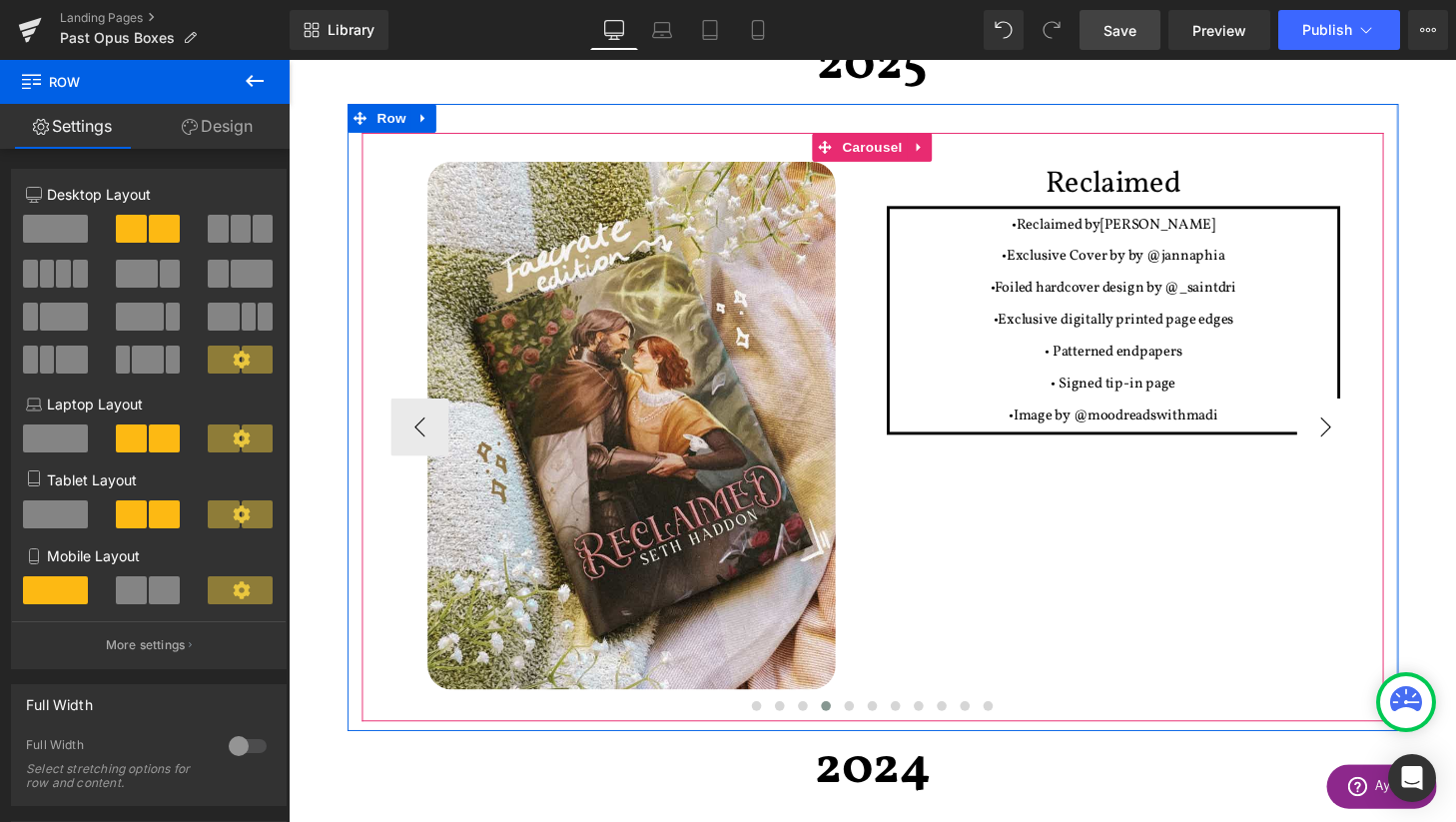 click on "›" at bounding box center (1362, 440) 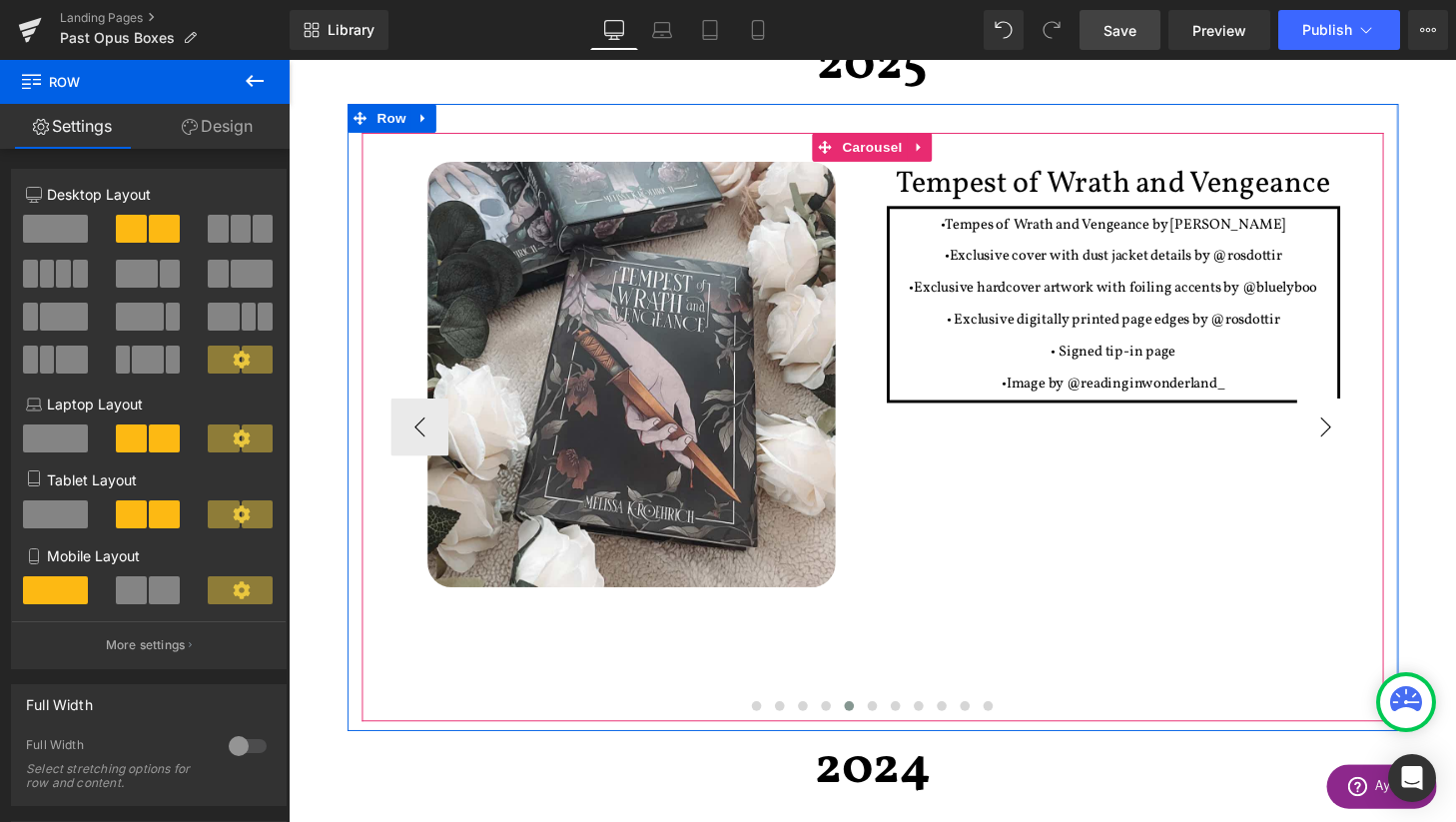 click on "›" at bounding box center [1362, 440] 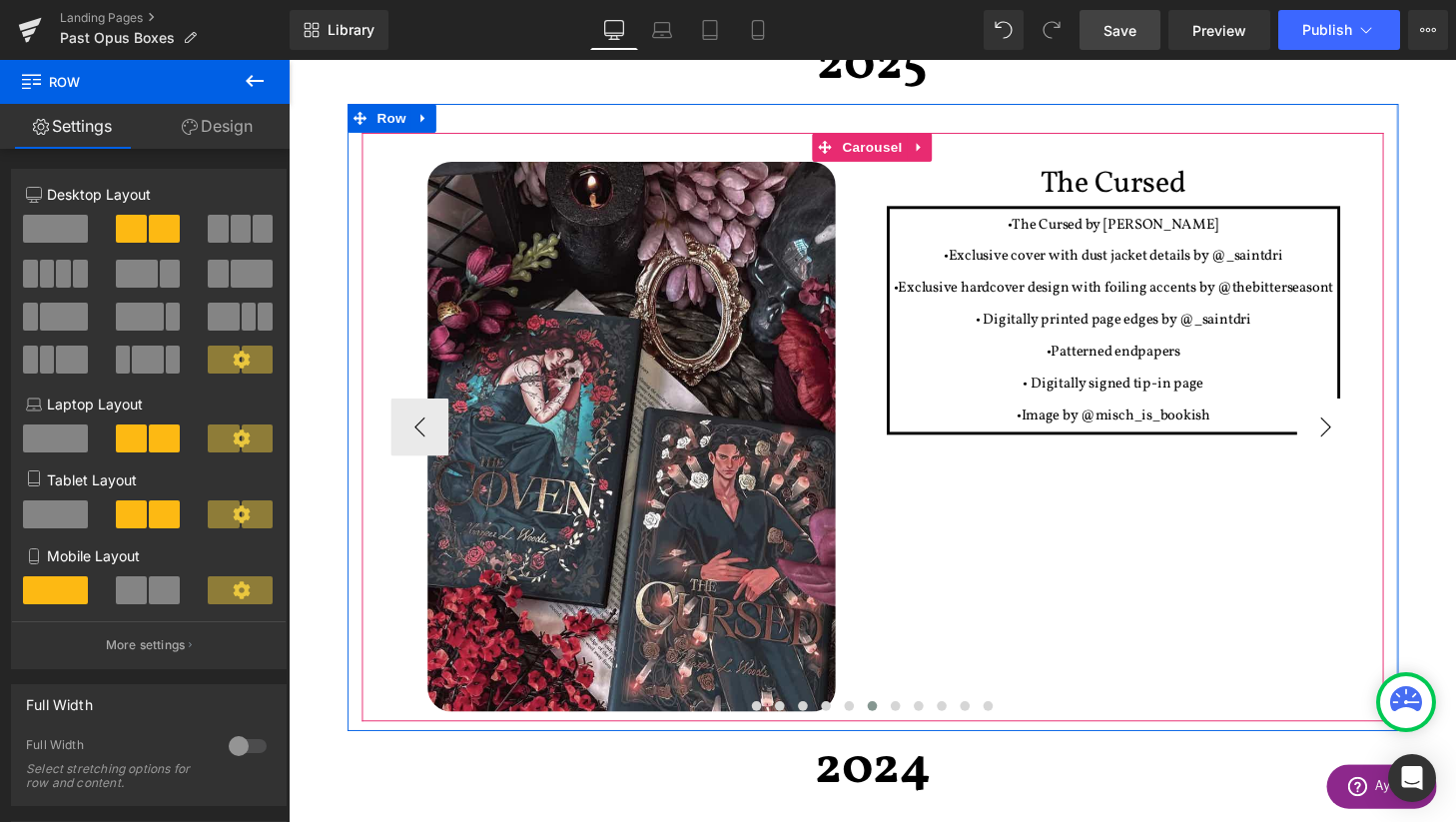 click on "›" at bounding box center [1362, 440] 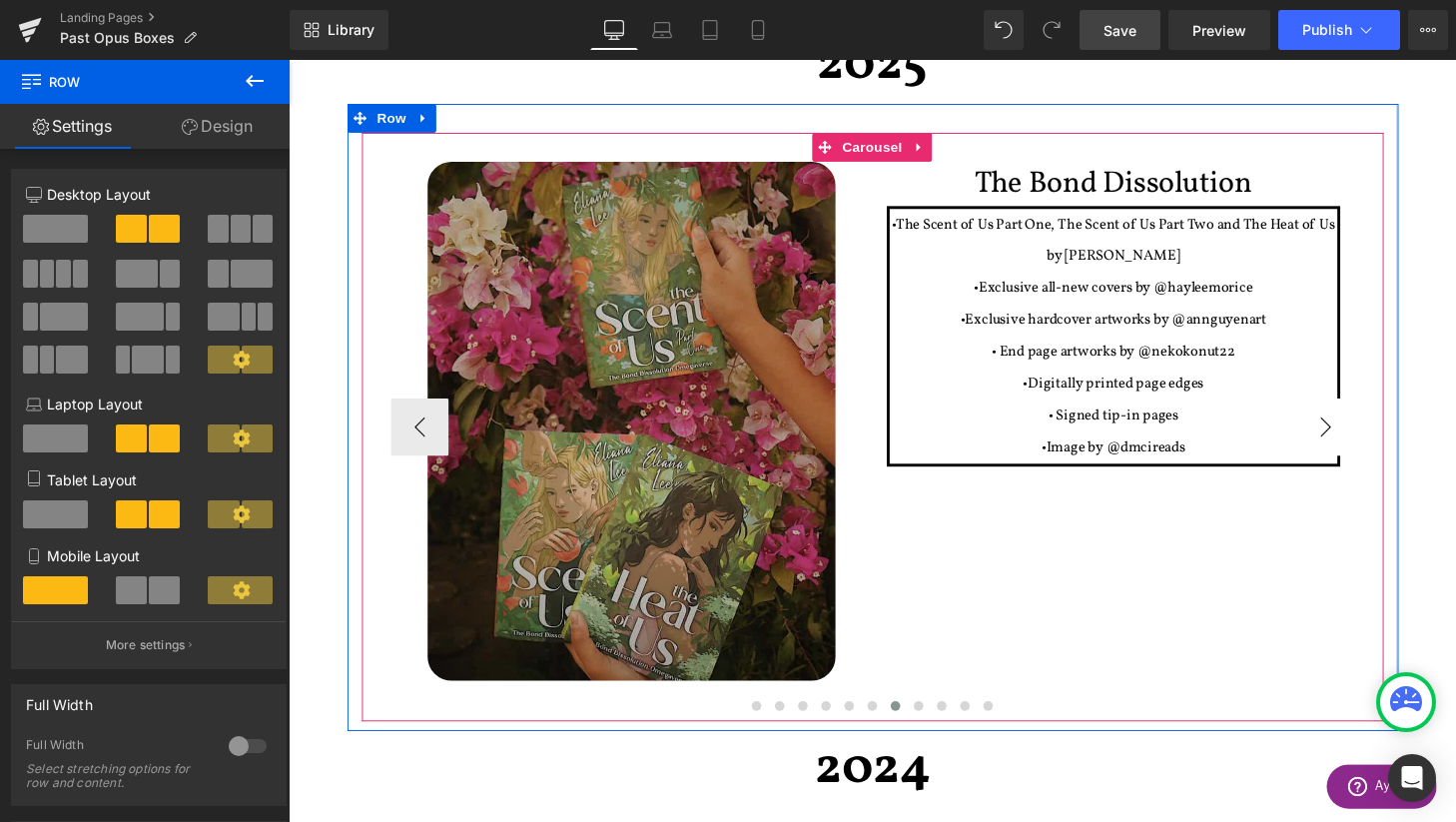 click on "›" at bounding box center (1362, 440) 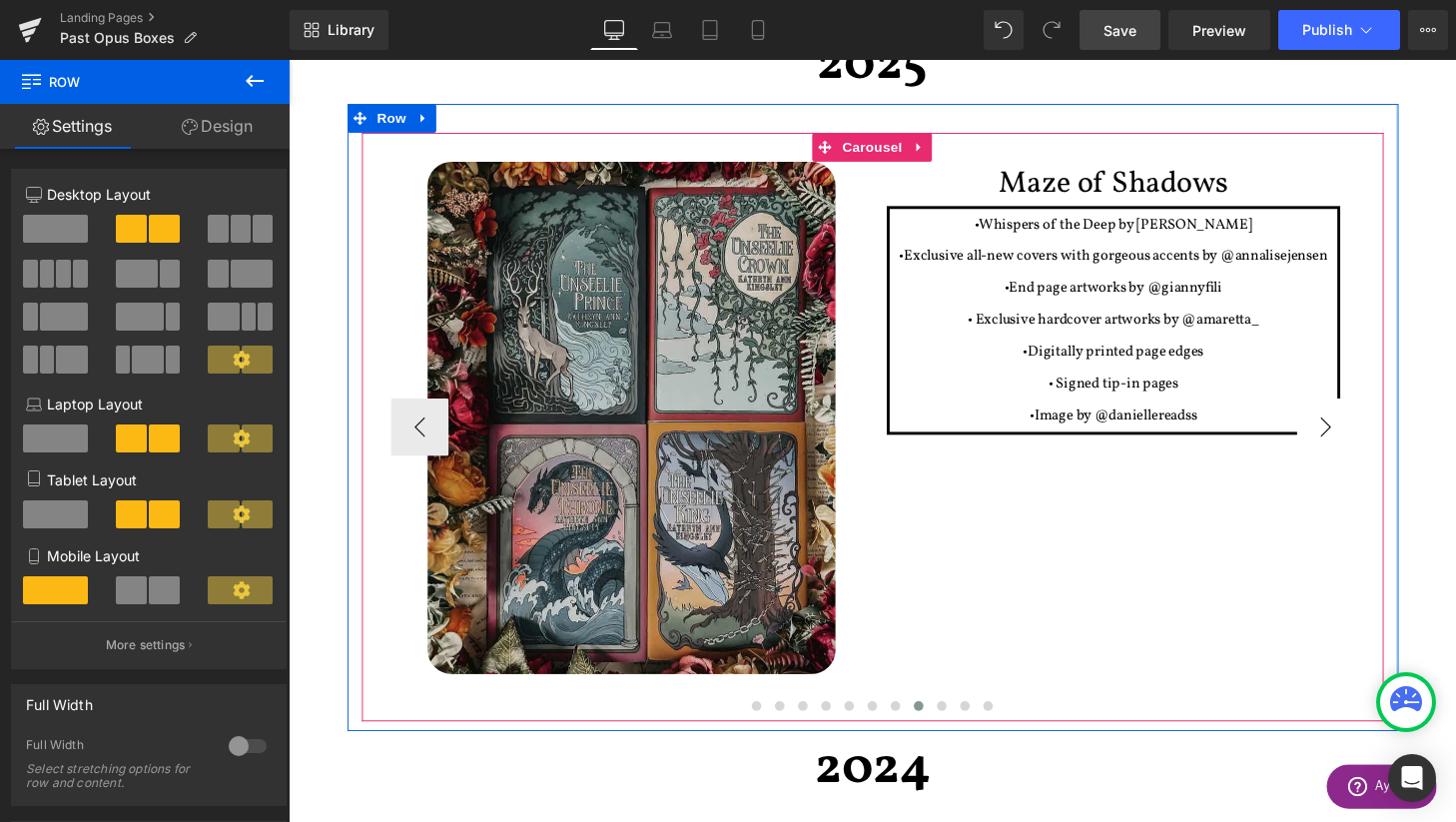 click on "›" at bounding box center (1362, 440) 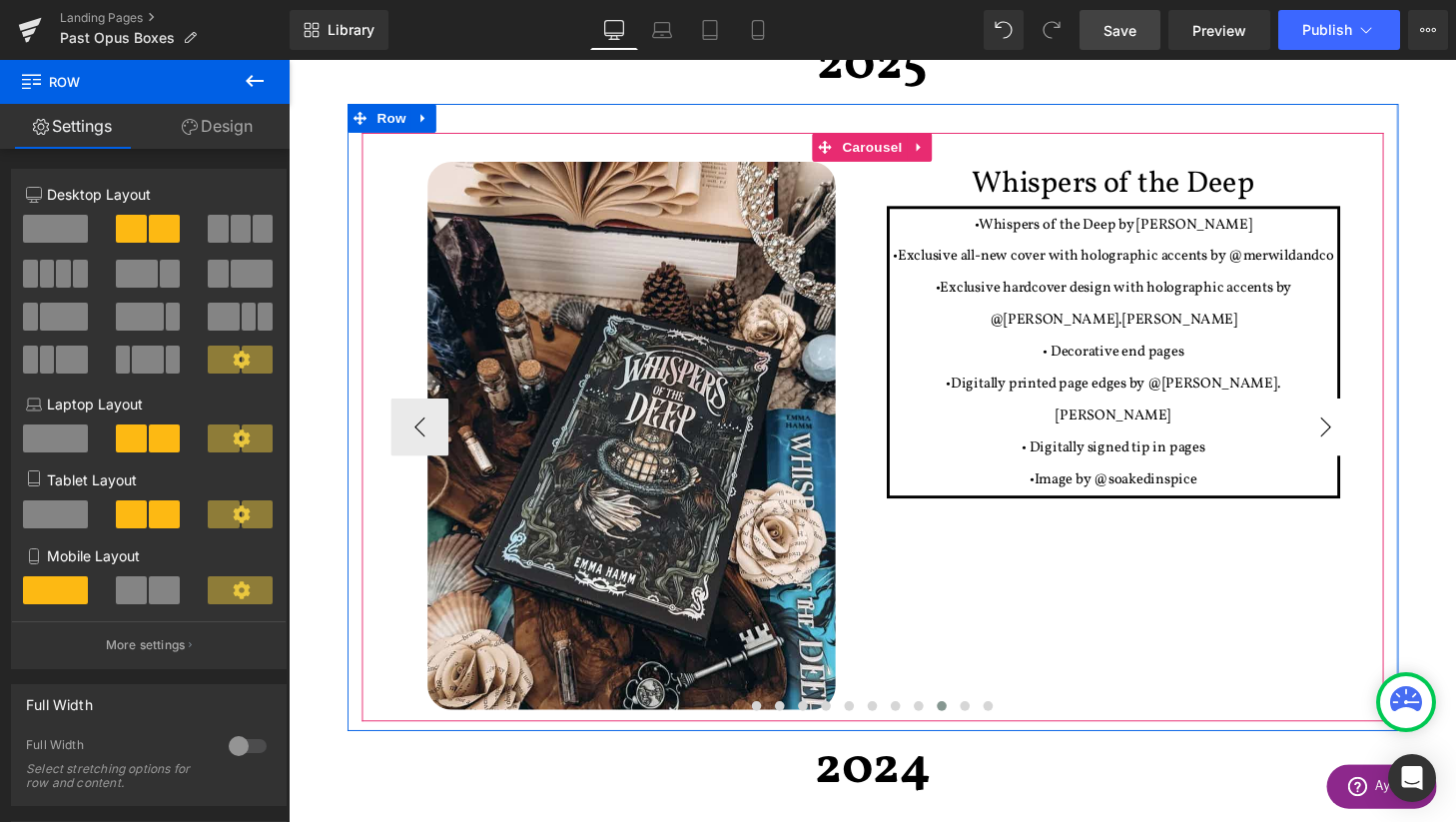 click on "›" at bounding box center (1362, 440) 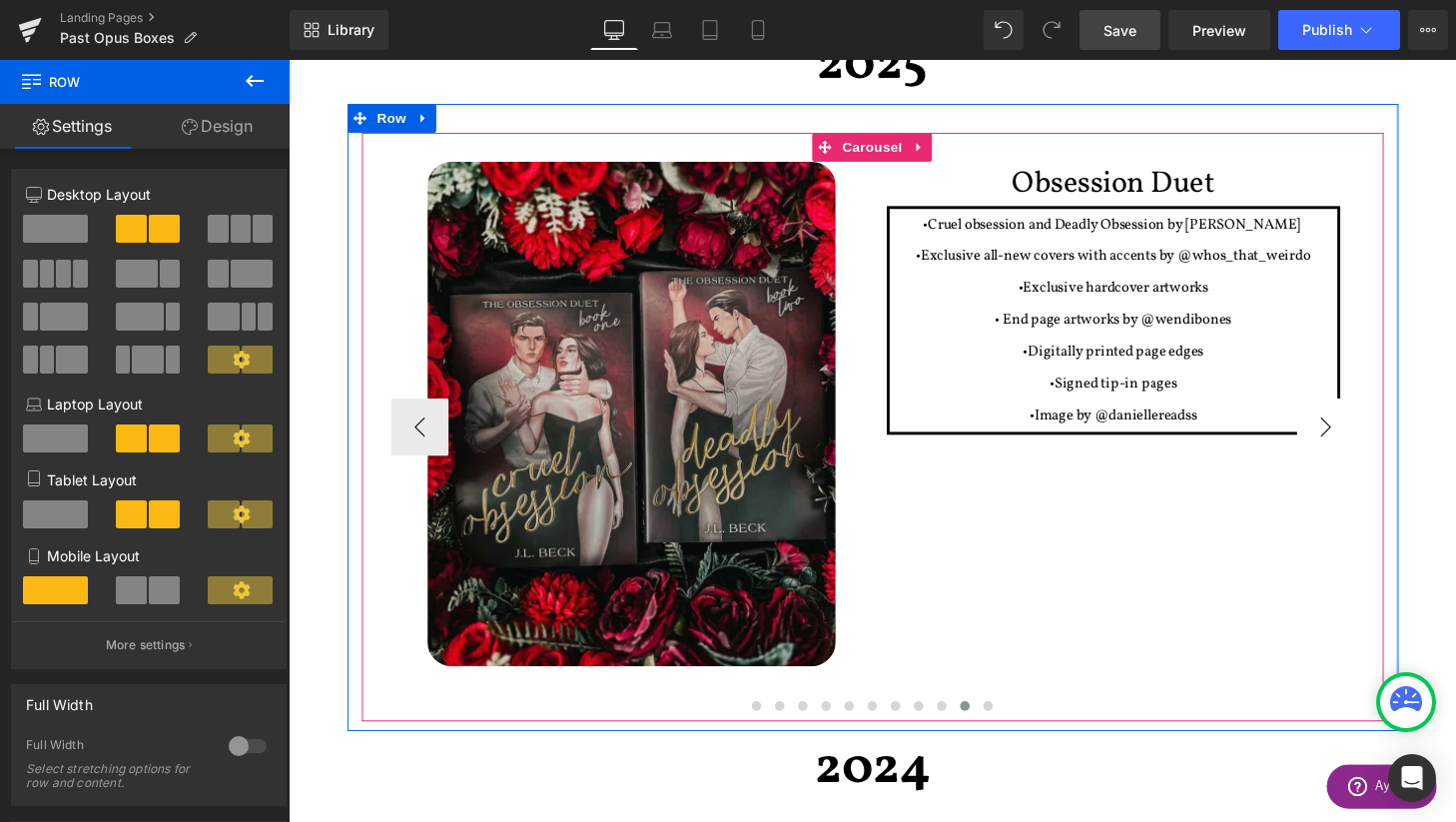 click on "›" at bounding box center [1362, 440] 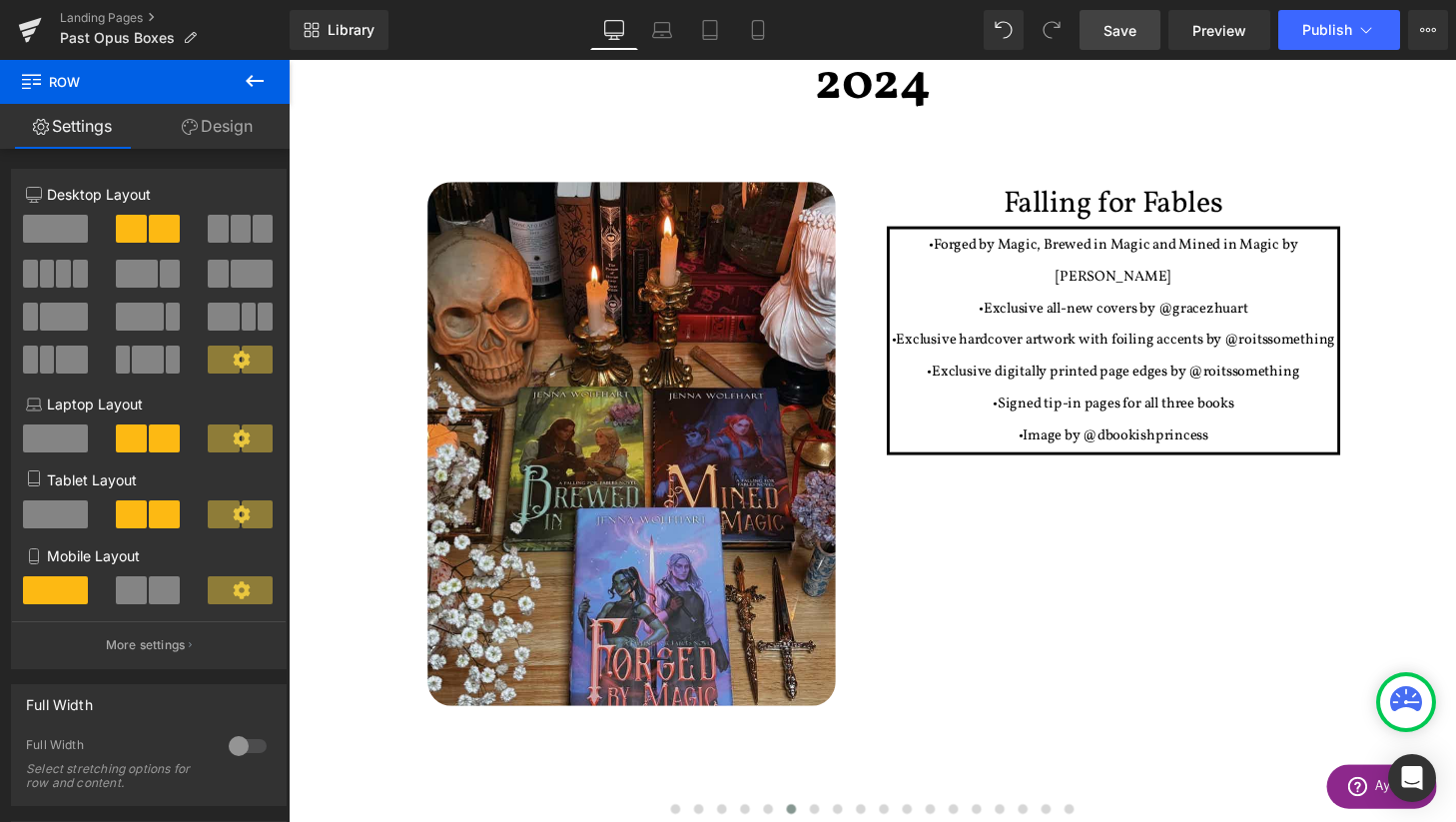 scroll, scrollTop: 1495, scrollLeft: 0, axis: vertical 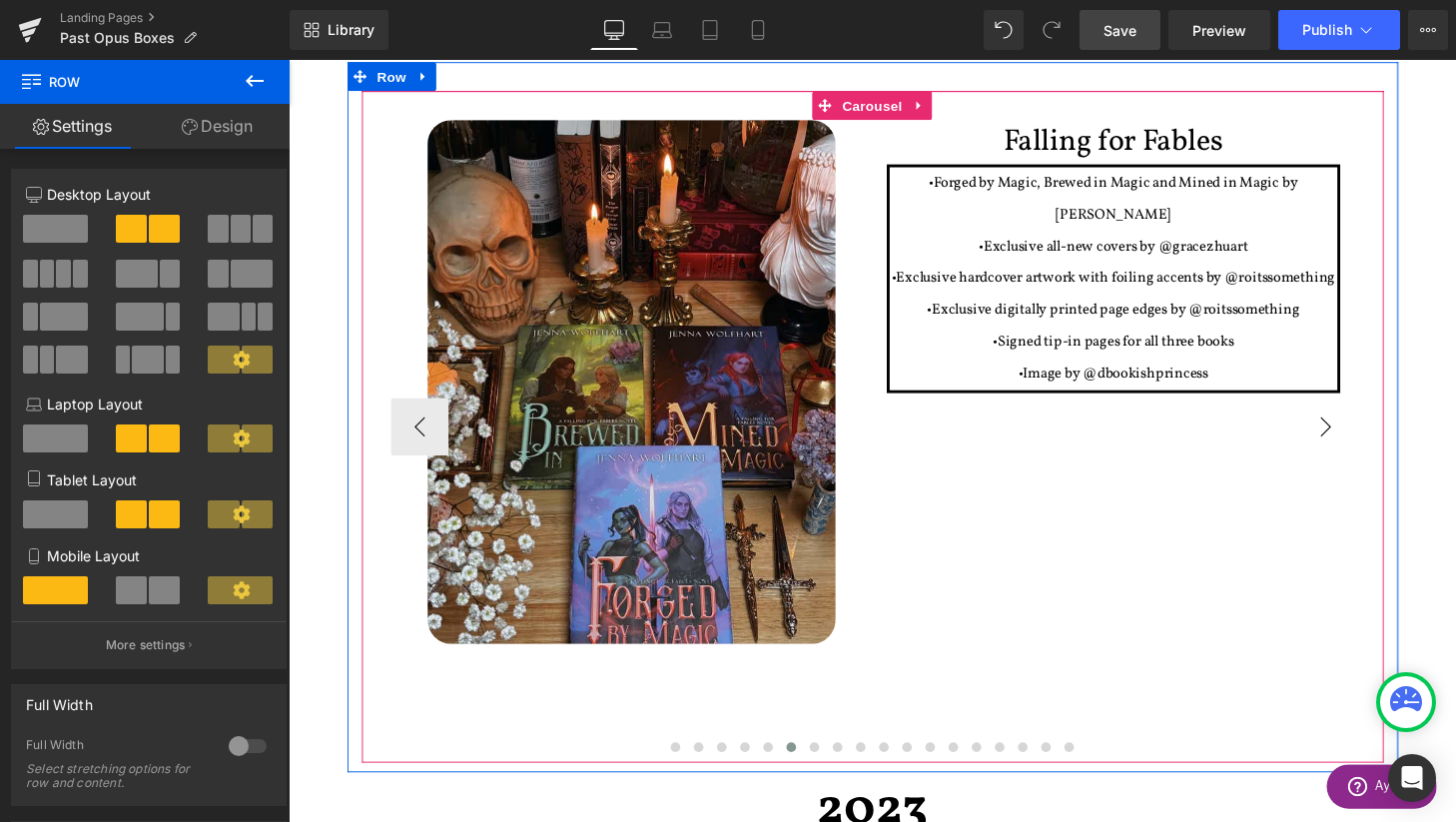 click on "›" at bounding box center (1362, 439) 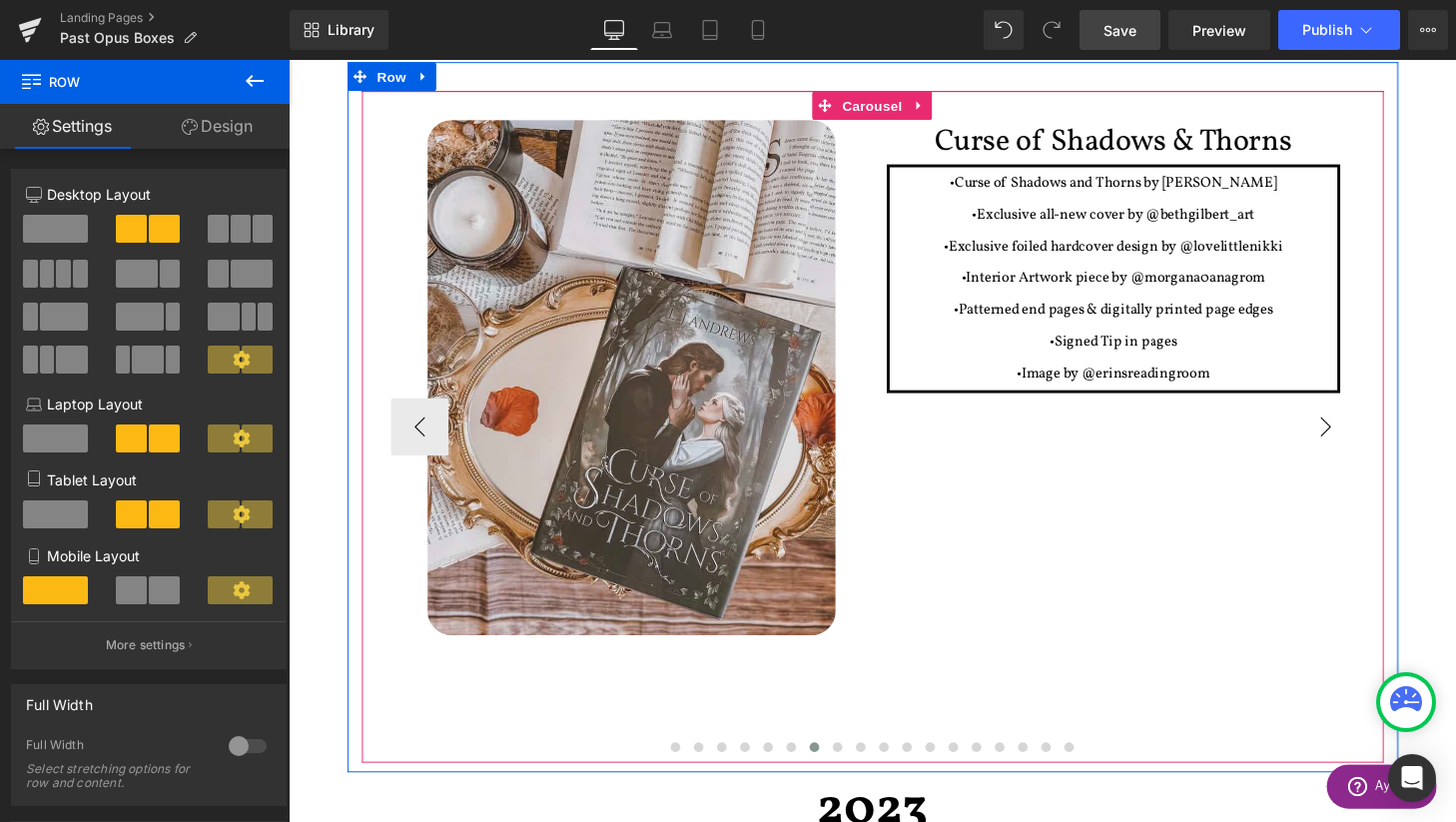 click on "›" at bounding box center [1362, 439] 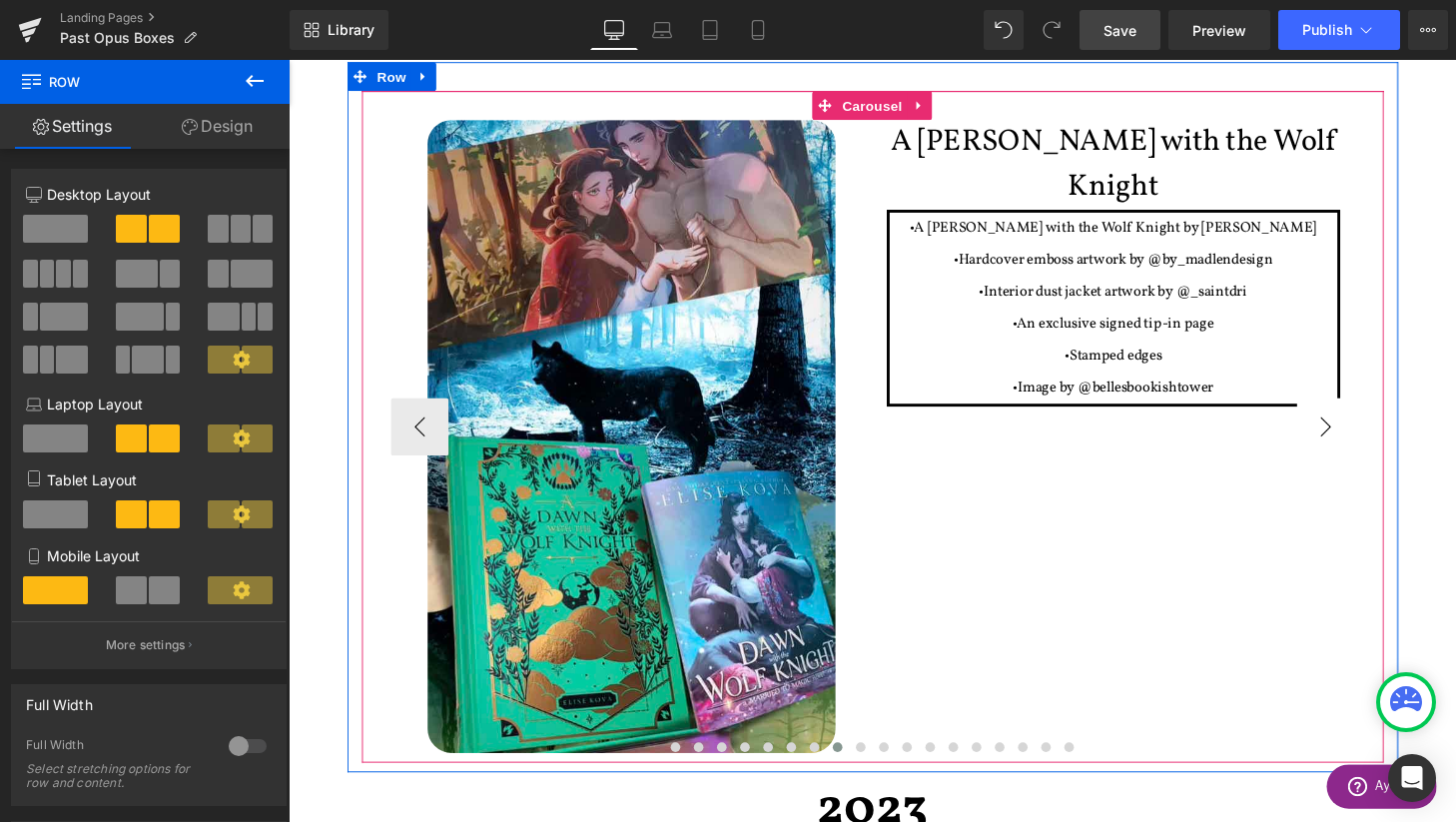 click on "›" at bounding box center [1362, 439] 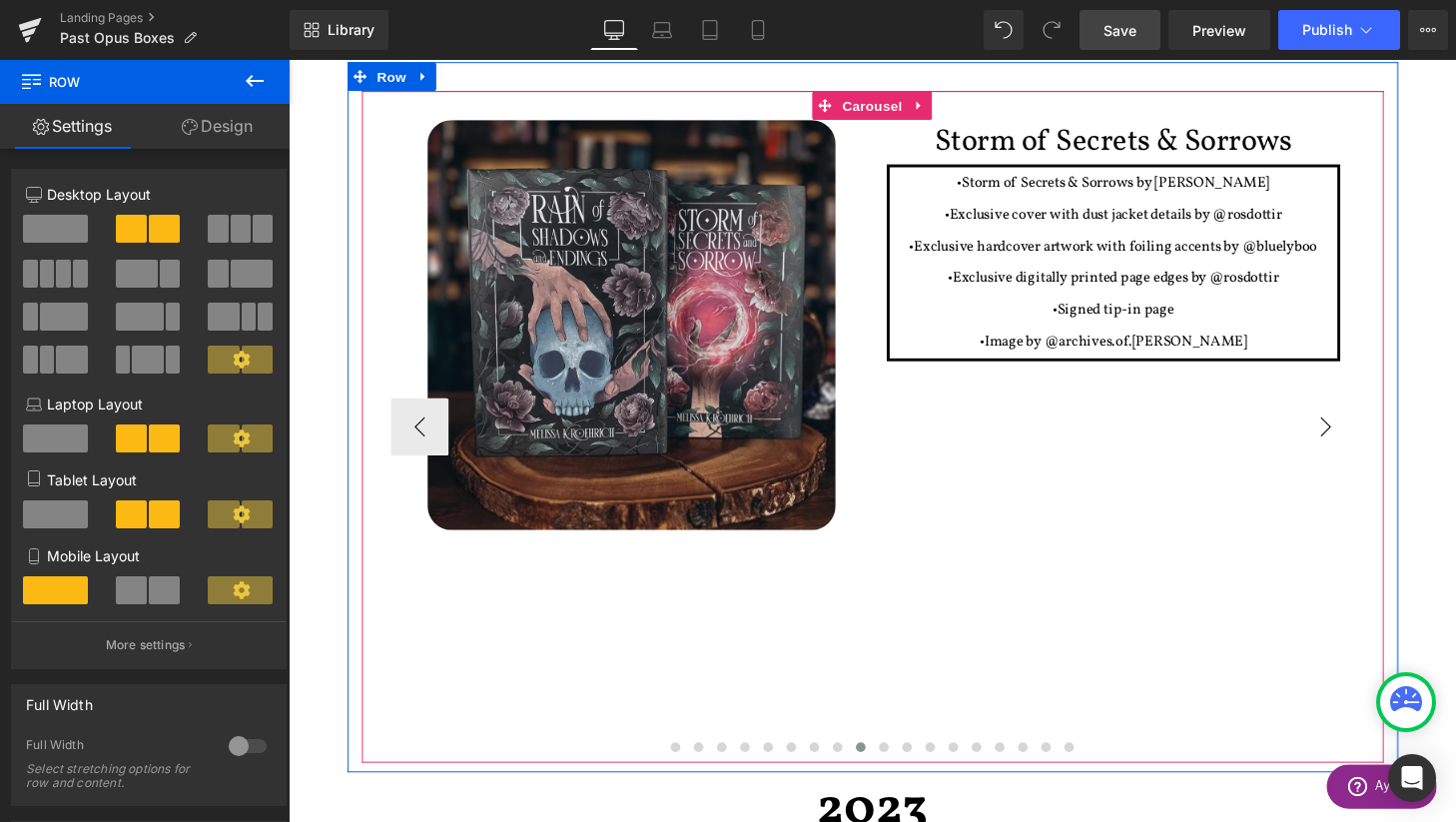 click on "›" at bounding box center [1362, 439] 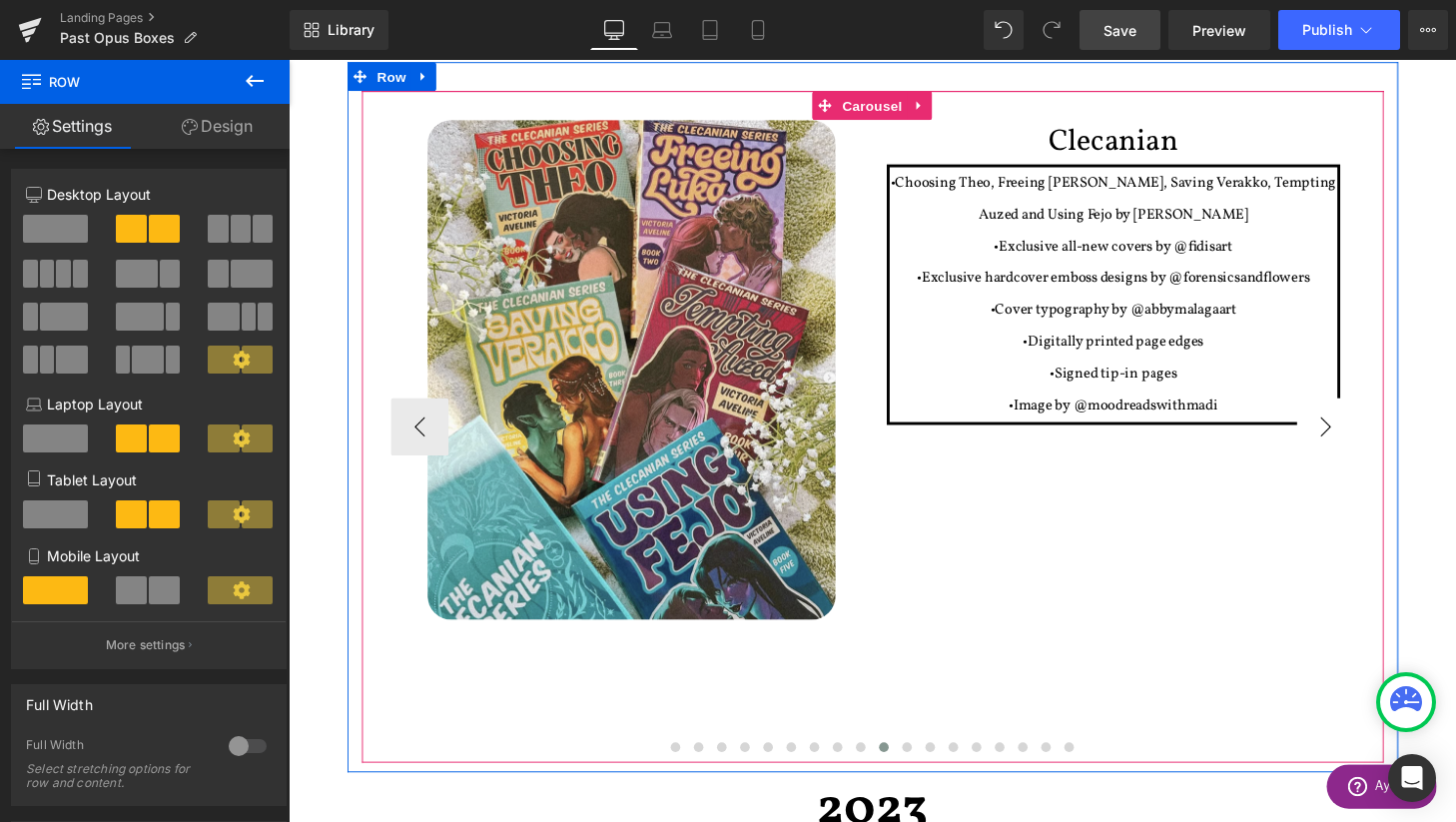 click on "›" at bounding box center [1362, 439] 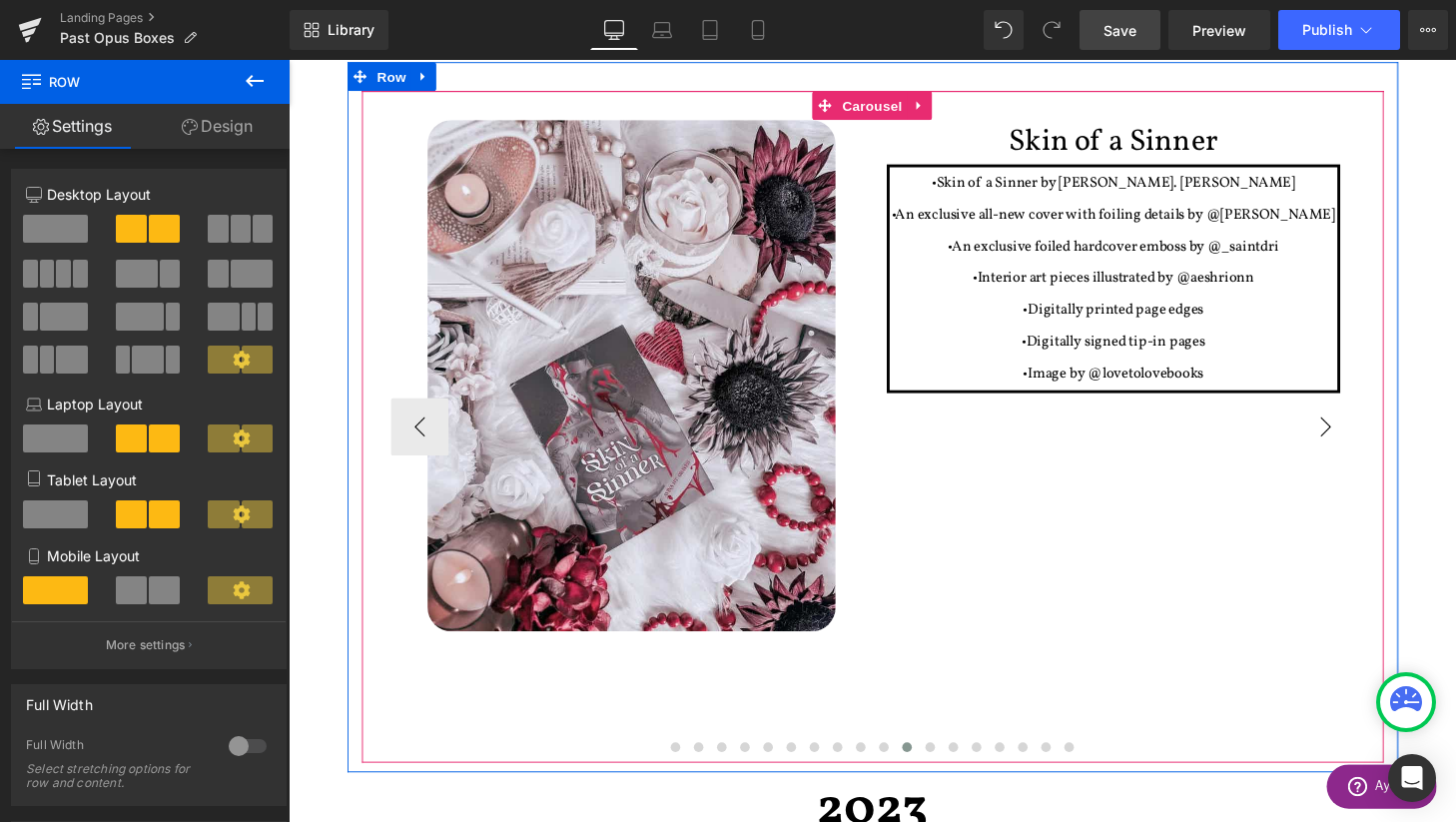 click on "›" at bounding box center [1362, 439] 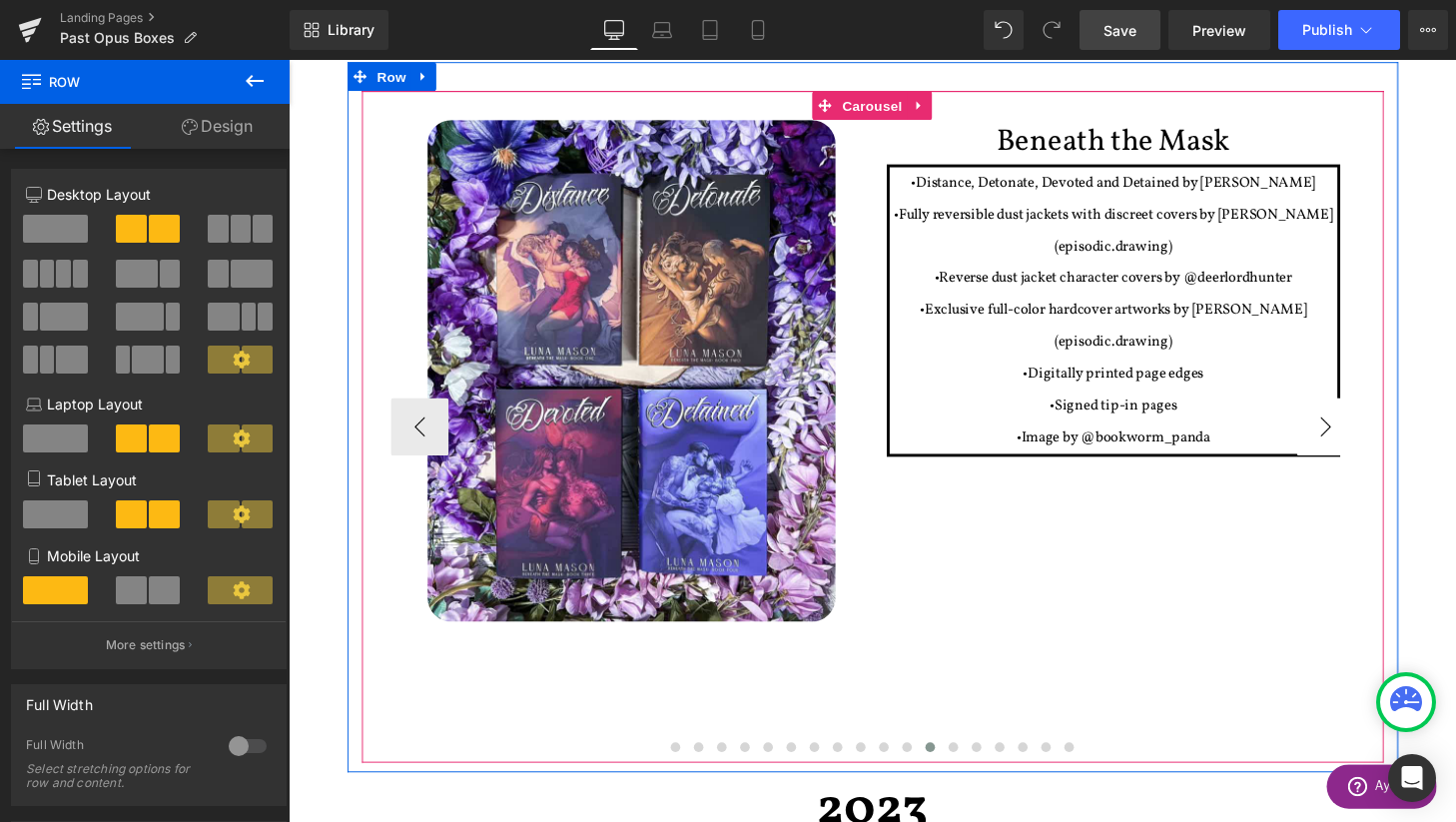 click on "›" at bounding box center (1362, 439) 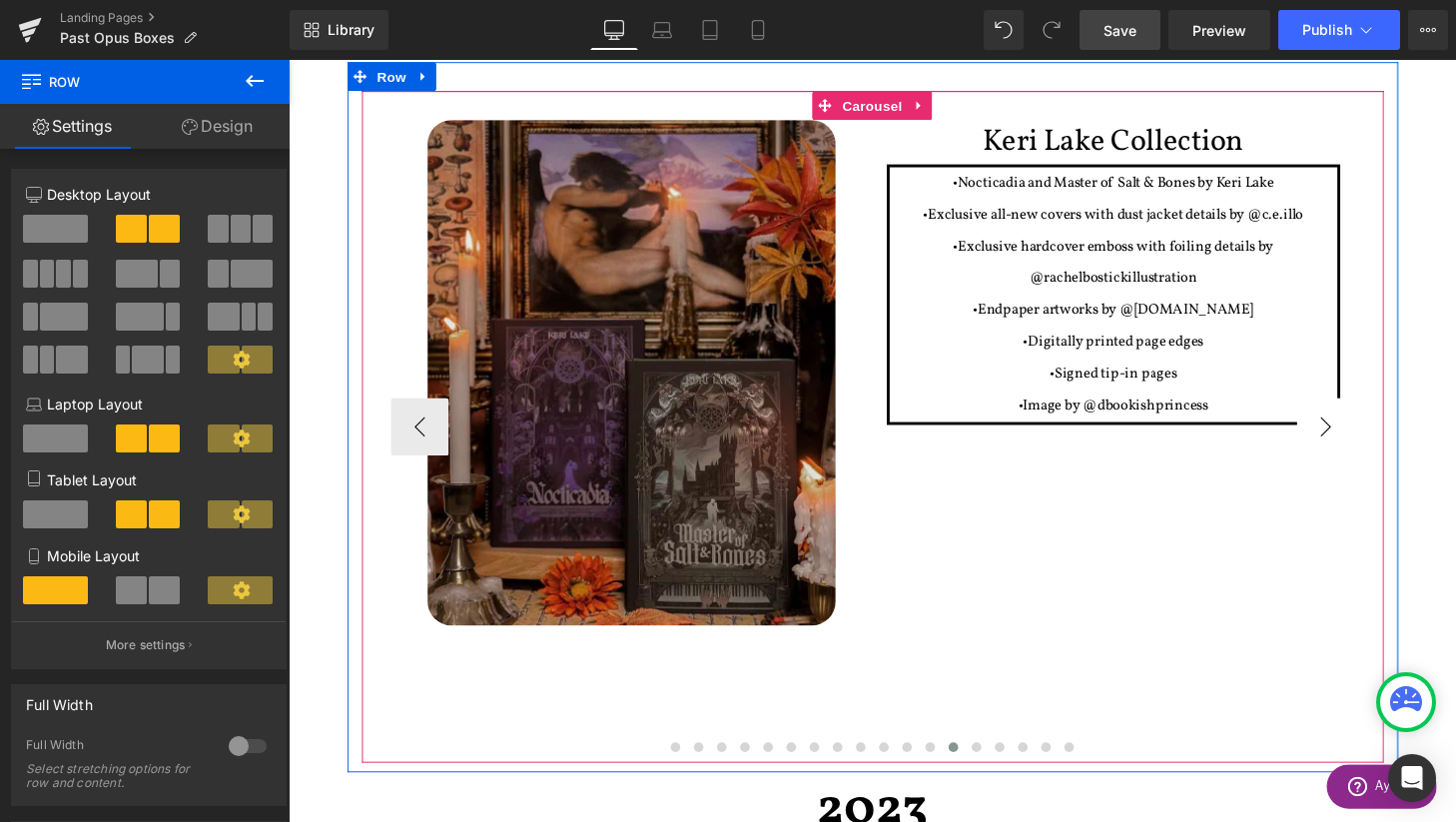 click on "›" at bounding box center (1362, 439) 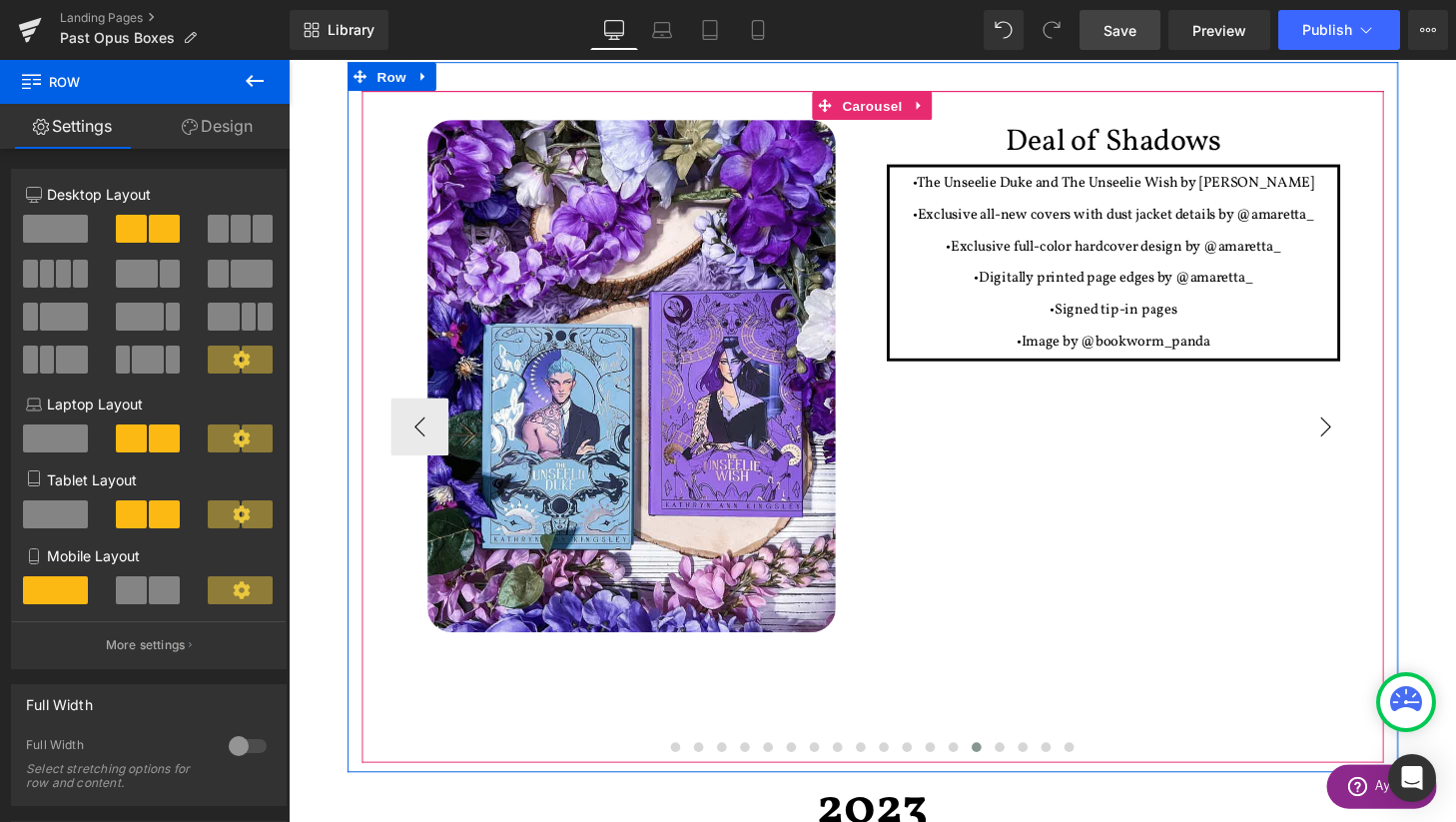 click on "›" at bounding box center [1362, 439] 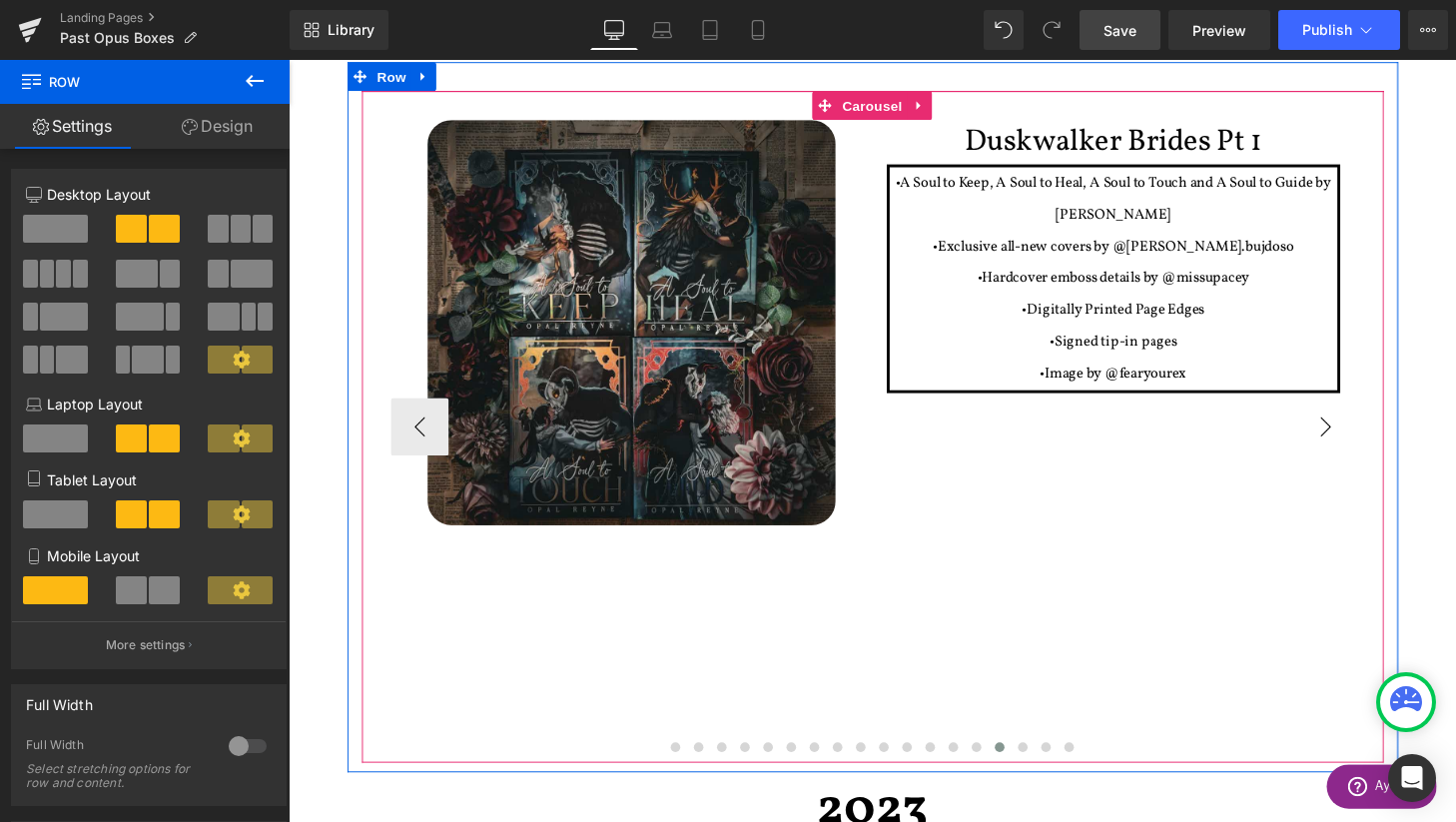 click on "›" at bounding box center [1362, 439] 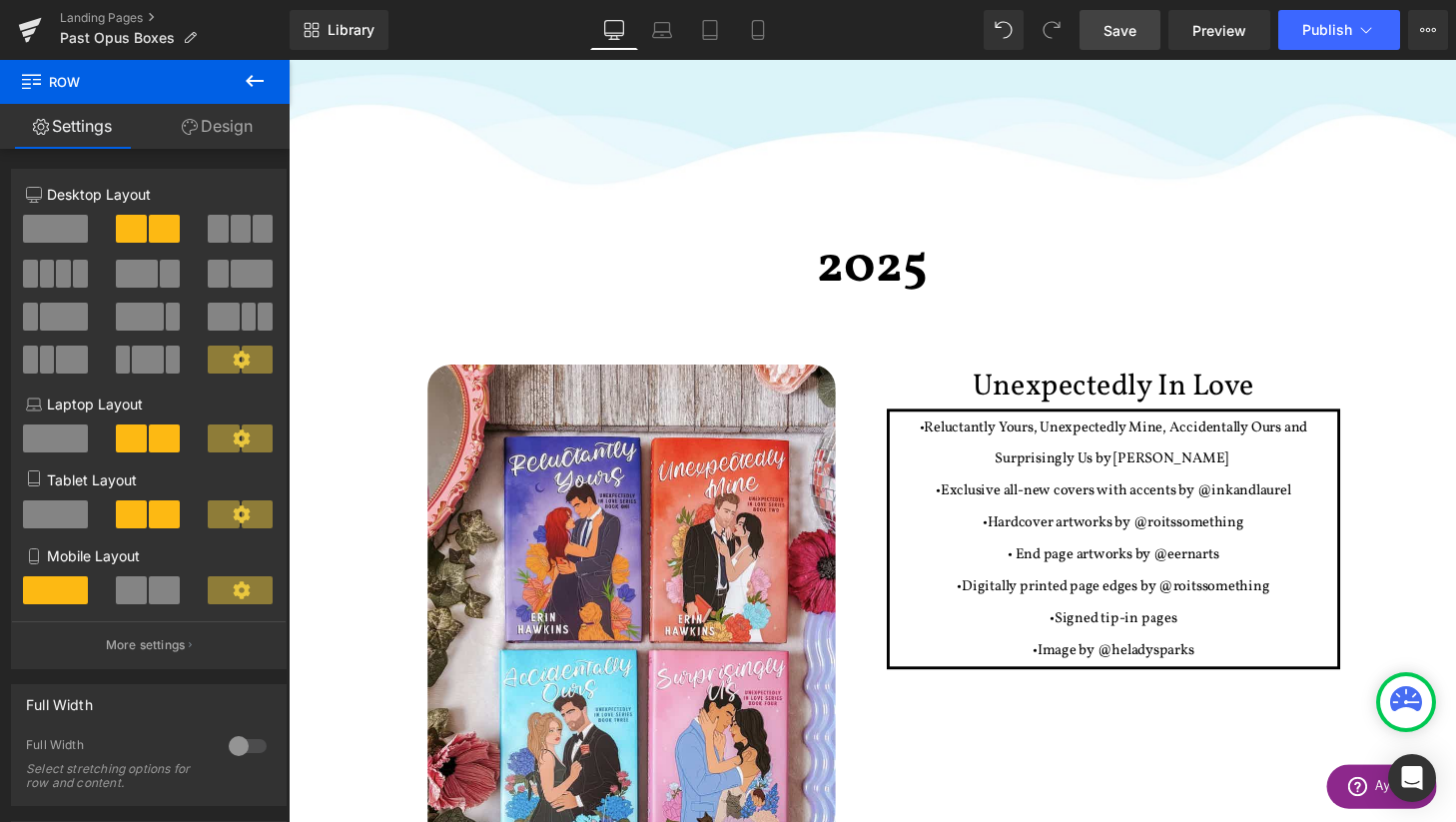 scroll, scrollTop: 0, scrollLeft: 0, axis: both 